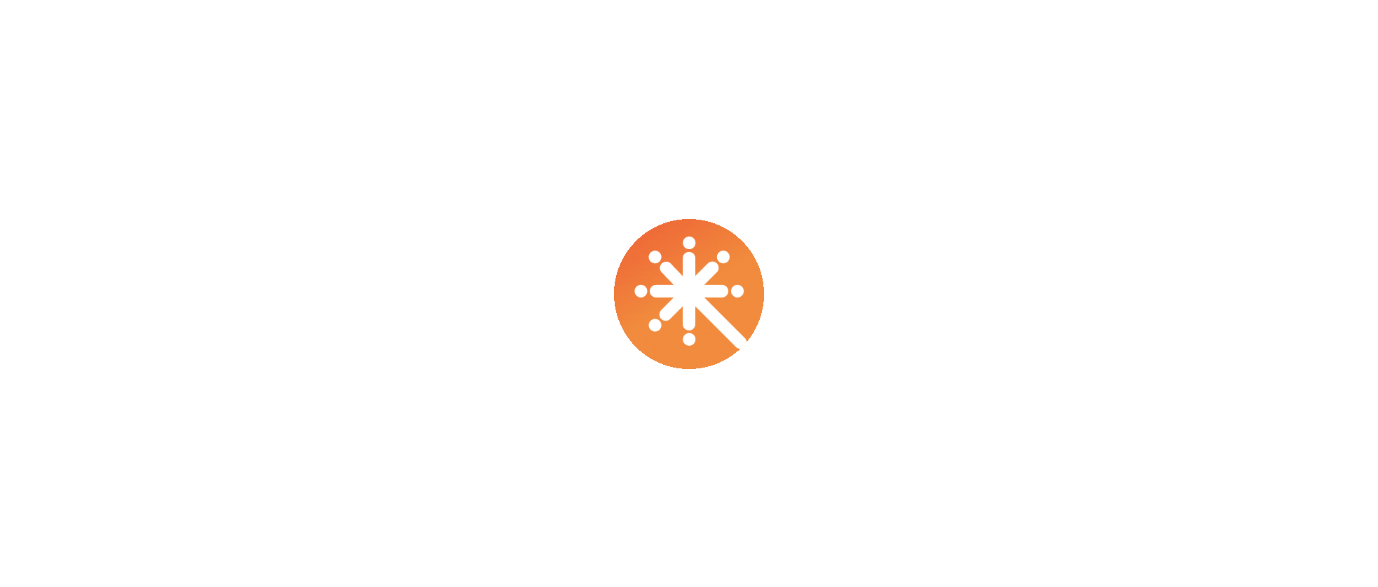 scroll, scrollTop: 0, scrollLeft: 0, axis: both 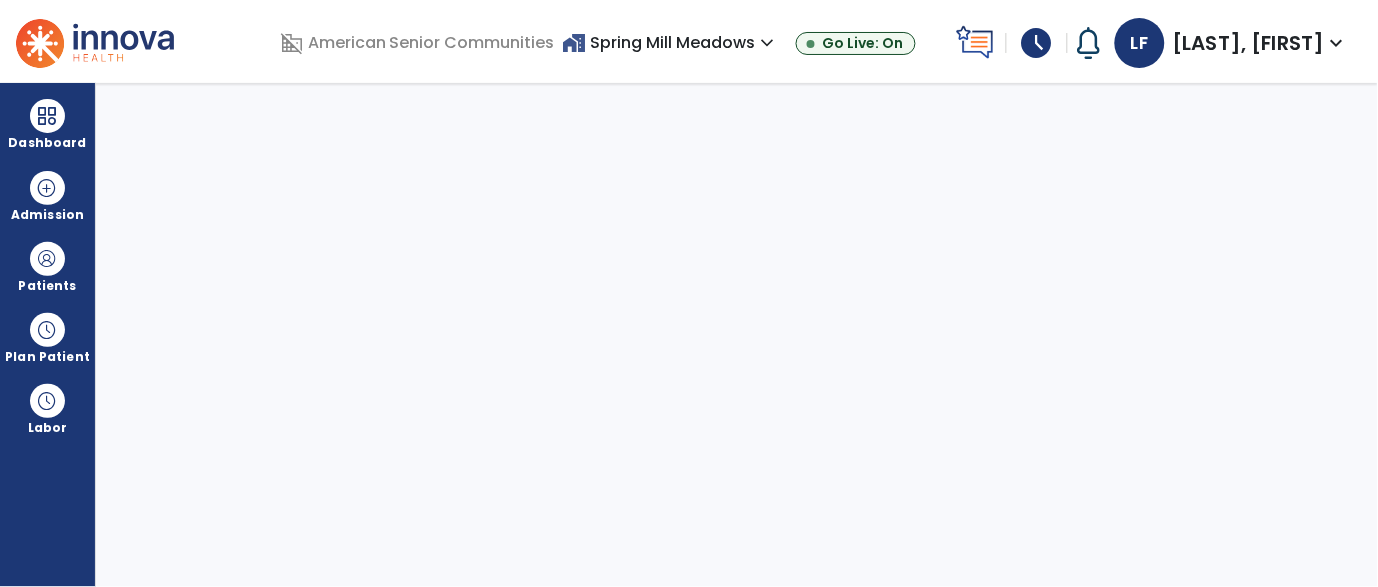 select on "****" 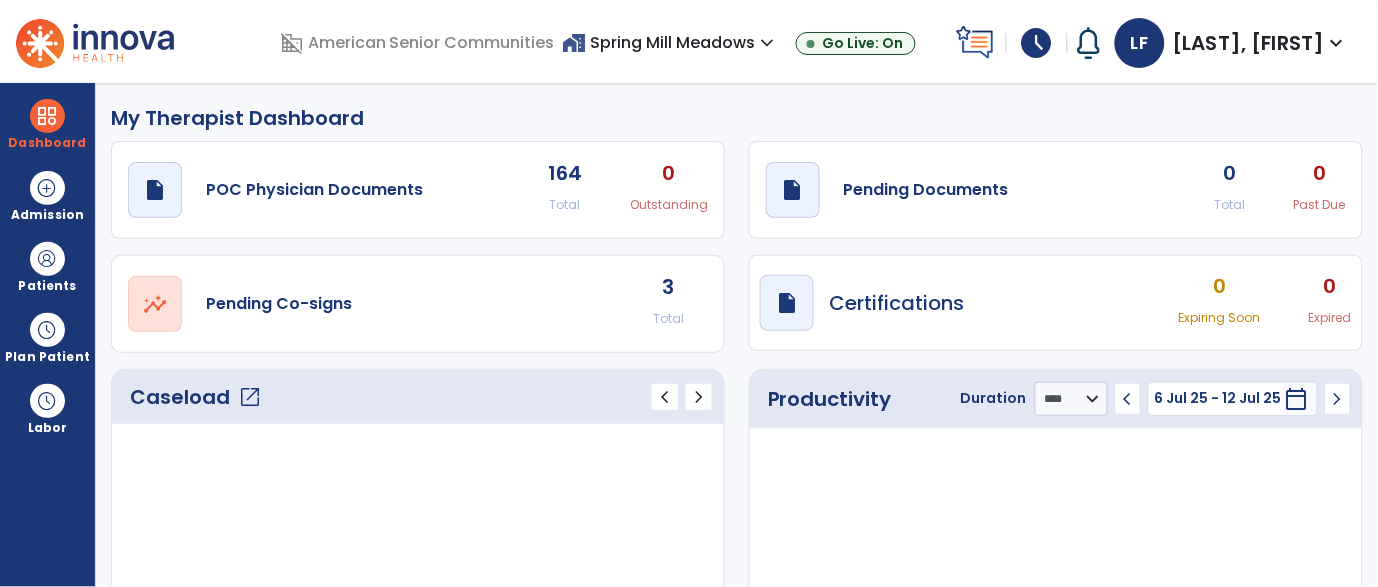 click on "open_in_new" 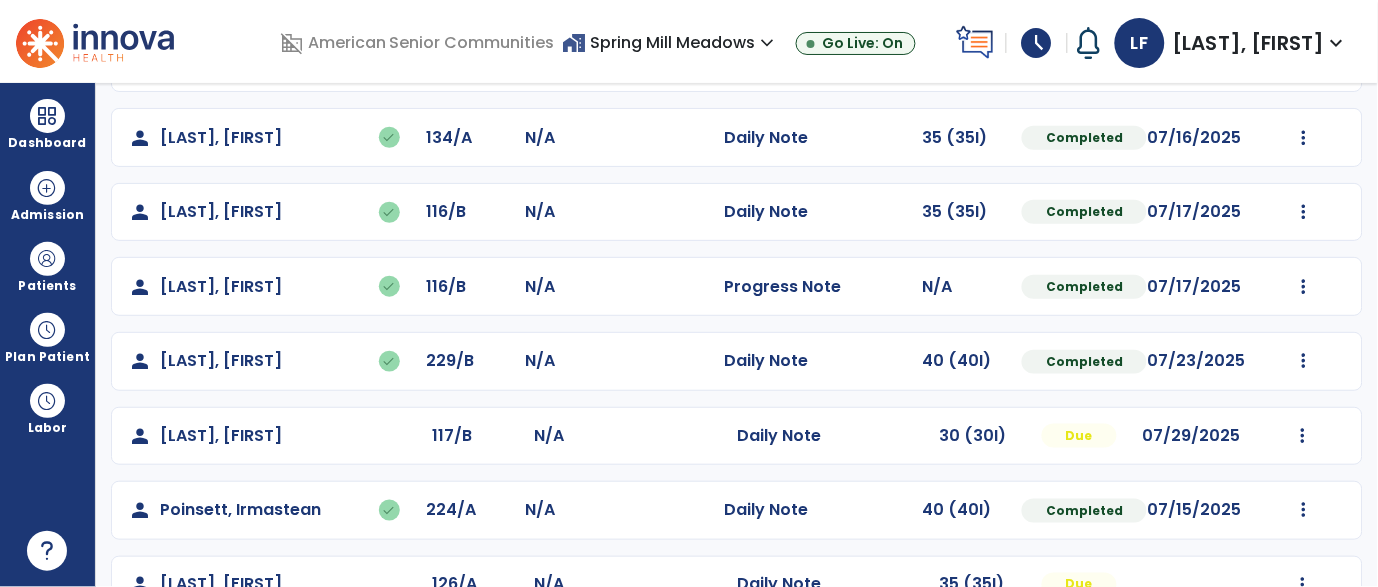 scroll, scrollTop: 326, scrollLeft: 0, axis: vertical 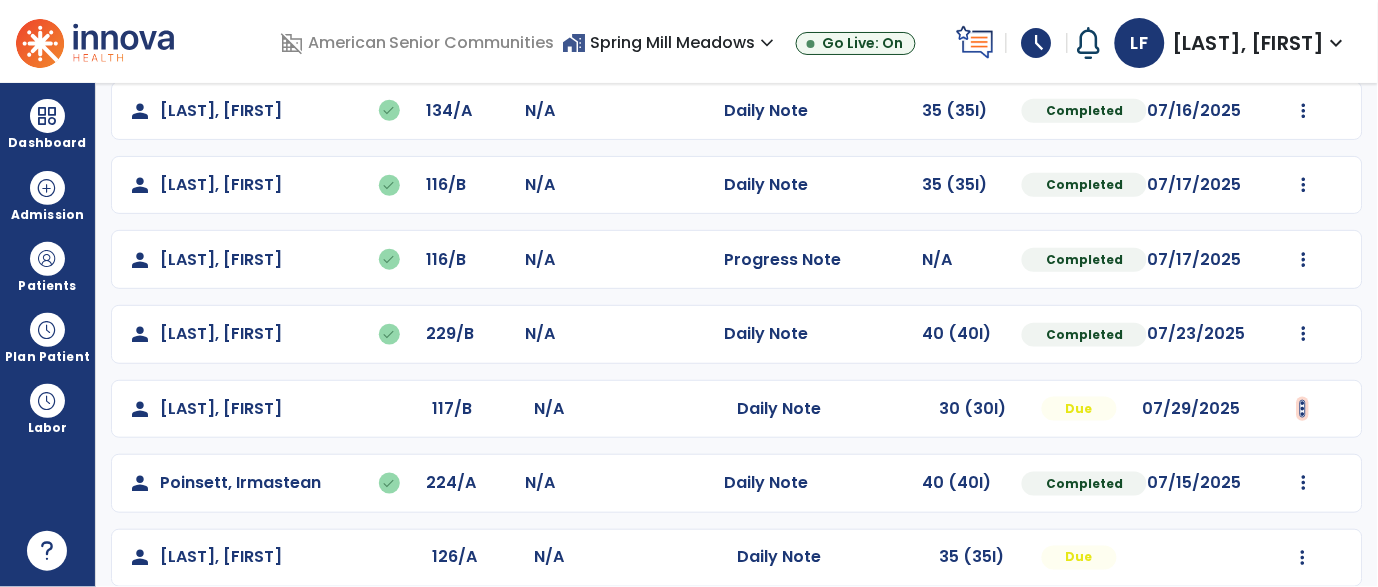 click at bounding box center [1304, -38] 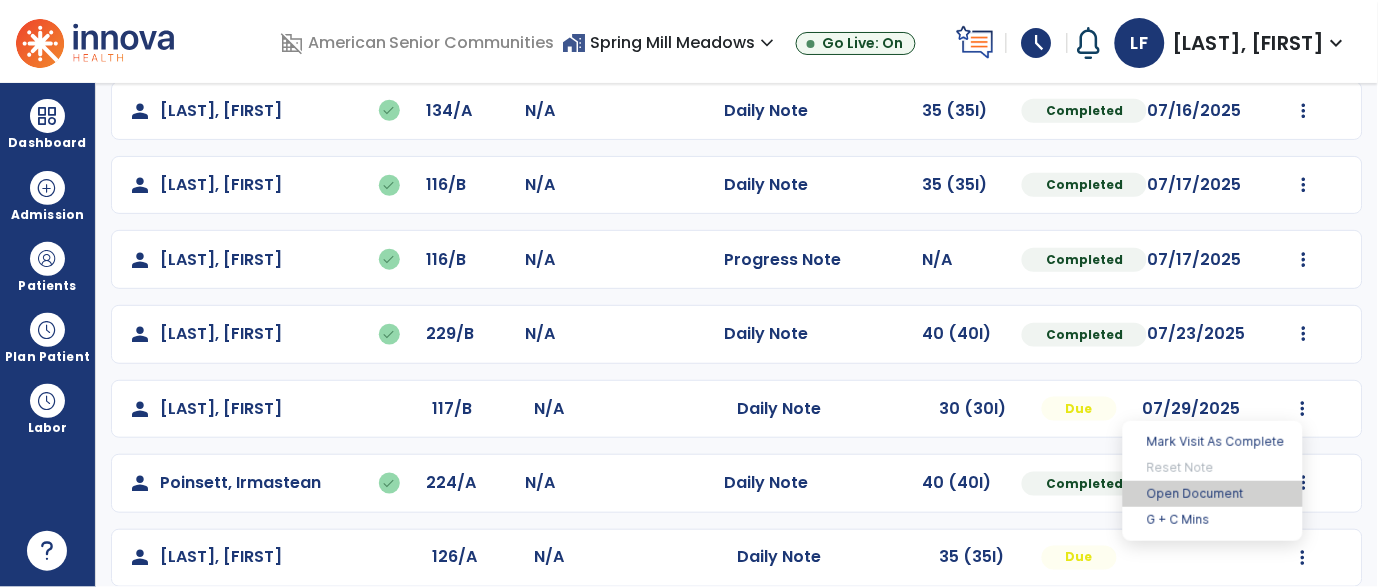 click on "Open Document" at bounding box center (1213, 494) 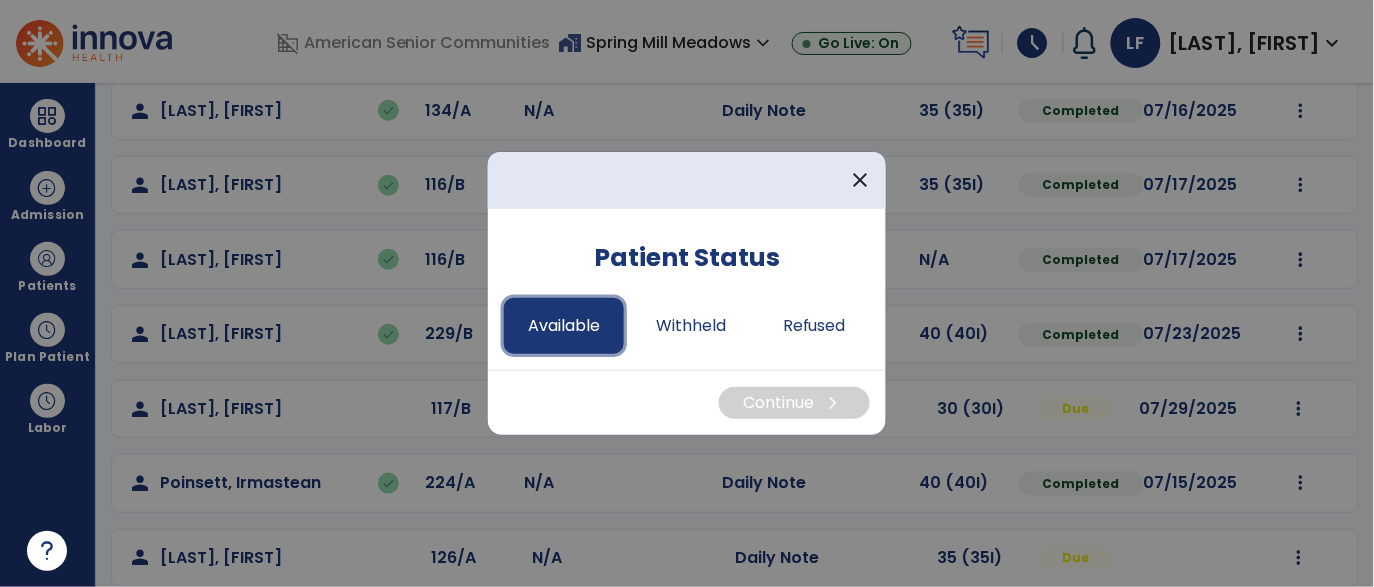 click on "Available" at bounding box center (564, 326) 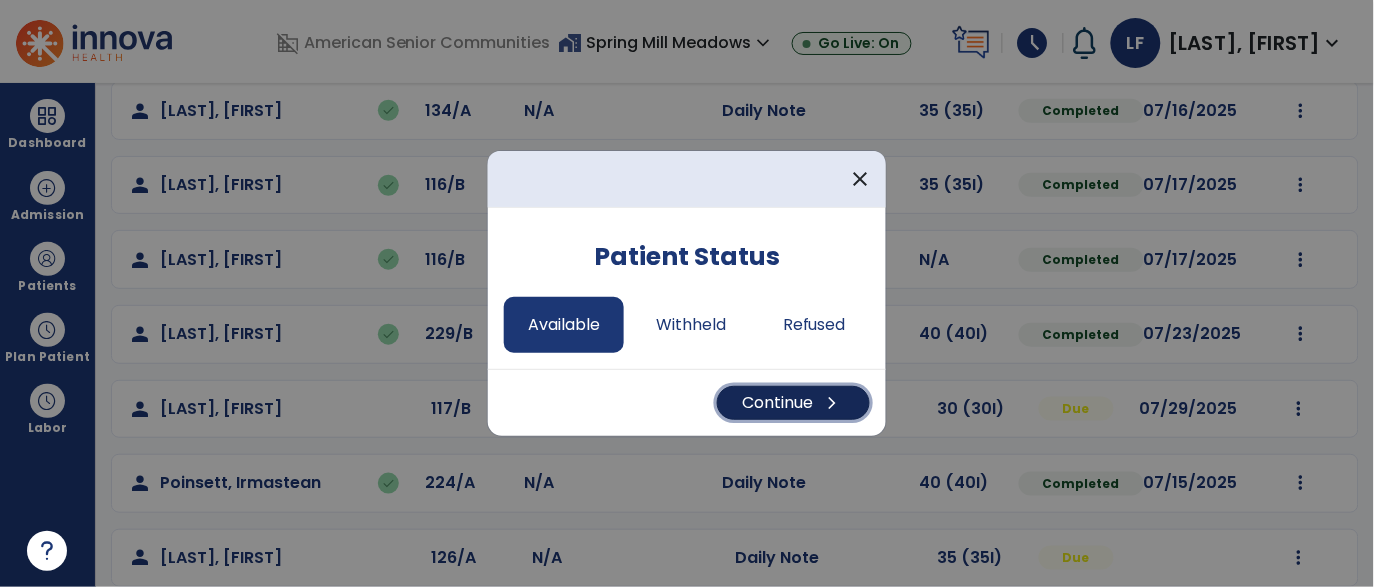 click on "Continue   chevron_right" at bounding box center [793, 403] 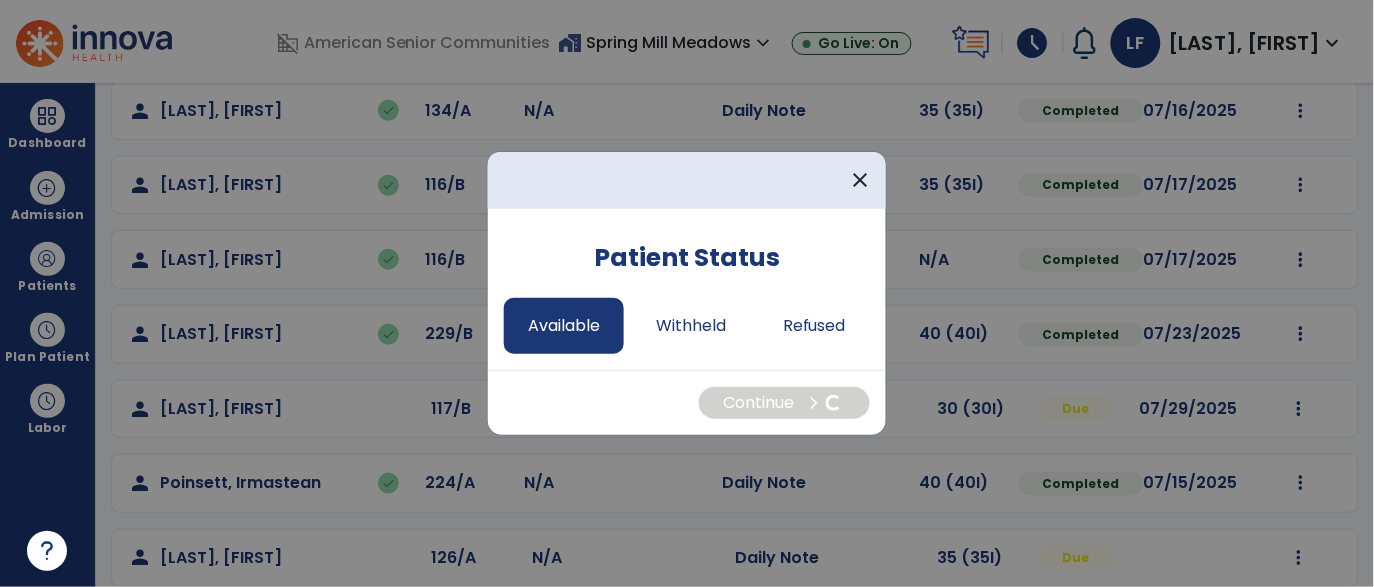 select on "*" 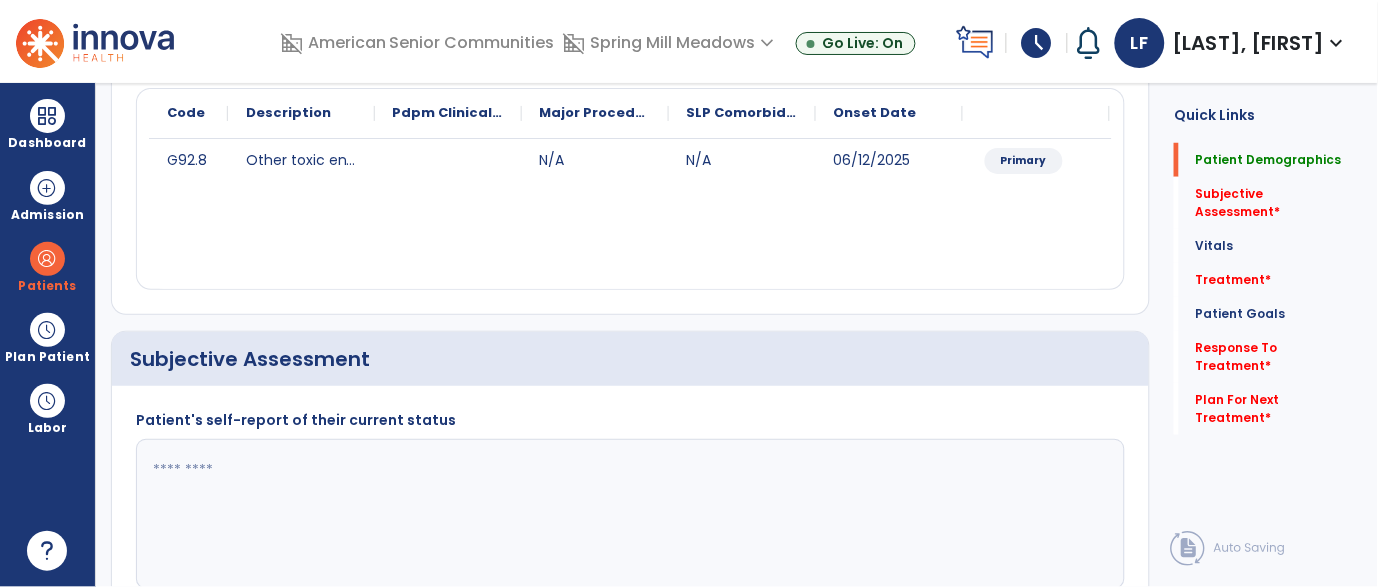 click 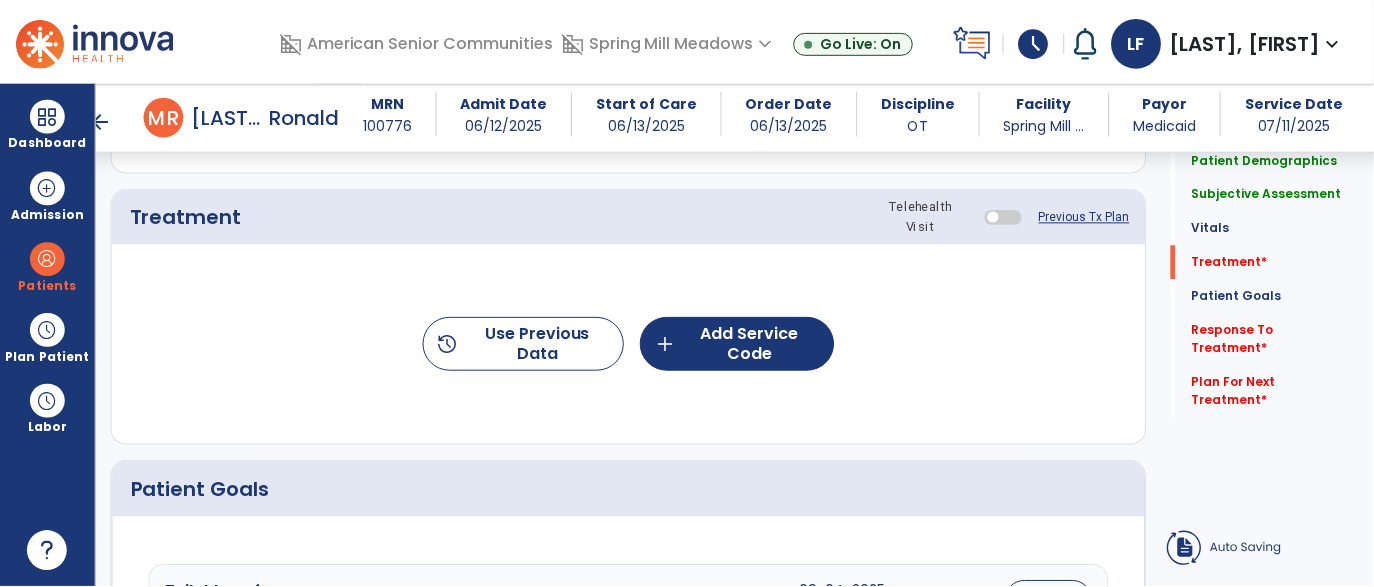 scroll, scrollTop: 1232, scrollLeft: 0, axis: vertical 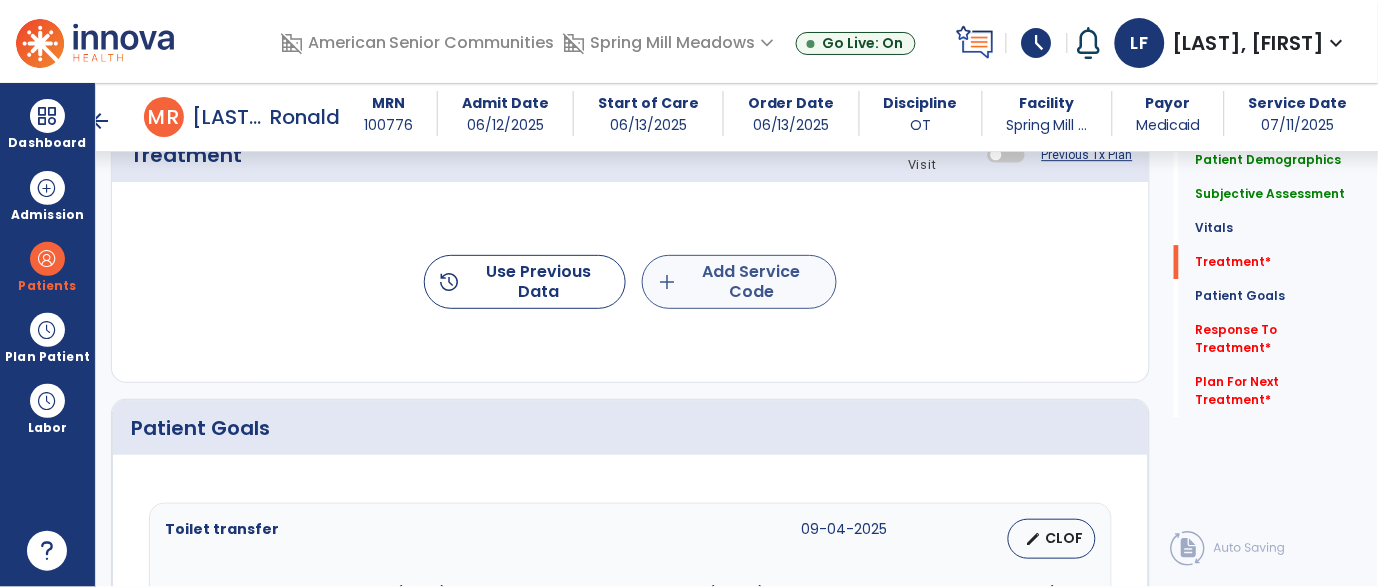 type on "**********" 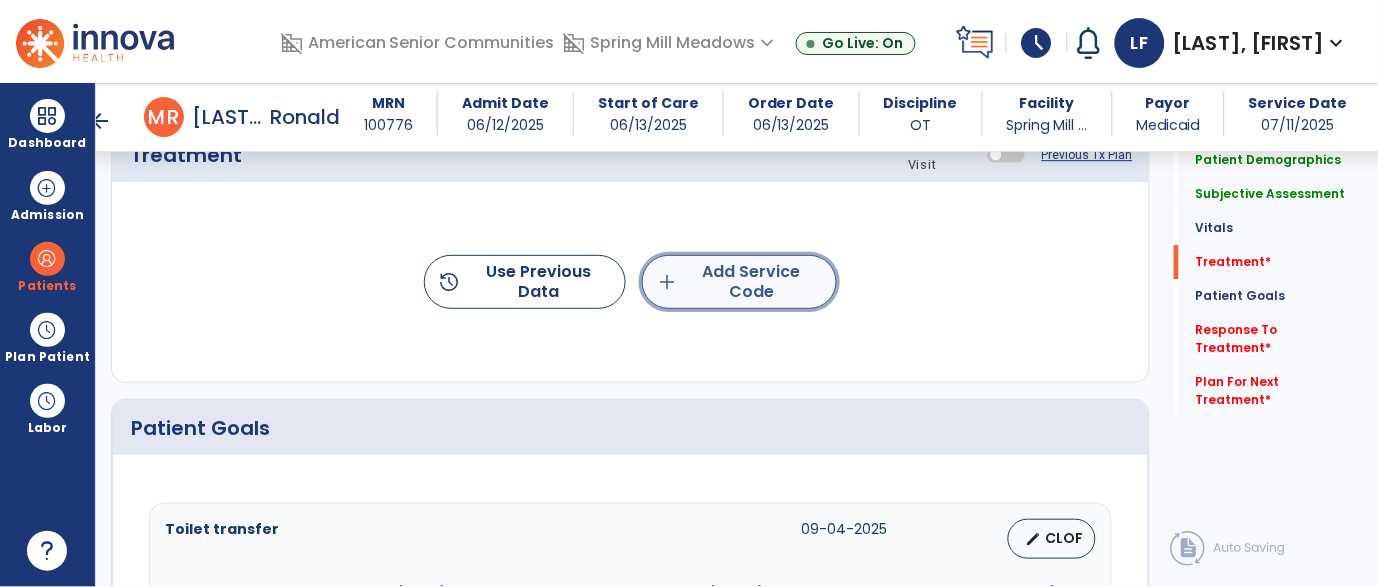 click on "add  Add Service Code" 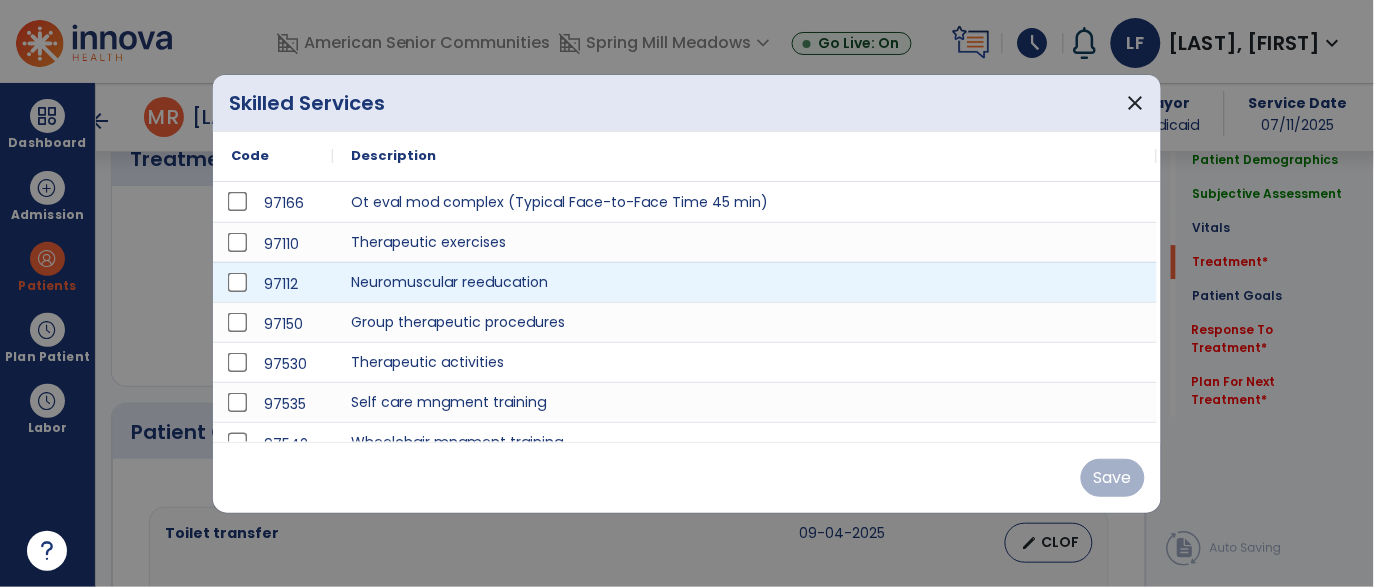 scroll, scrollTop: 1232, scrollLeft: 0, axis: vertical 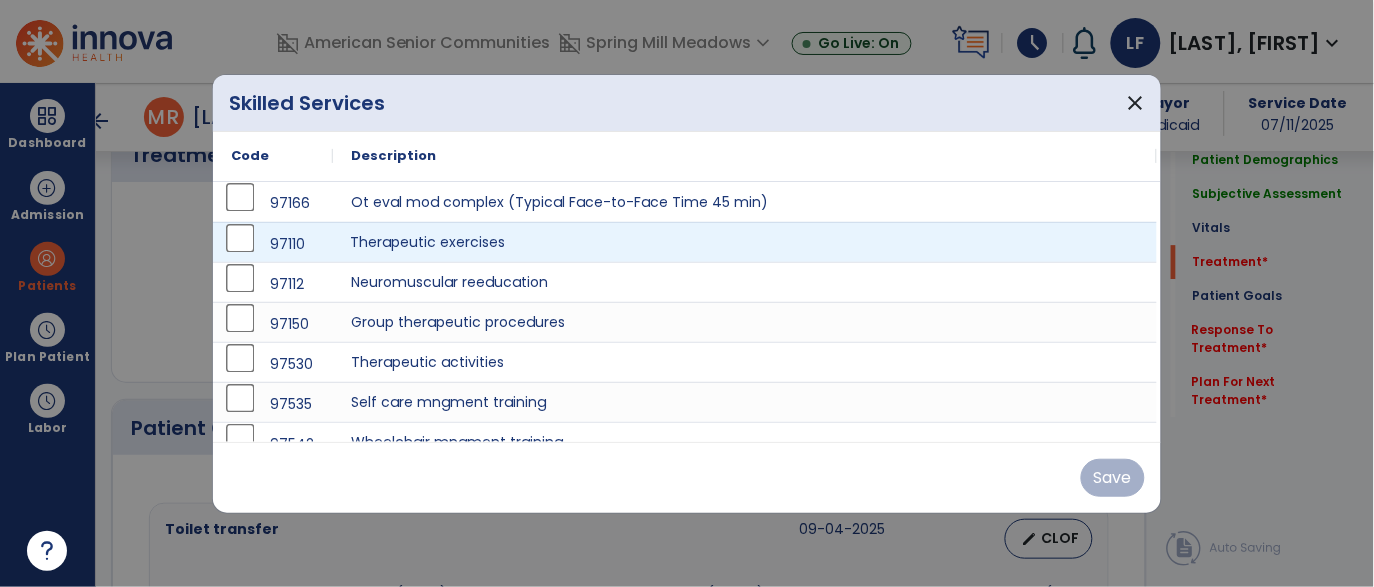 click on "Therapeutic exercises" at bounding box center (745, 242) 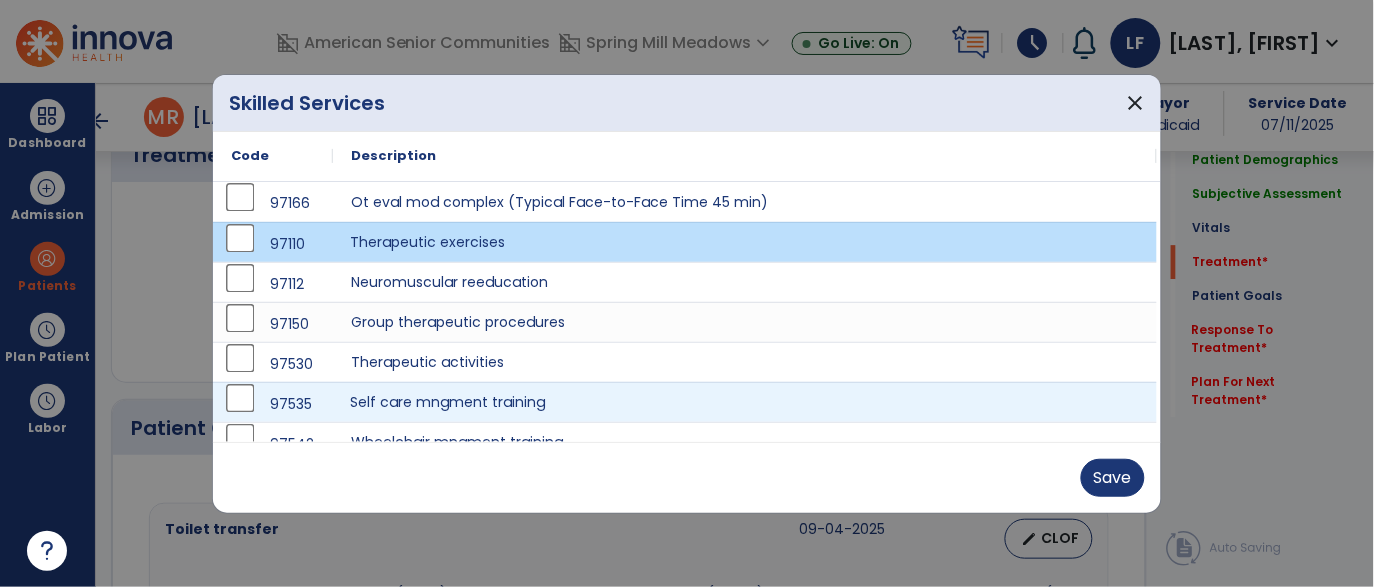 click on "Self care mngment training" at bounding box center (745, 402) 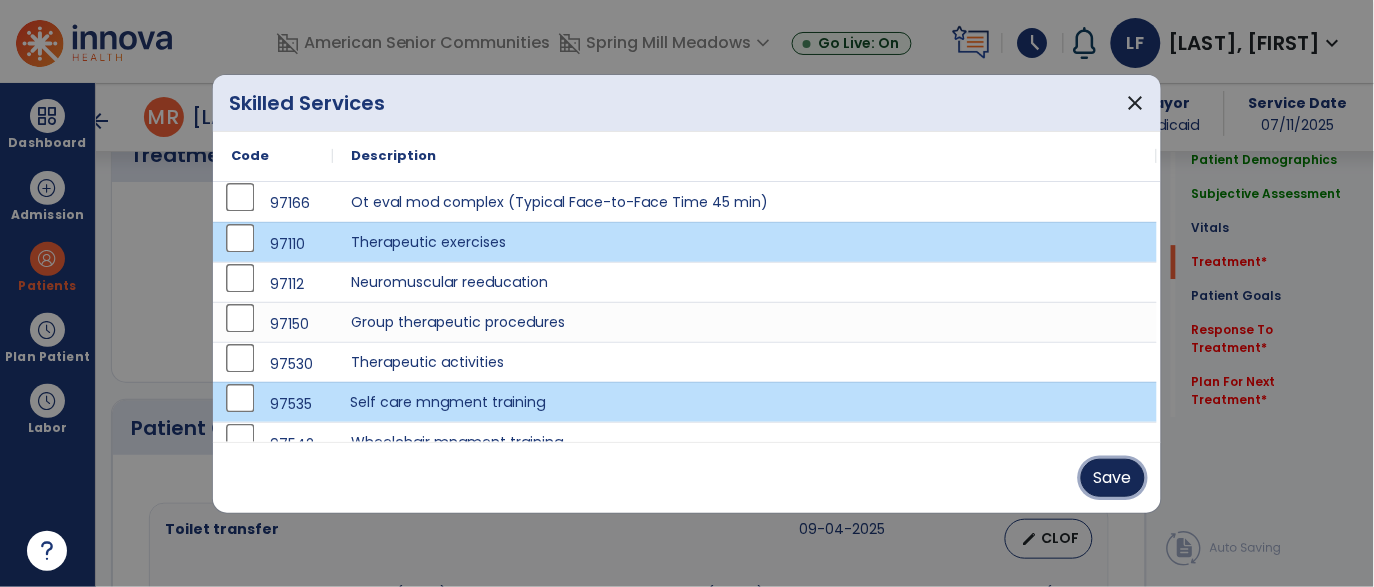 click on "Save" at bounding box center [1113, 478] 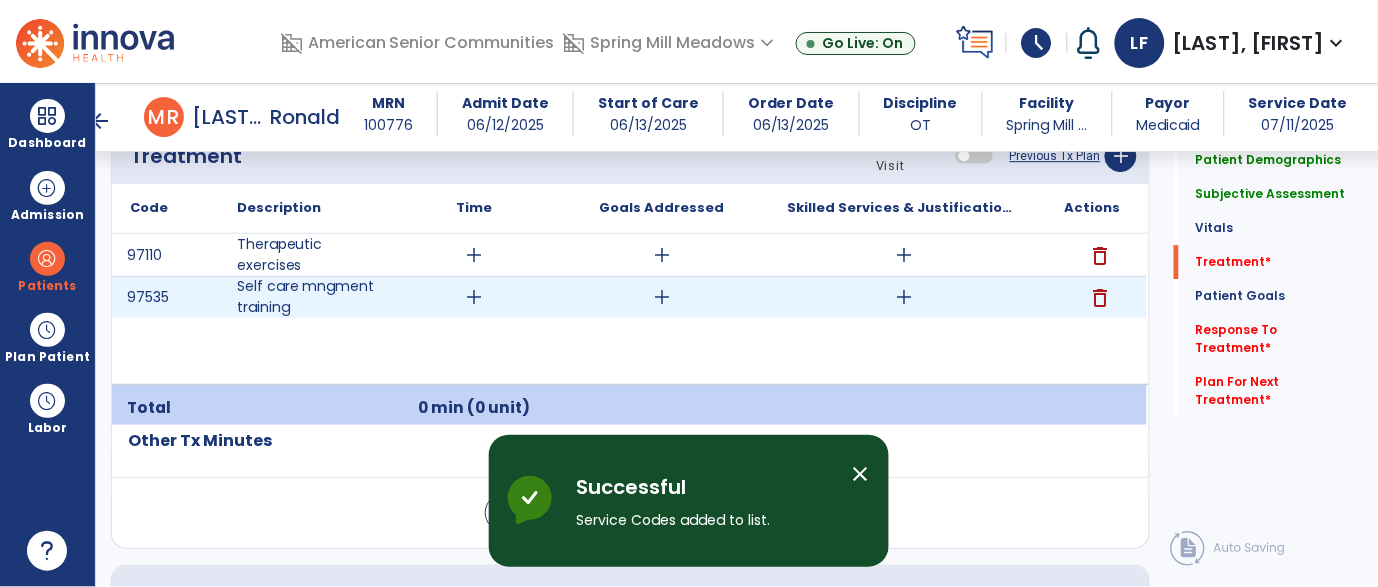 click on "add" at bounding box center (474, 297) 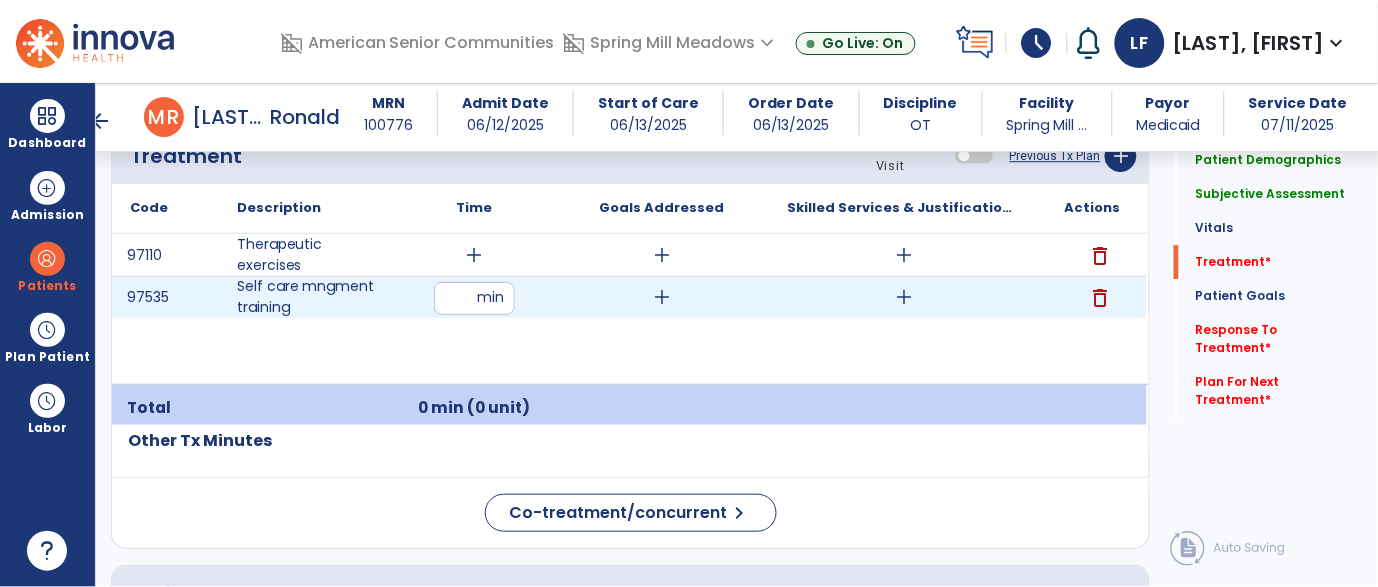 type on "**" 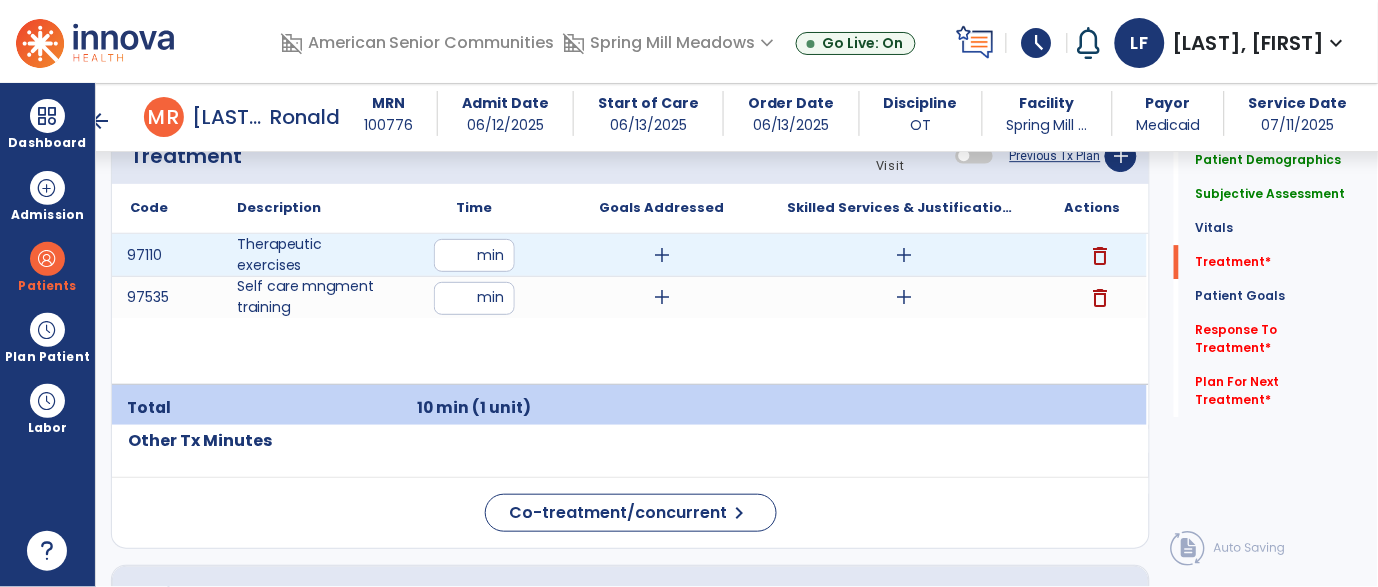 type on "**" 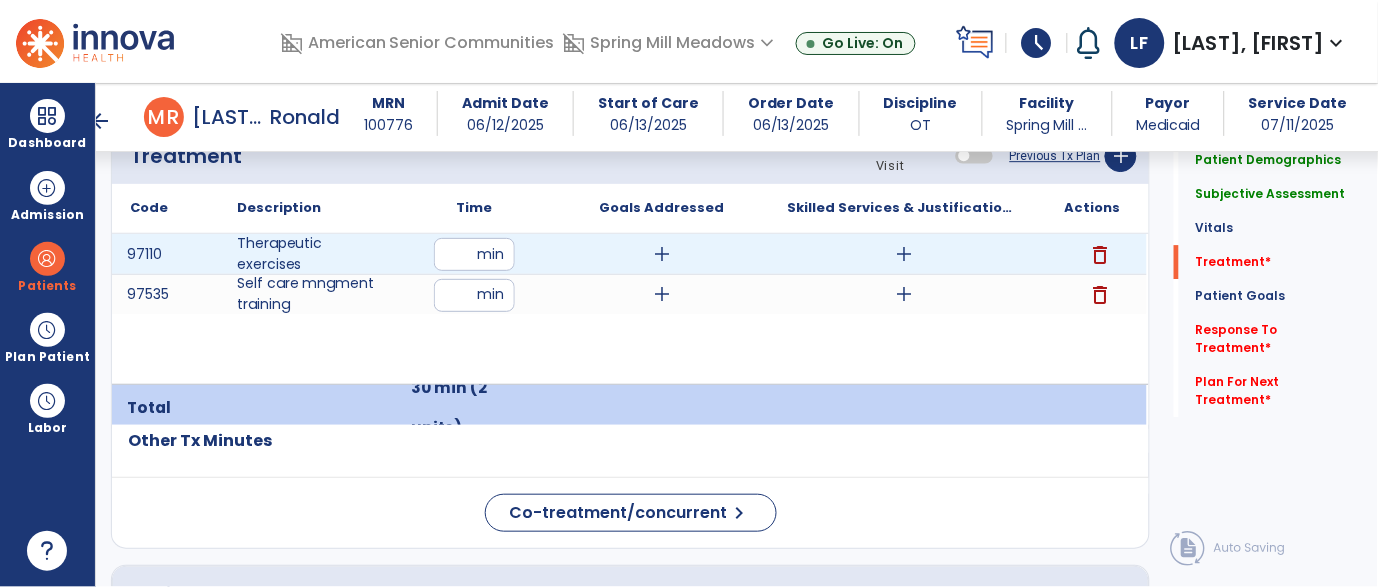 click on "add" at bounding box center (662, 254) 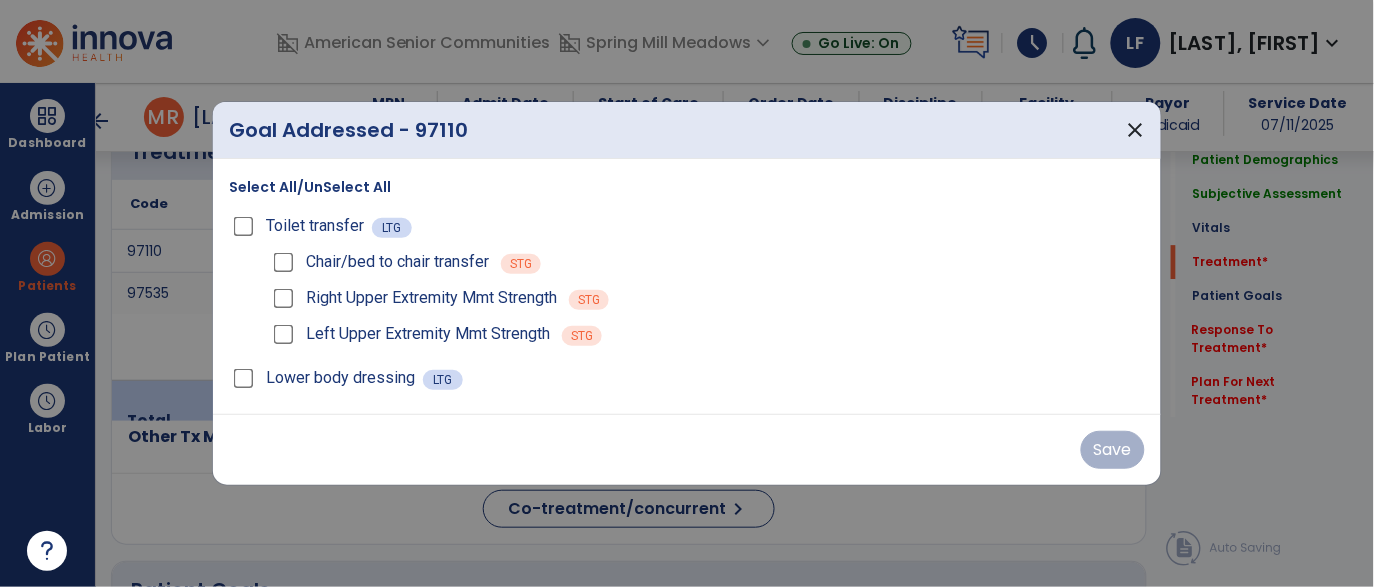 scroll, scrollTop: 1232, scrollLeft: 0, axis: vertical 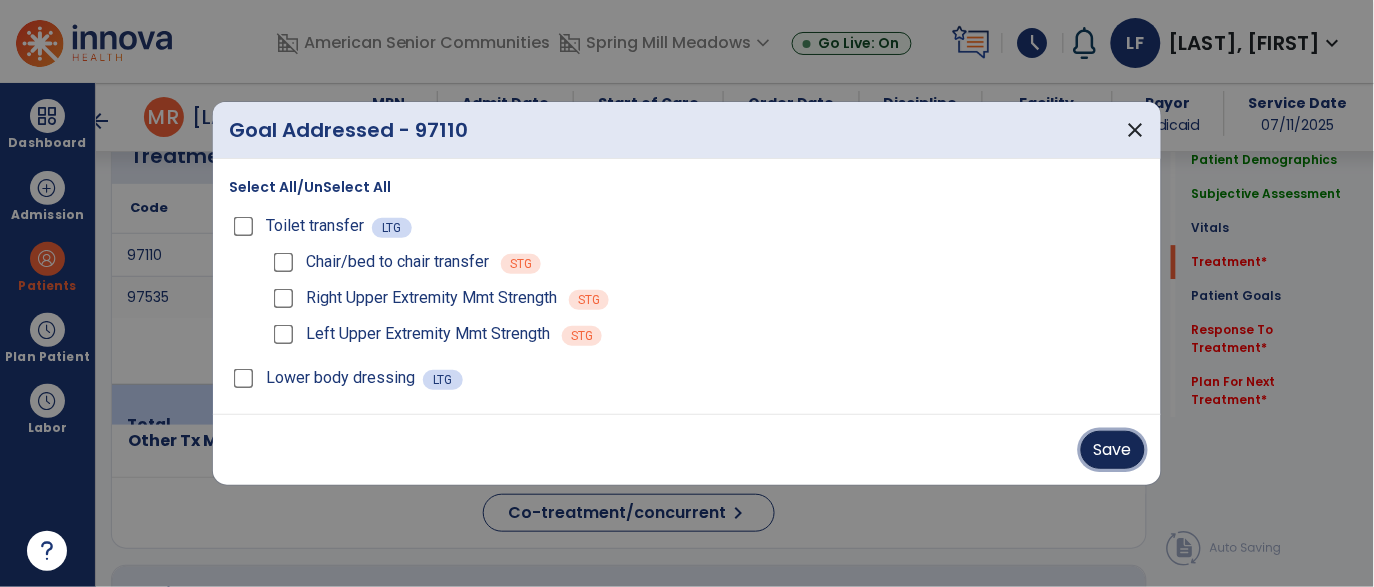 click on "Save" at bounding box center [1113, 450] 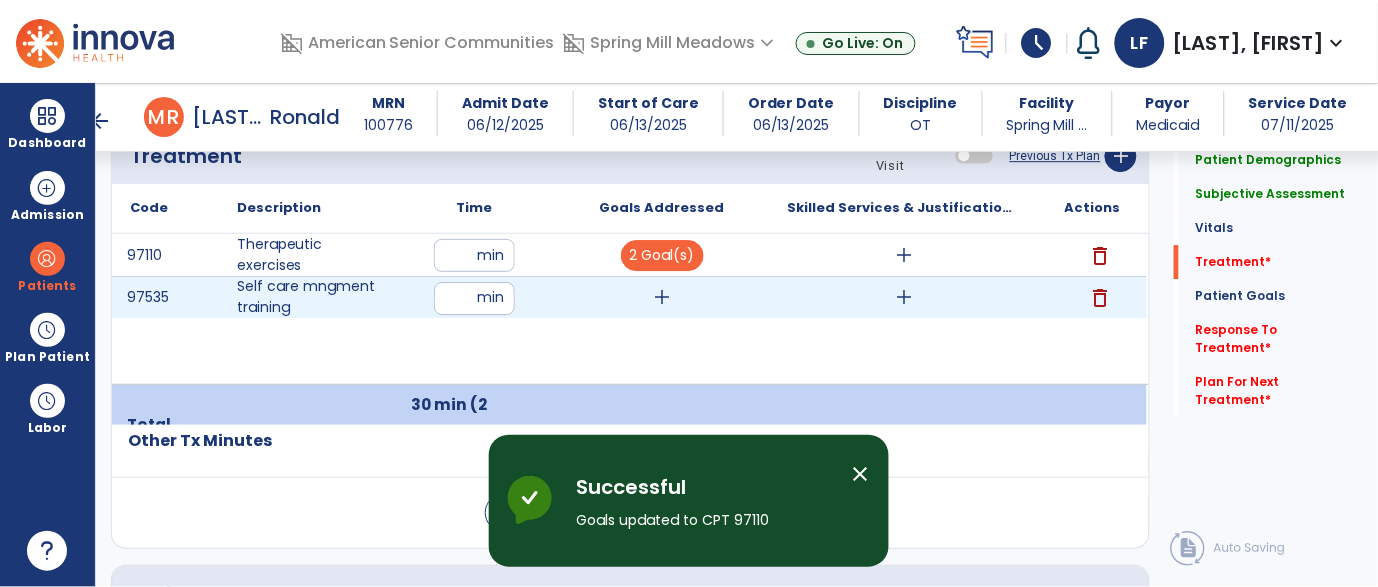 click on "add" at bounding box center (662, 297) 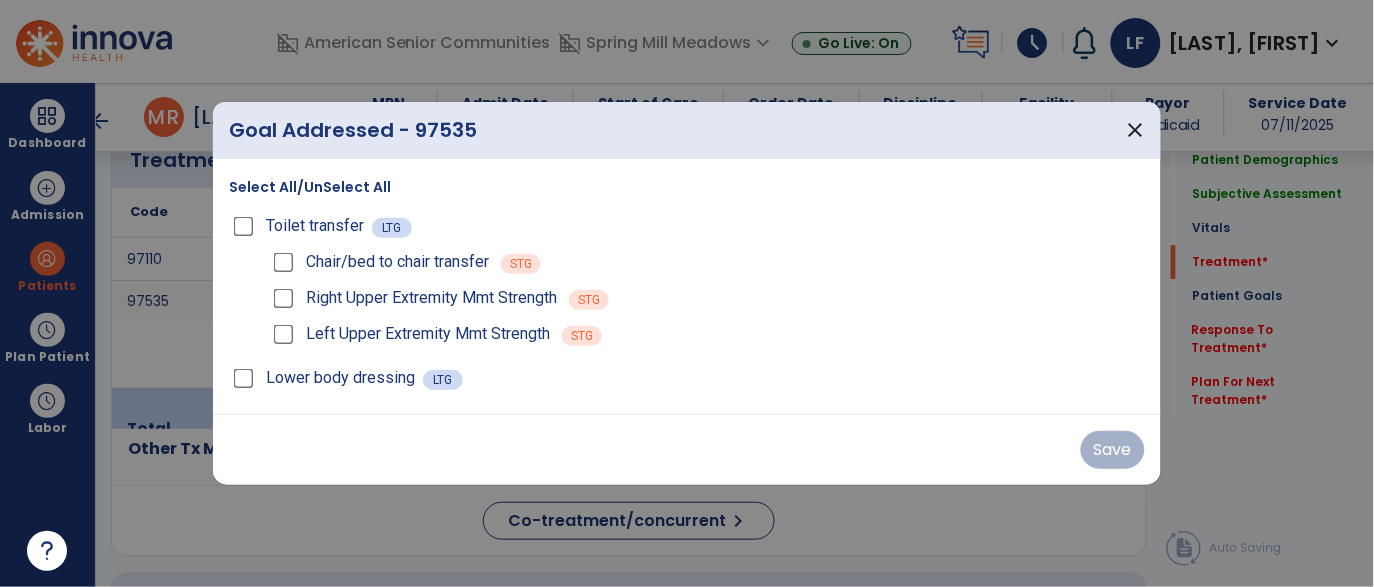 scroll, scrollTop: 1232, scrollLeft: 0, axis: vertical 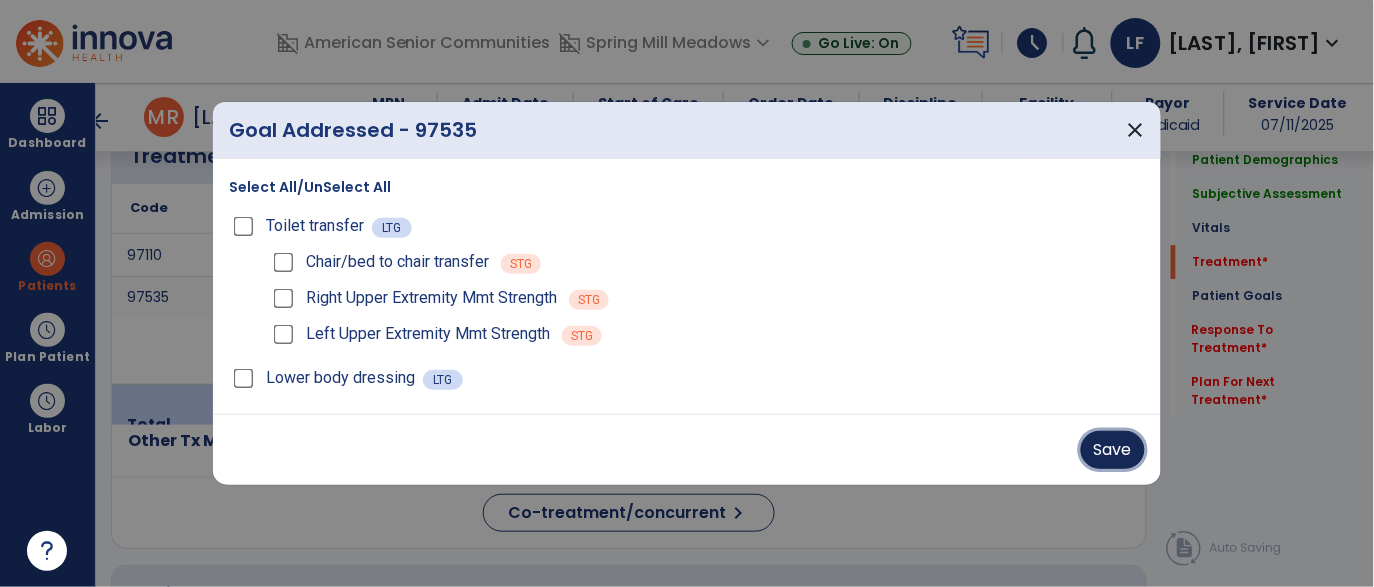 click on "Save" at bounding box center [1113, 450] 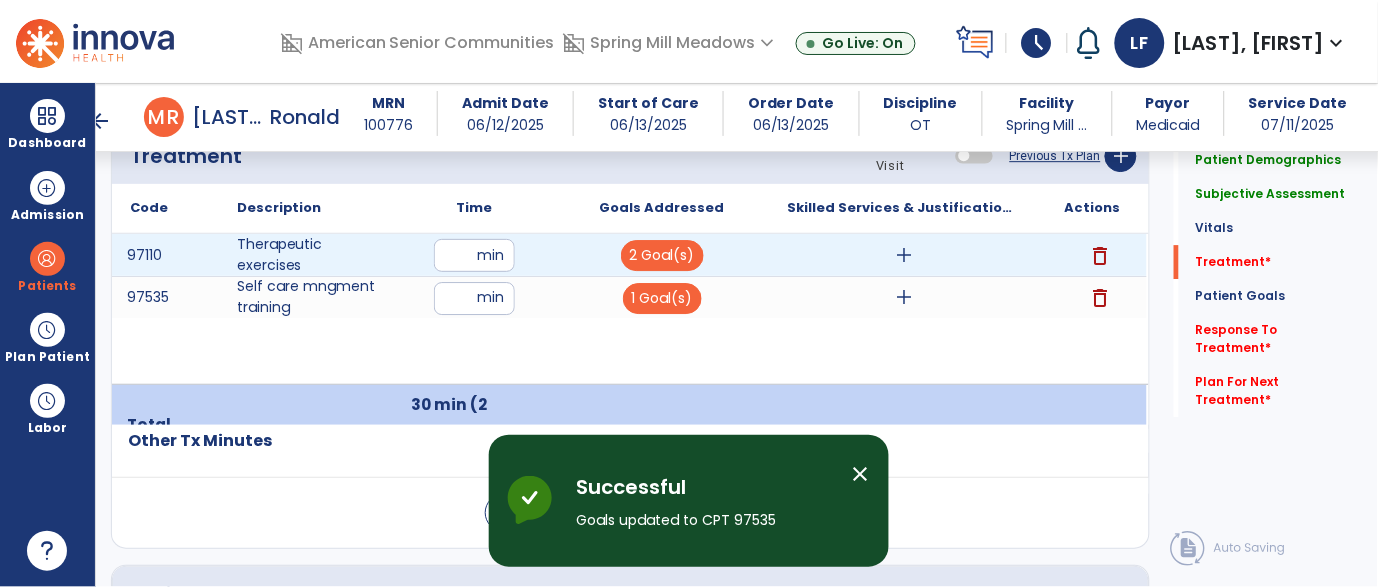 click on "add" at bounding box center [904, 255] 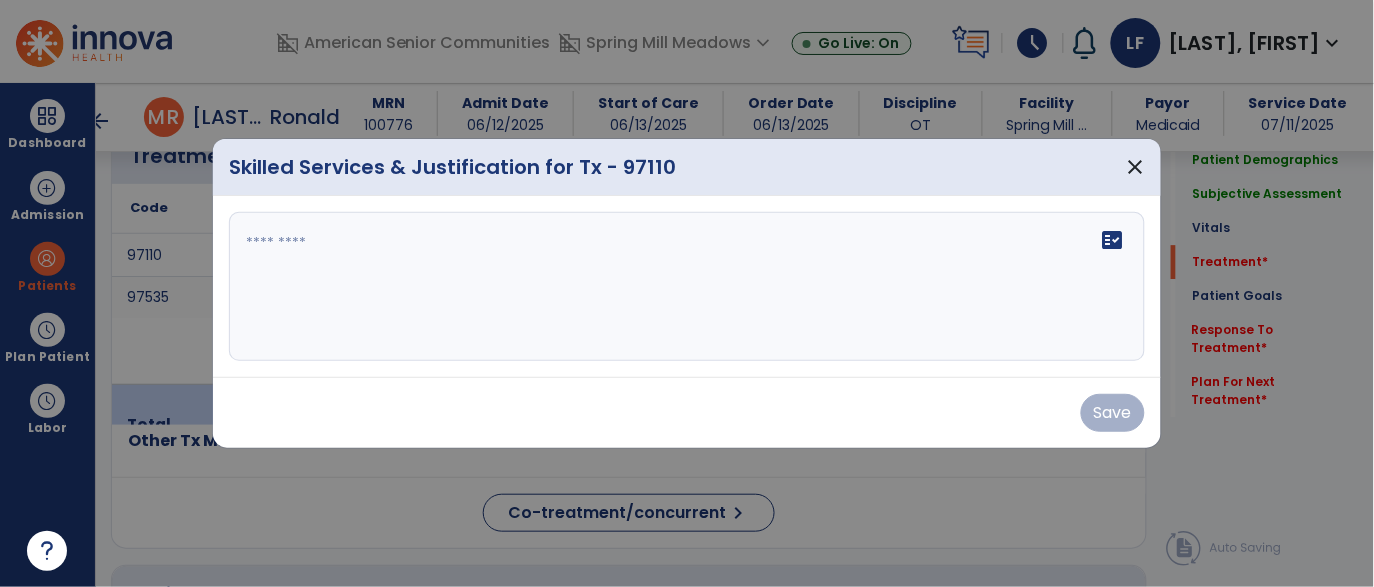 scroll, scrollTop: 1232, scrollLeft: 0, axis: vertical 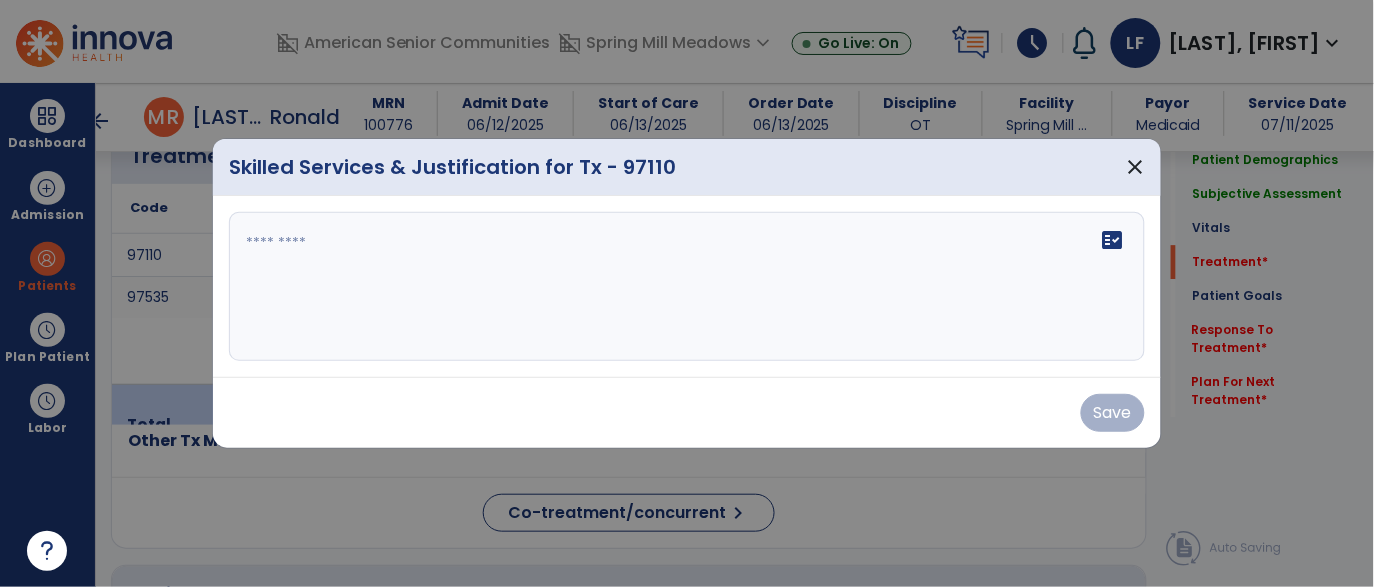 click at bounding box center [687, 287] 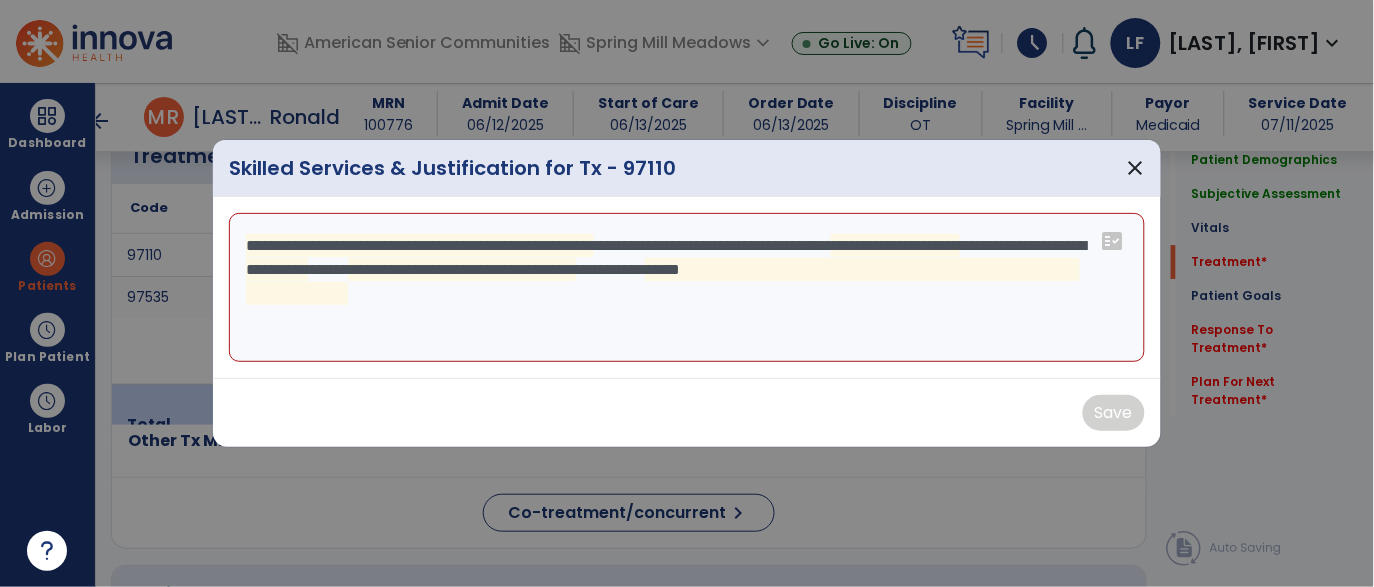 click on "**********" at bounding box center [687, 288] 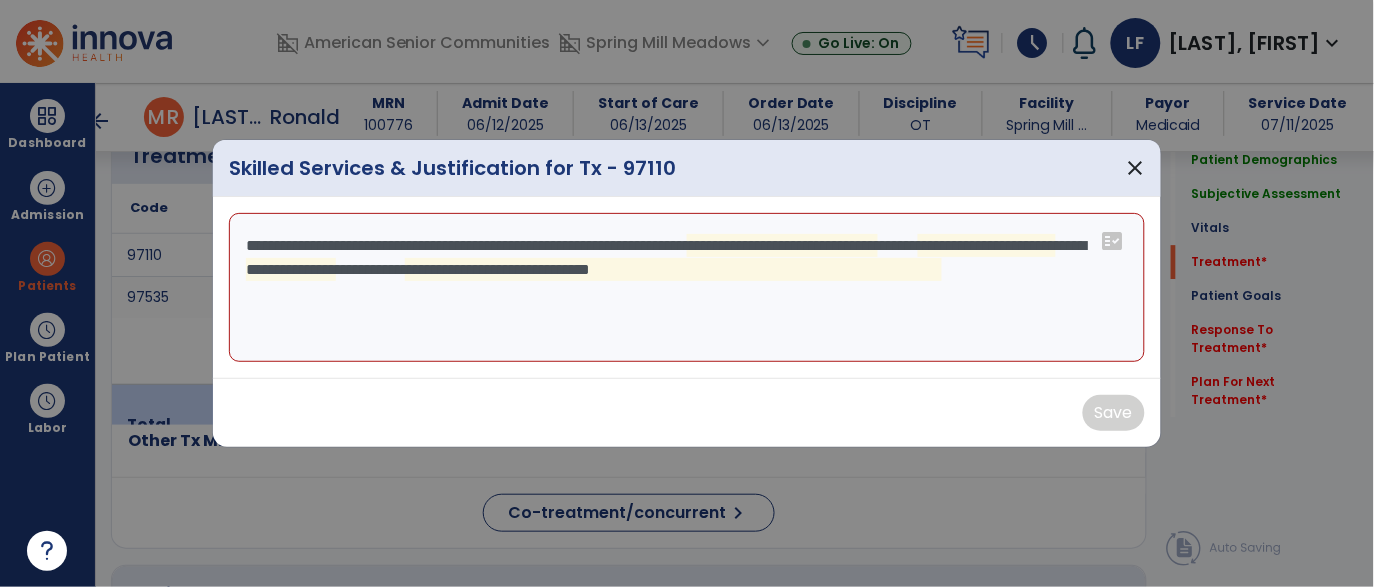 click on "**********" at bounding box center (687, 288) 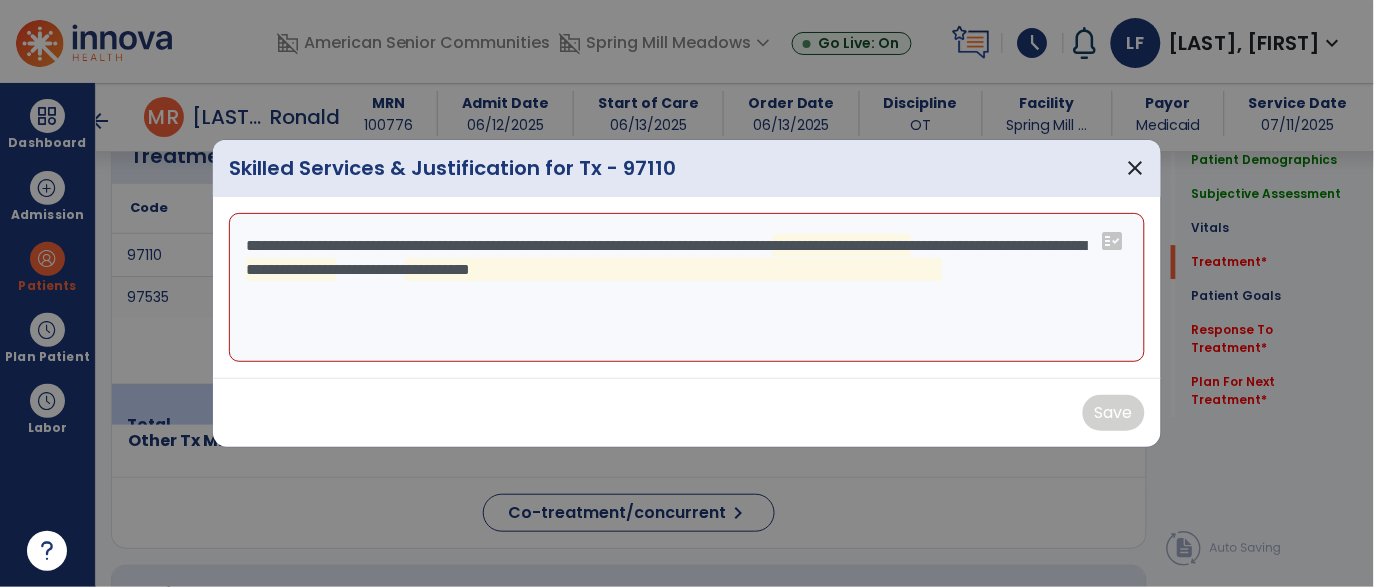 click on "**********" at bounding box center (687, 288) 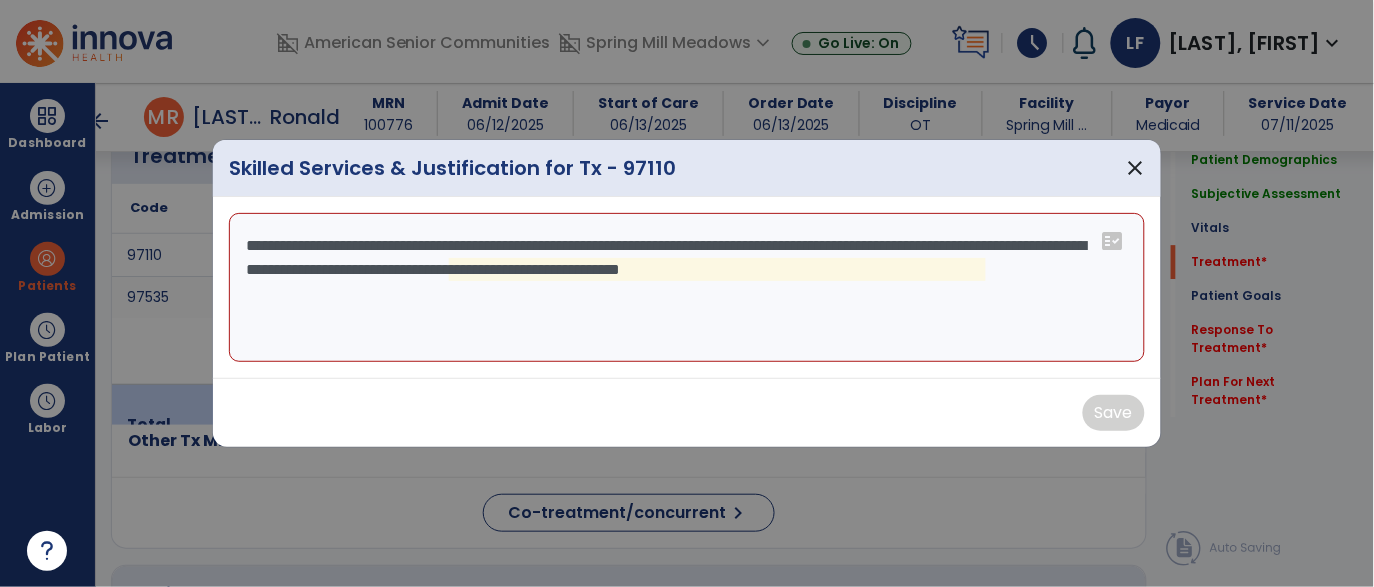 click on "**********" at bounding box center (687, 288) 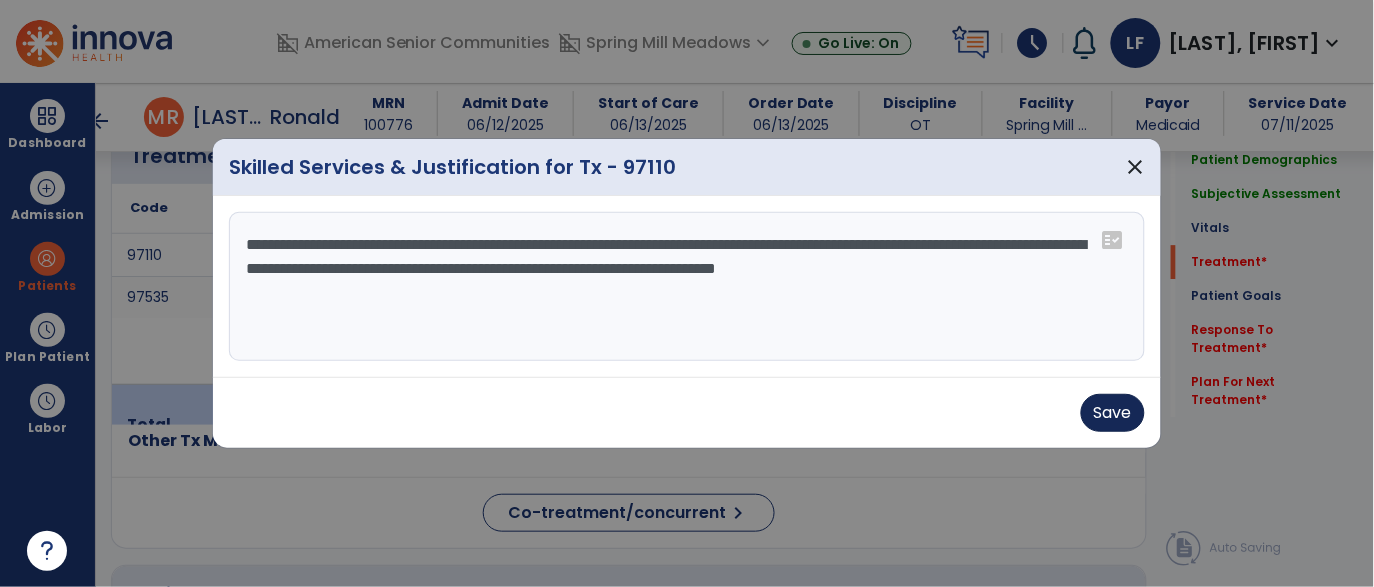 type on "**********" 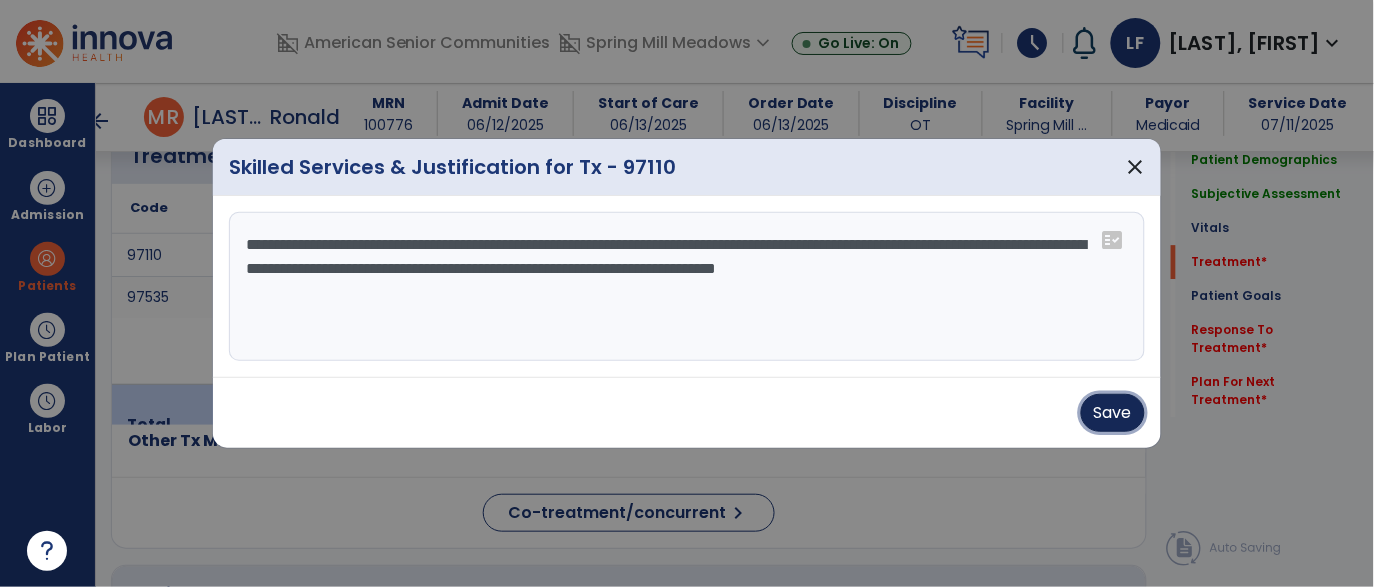 click on "Save" at bounding box center (1113, 413) 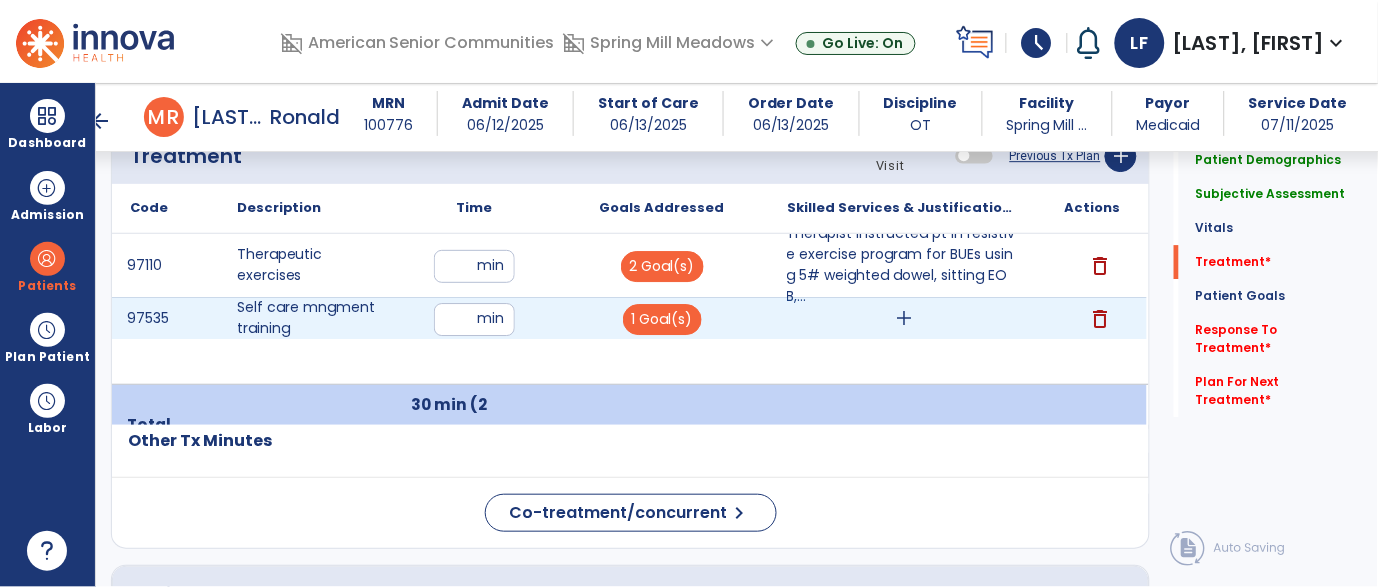 click on "add" at bounding box center [904, 318] 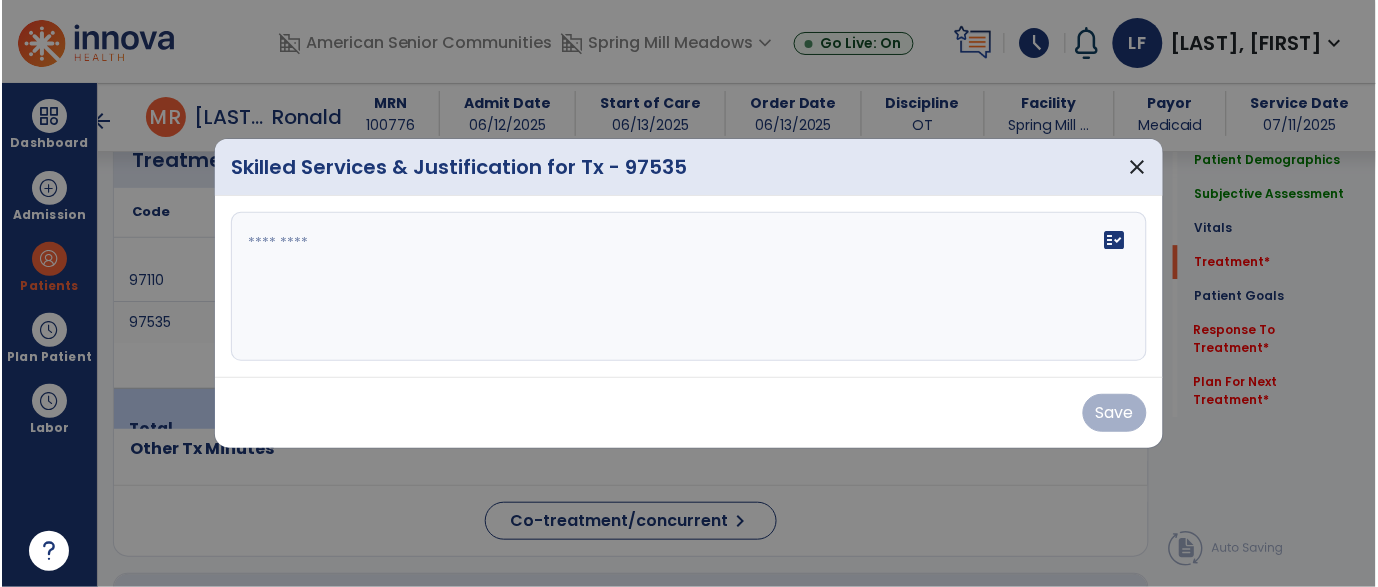 scroll, scrollTop: 1232, scrollLeft: 0, axis: vertical 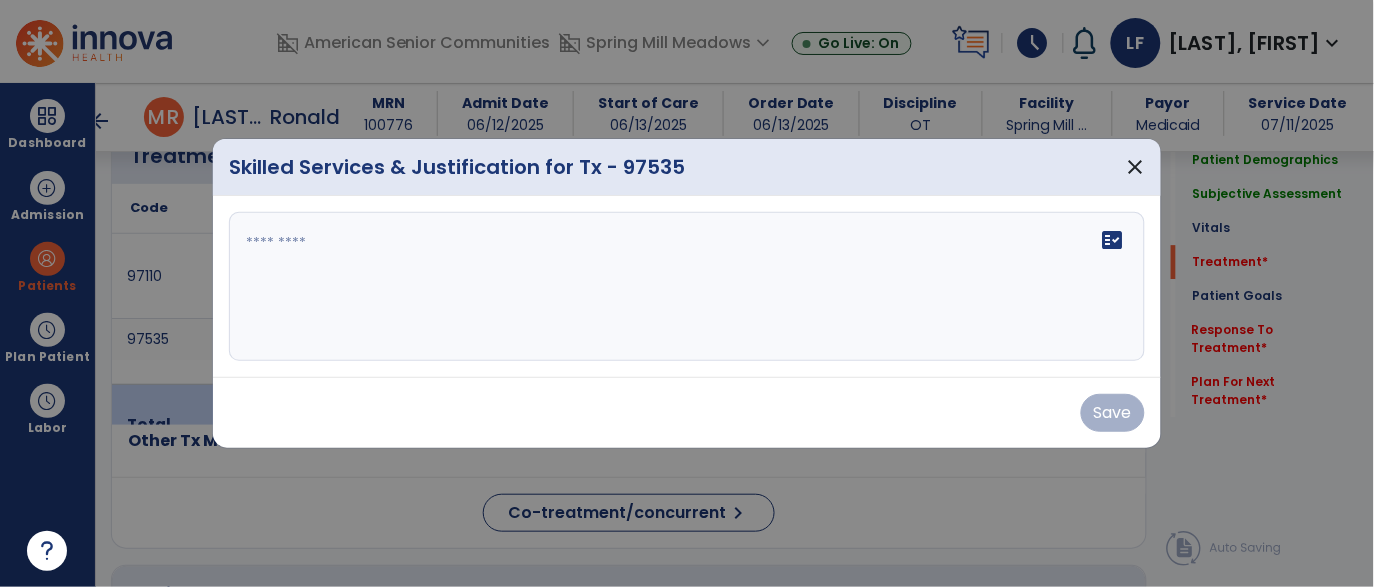 click at bounding box center [687, 287] 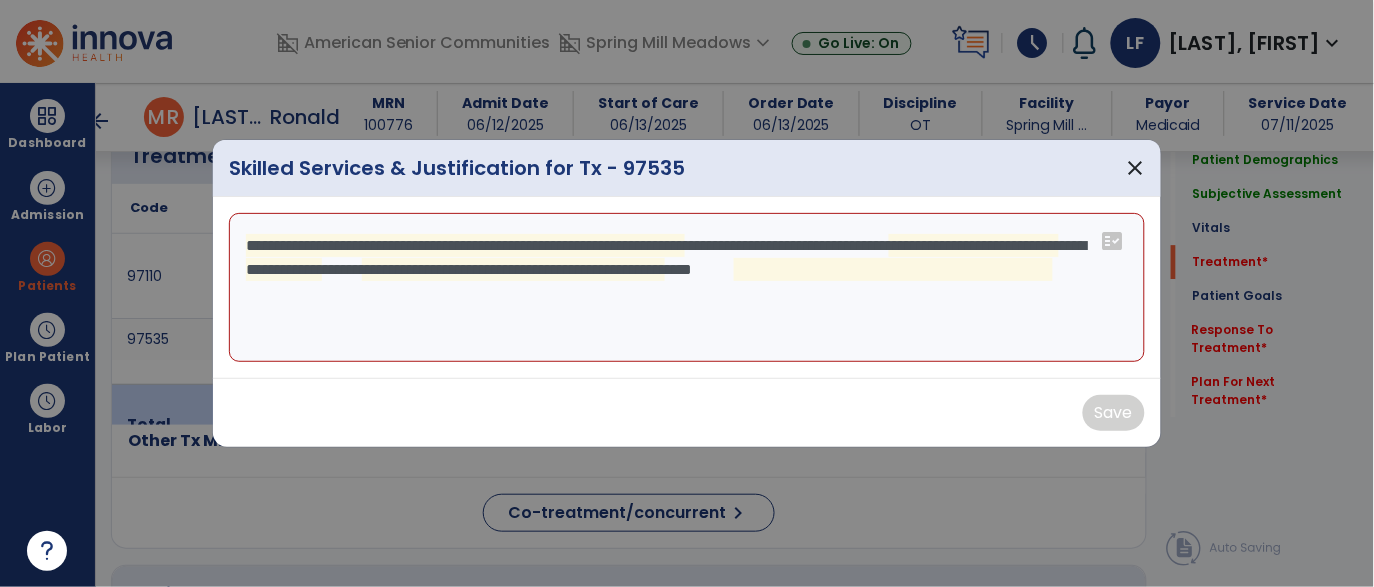 click on "**********" at bounding box center (687, 288) 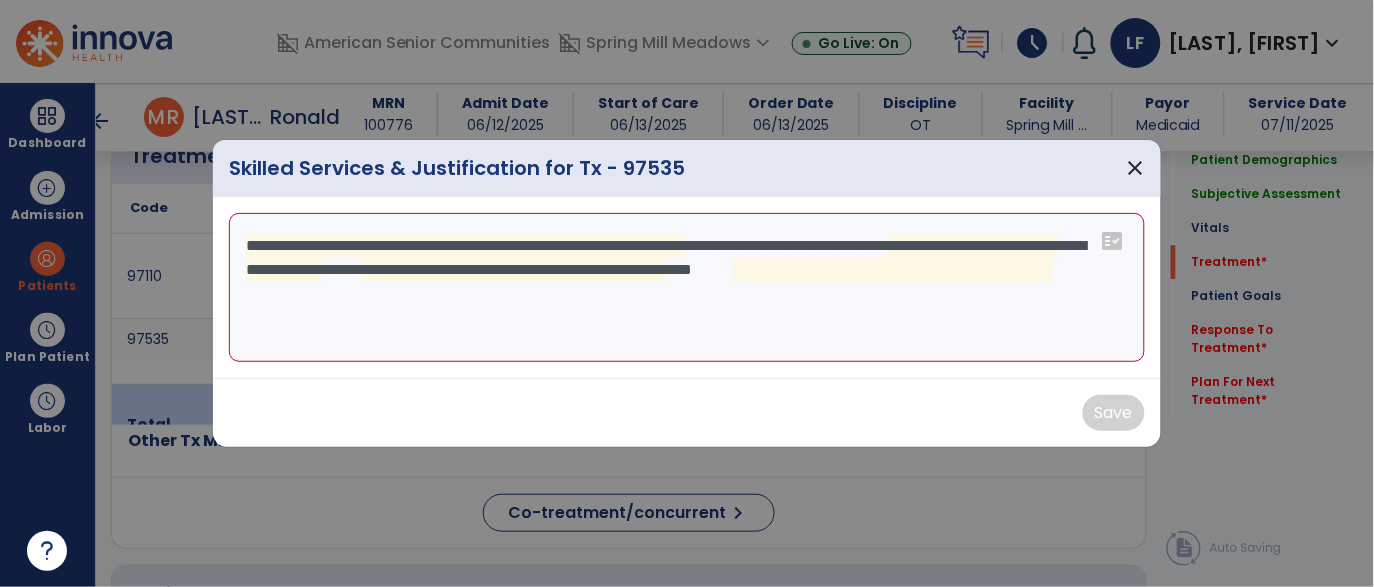 click on "**********" at bounding box center (687, 288) 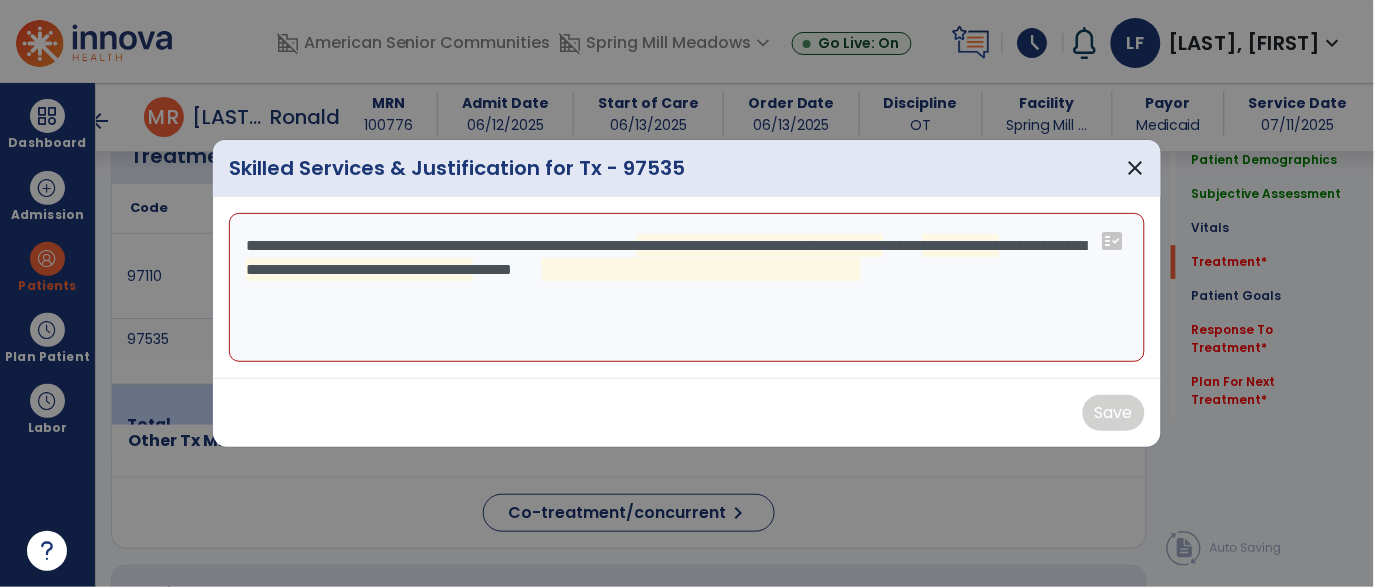 click on "**********" at bounding box center (687, 288) 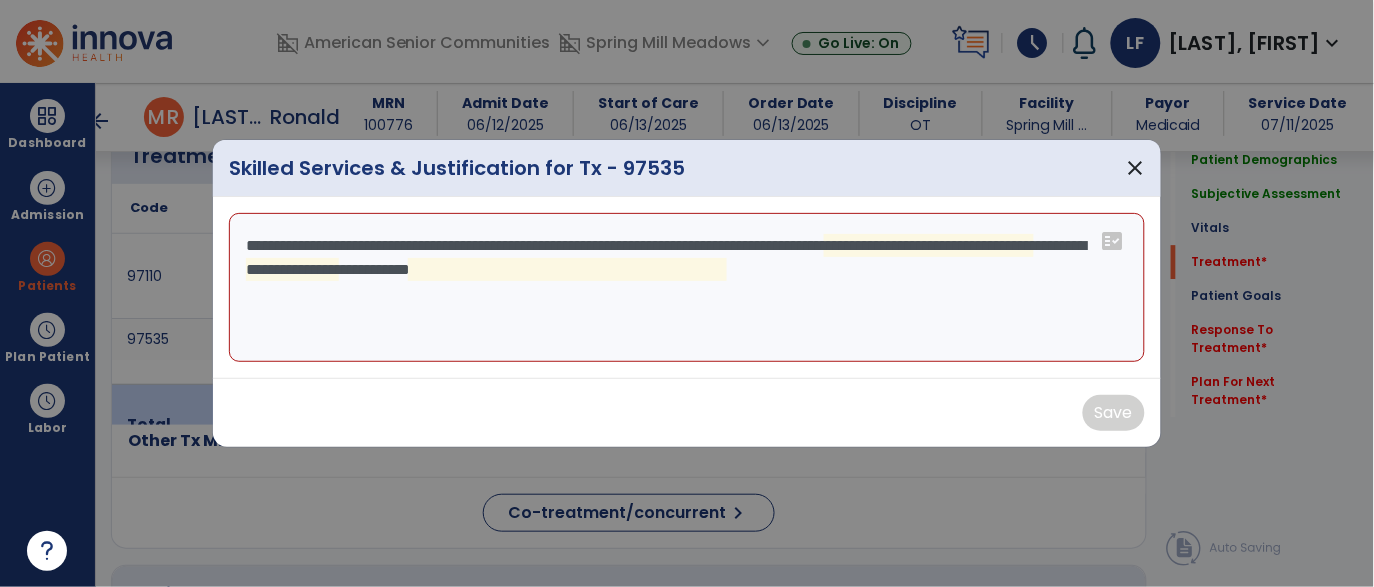 click on "**********" at bounding box center [687, 288] 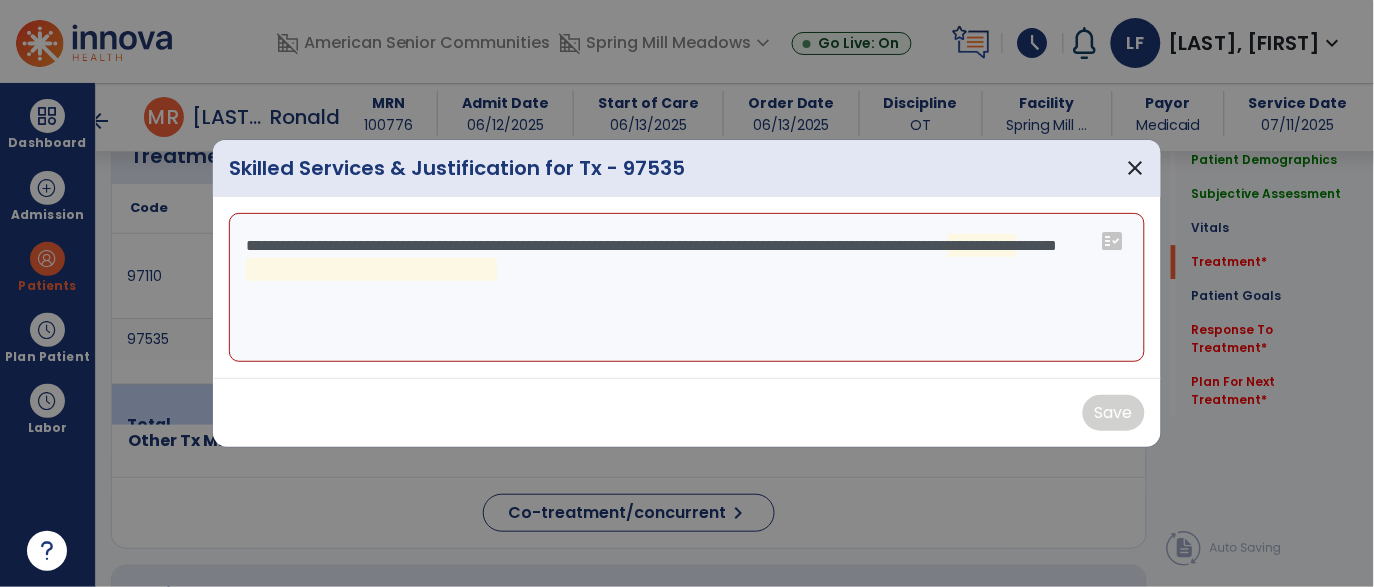 click on "**********" at bounding box center (687, 288) 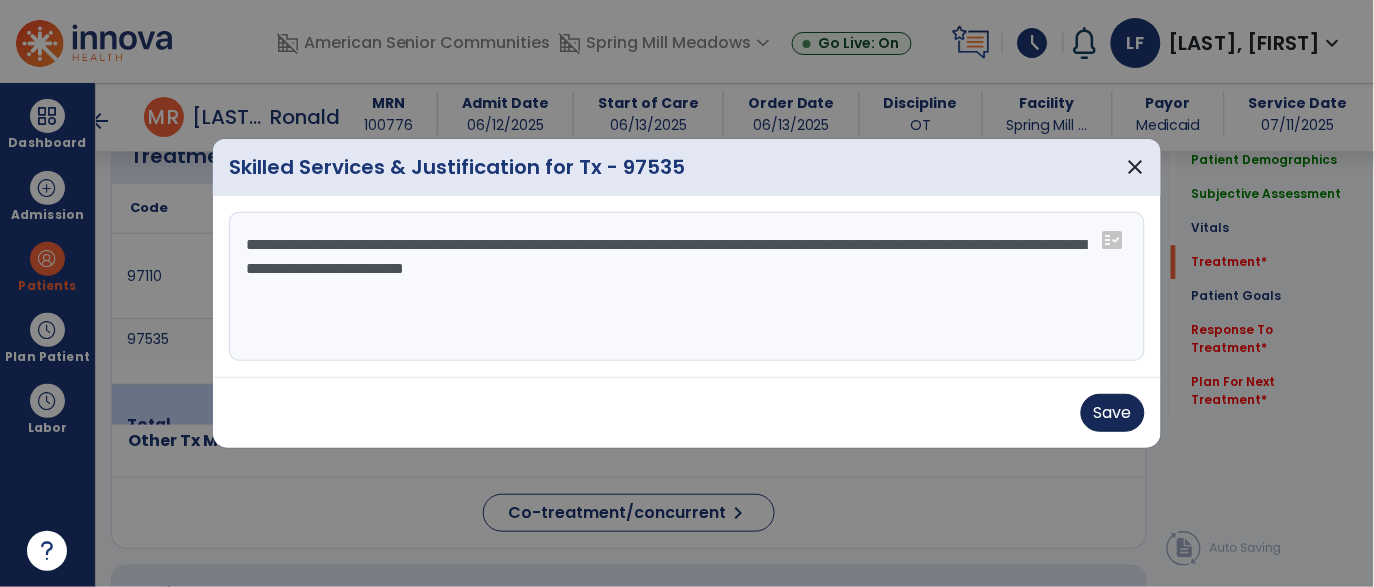 type on "**********" 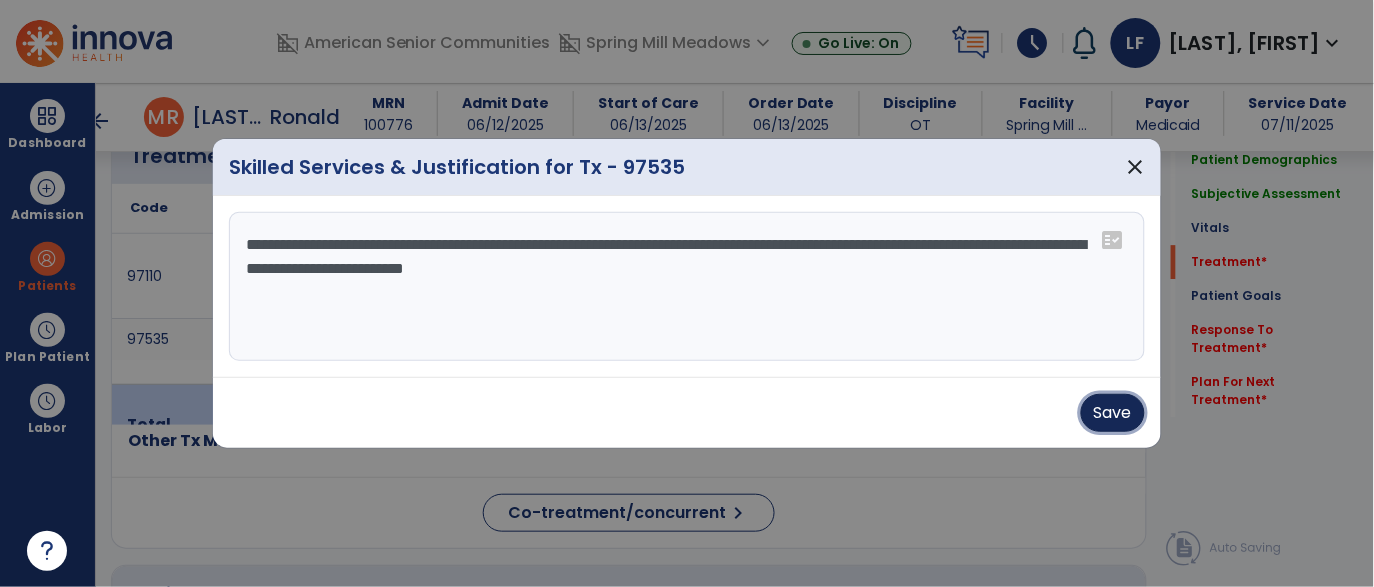 click on "Save" at bounding box center [1113, 413] 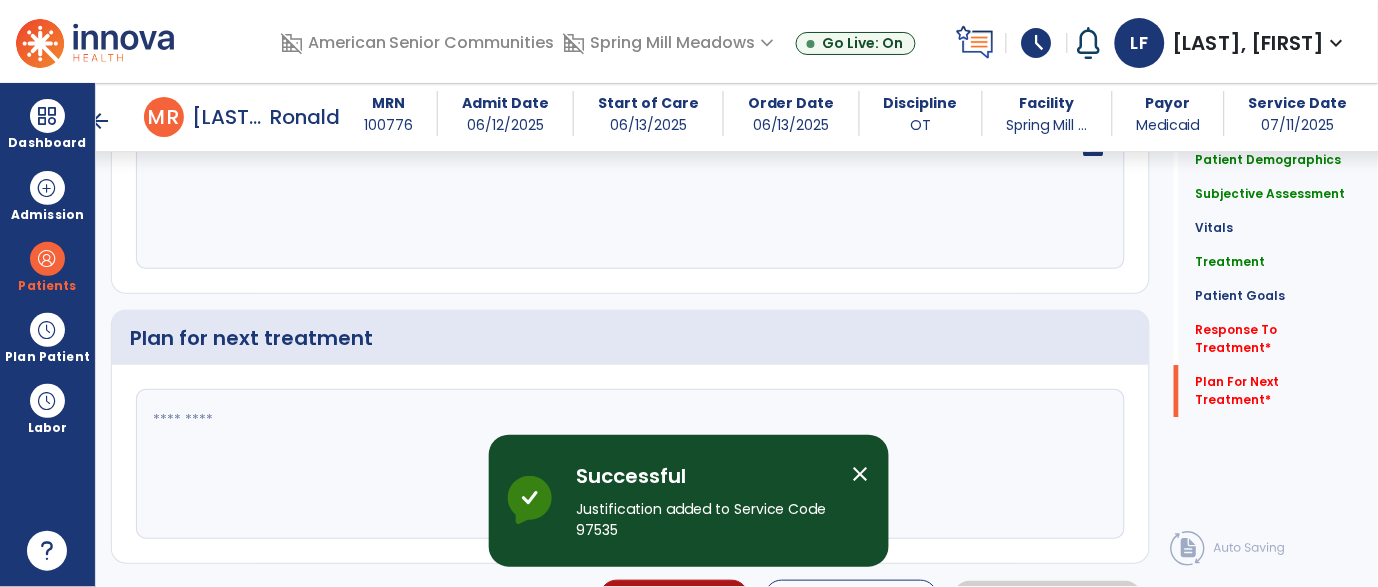 scroll, scrollTop: 2621, scrollLeft: 0, axis: vertical 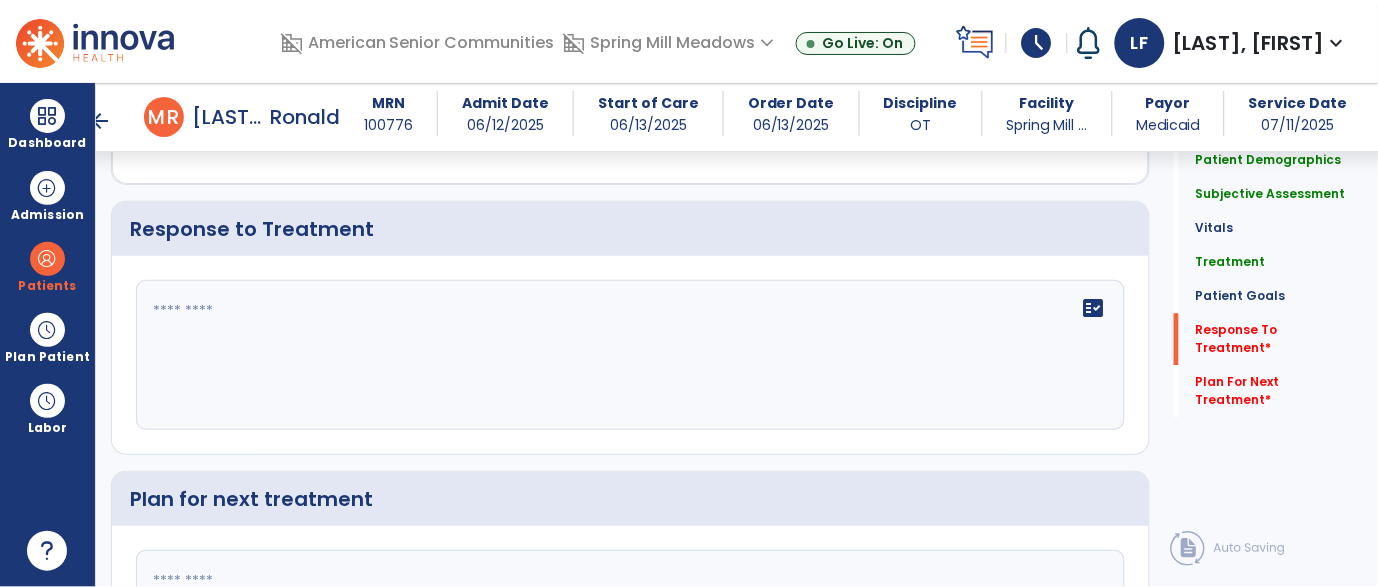click 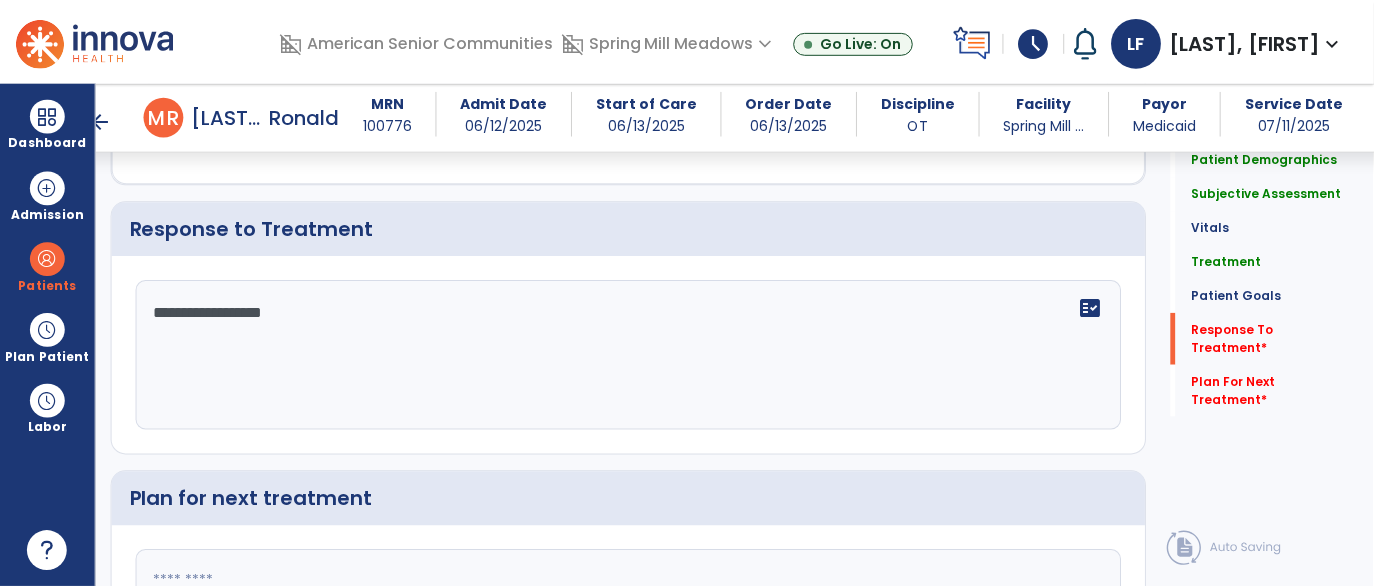 scroll, scrollTop: 2782, scrollLeft: 0, axis: vertical 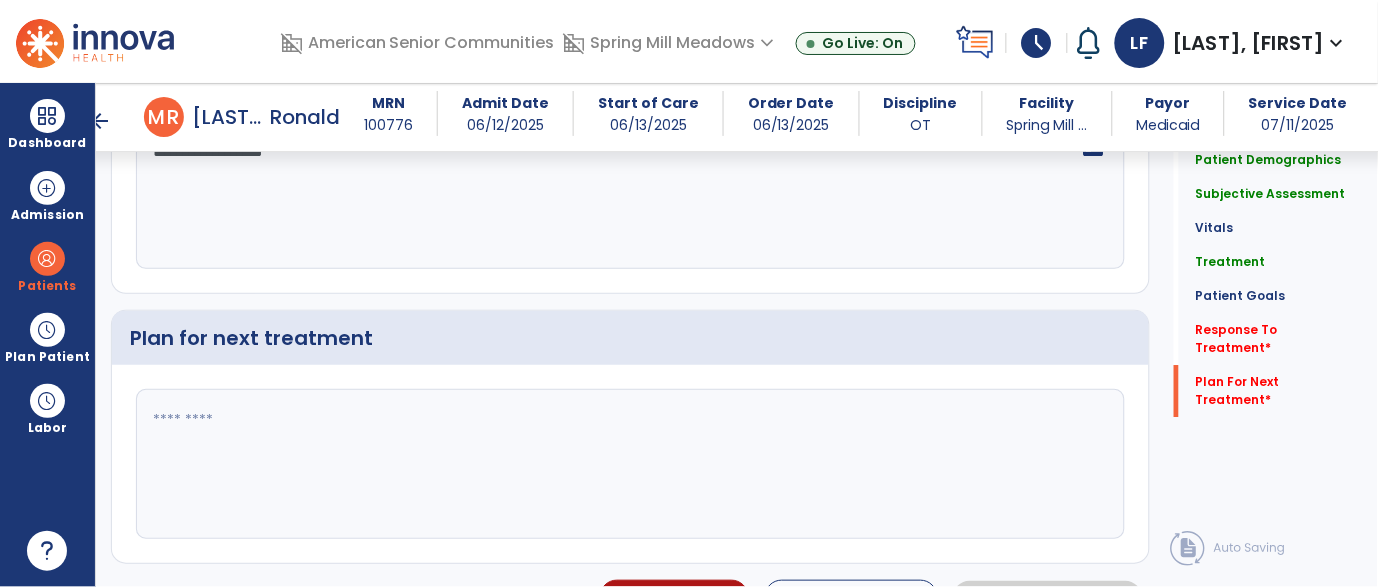 type on "**********" 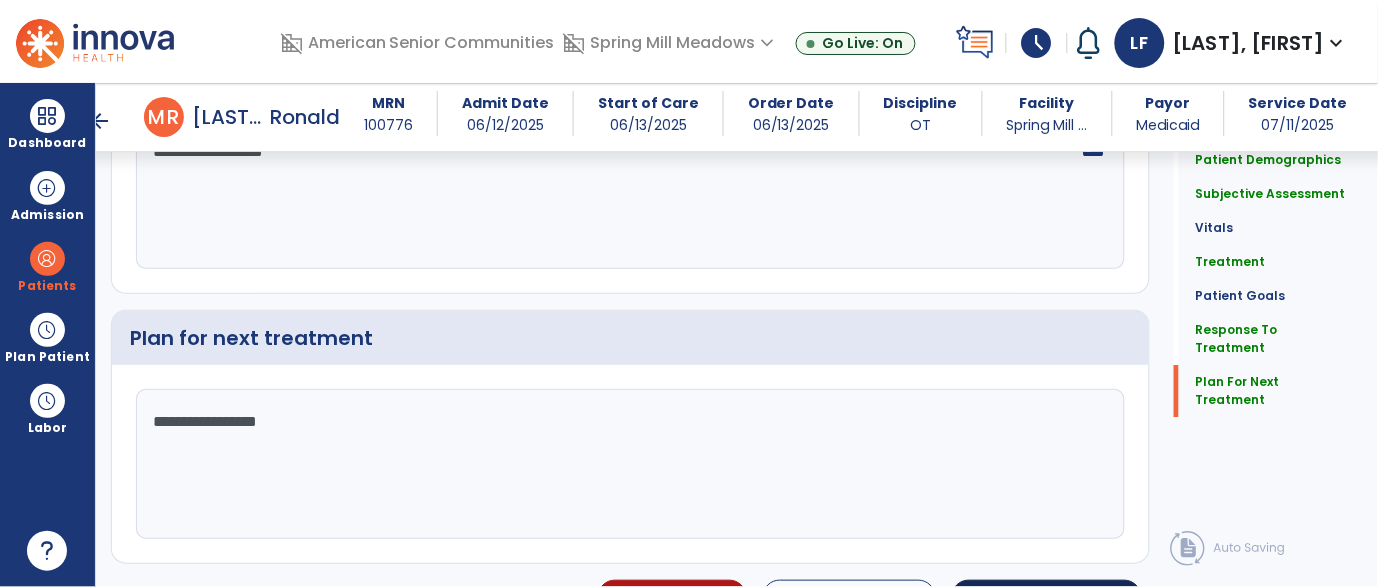 type on "**********" 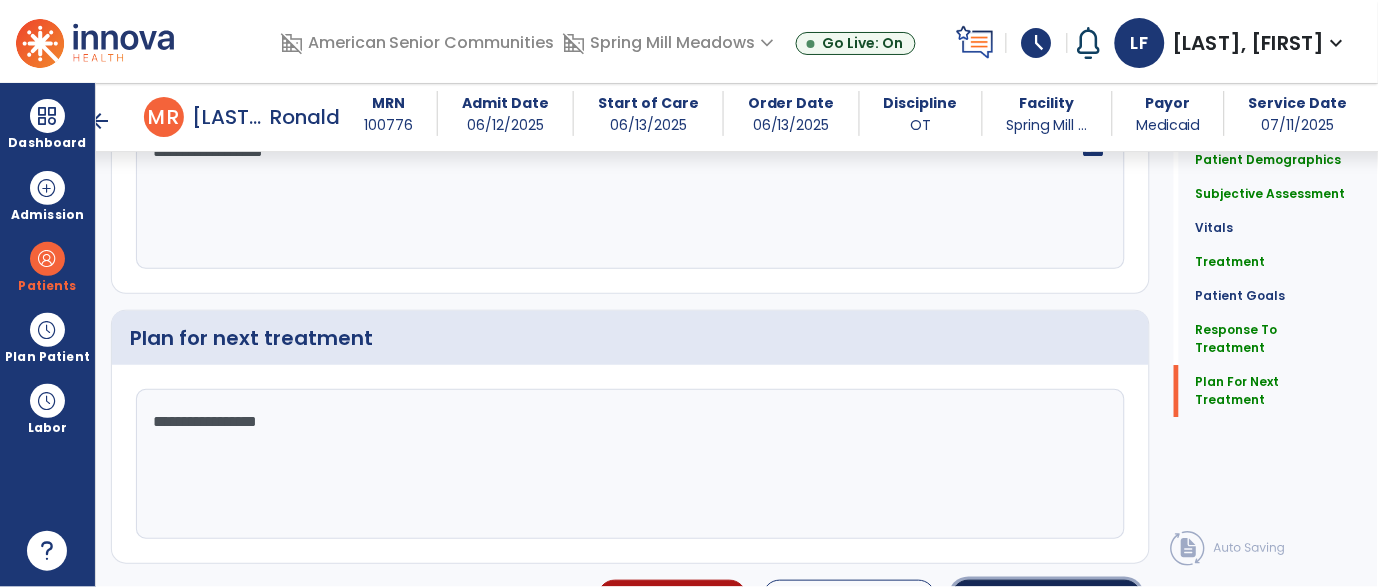 click on "Sign Doc  chevron_right" 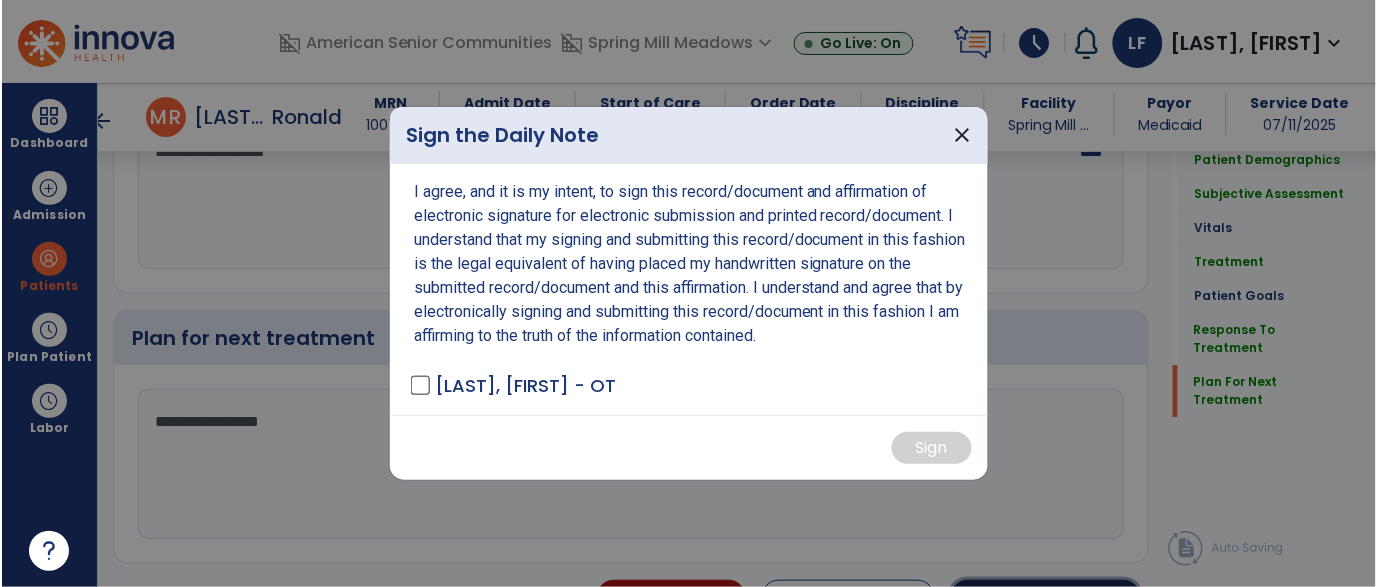 scroll, scrollTop: 2782, scrollLeft: 0, axis: vertical 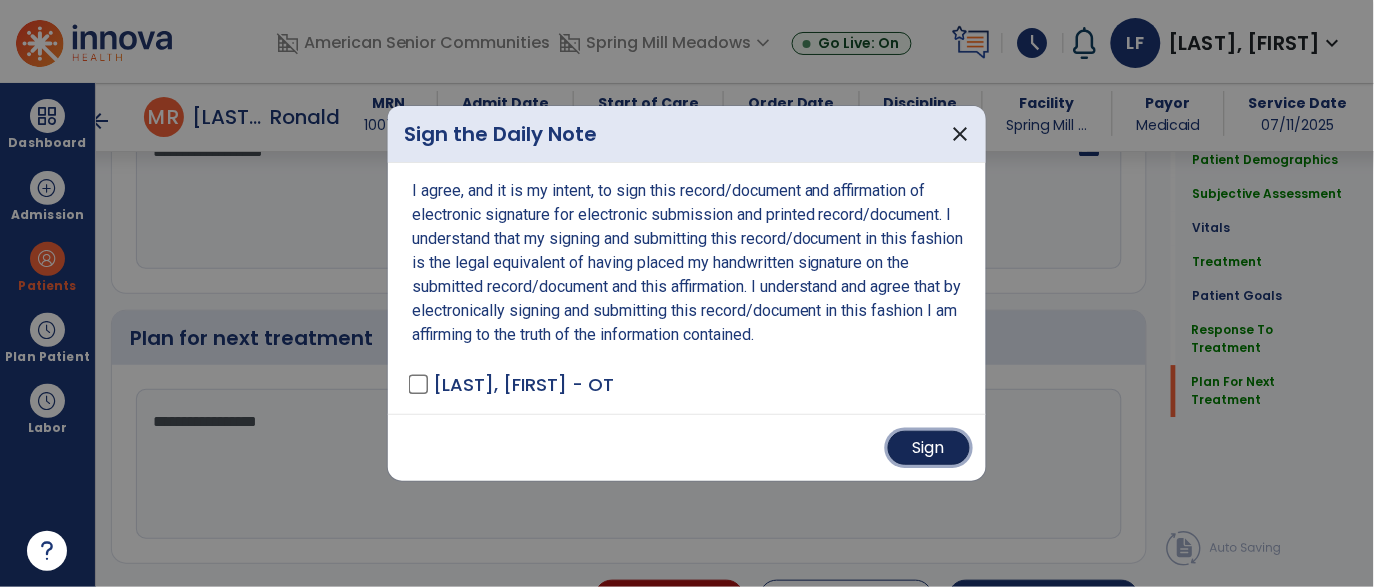 click on "Sign" at bounding box center (929, 448) 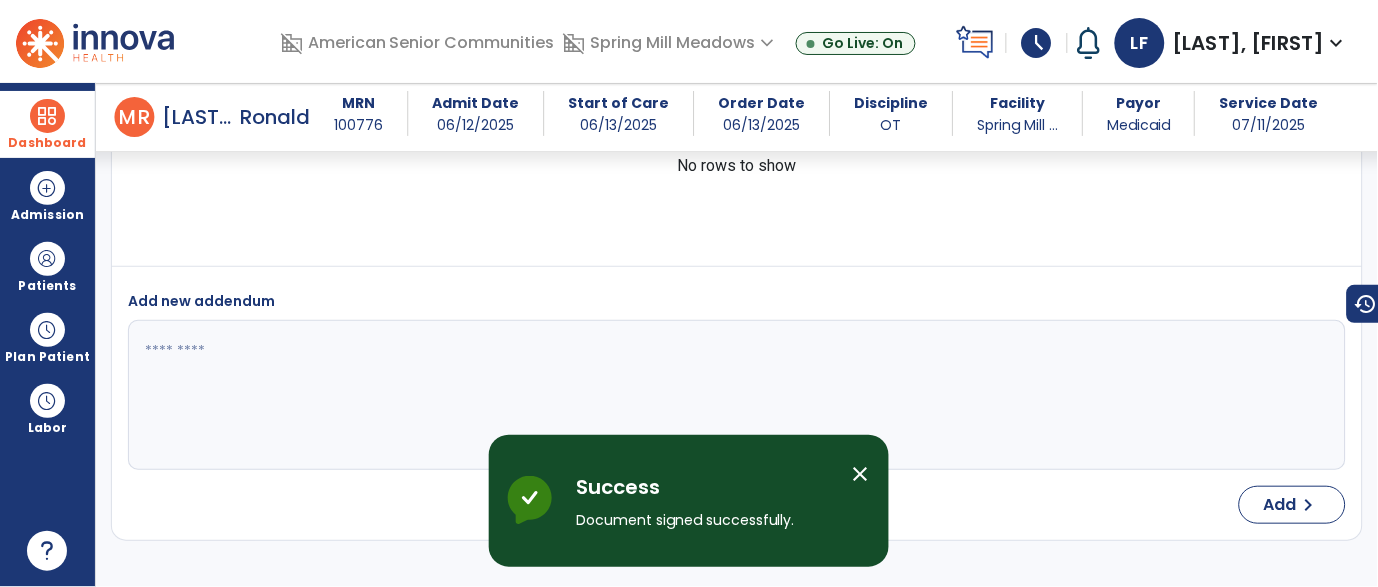 click at bounding box center (47, 116) 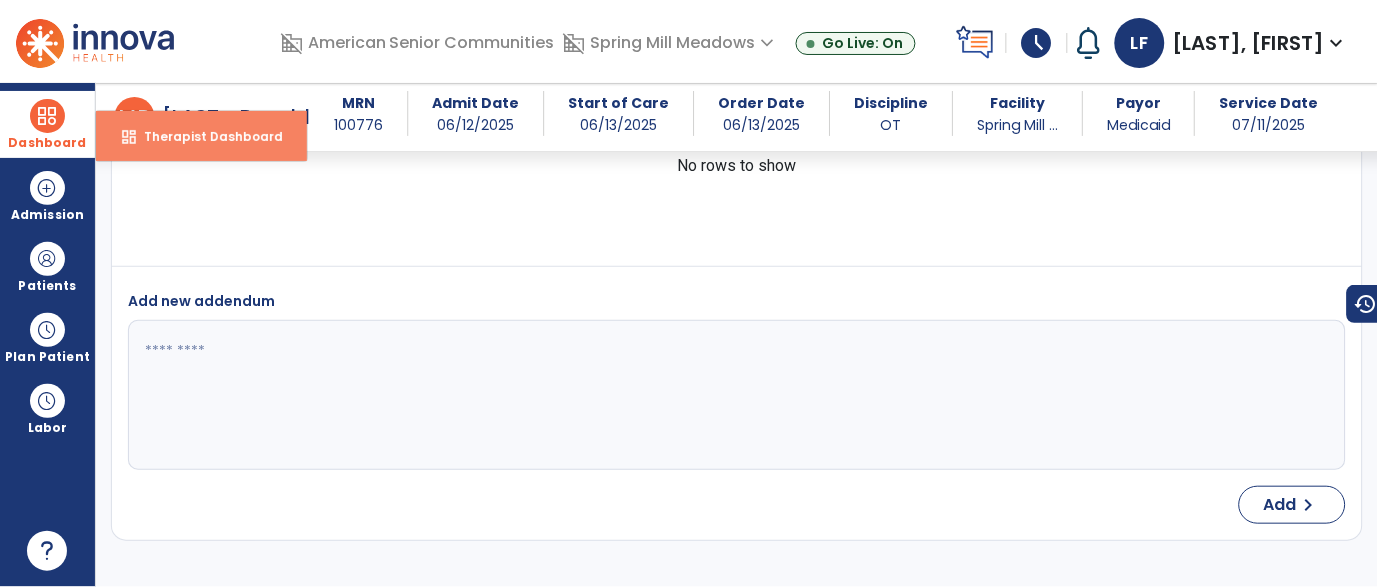 click on "Therapist Dashboard" at bounding box center (205, 136) 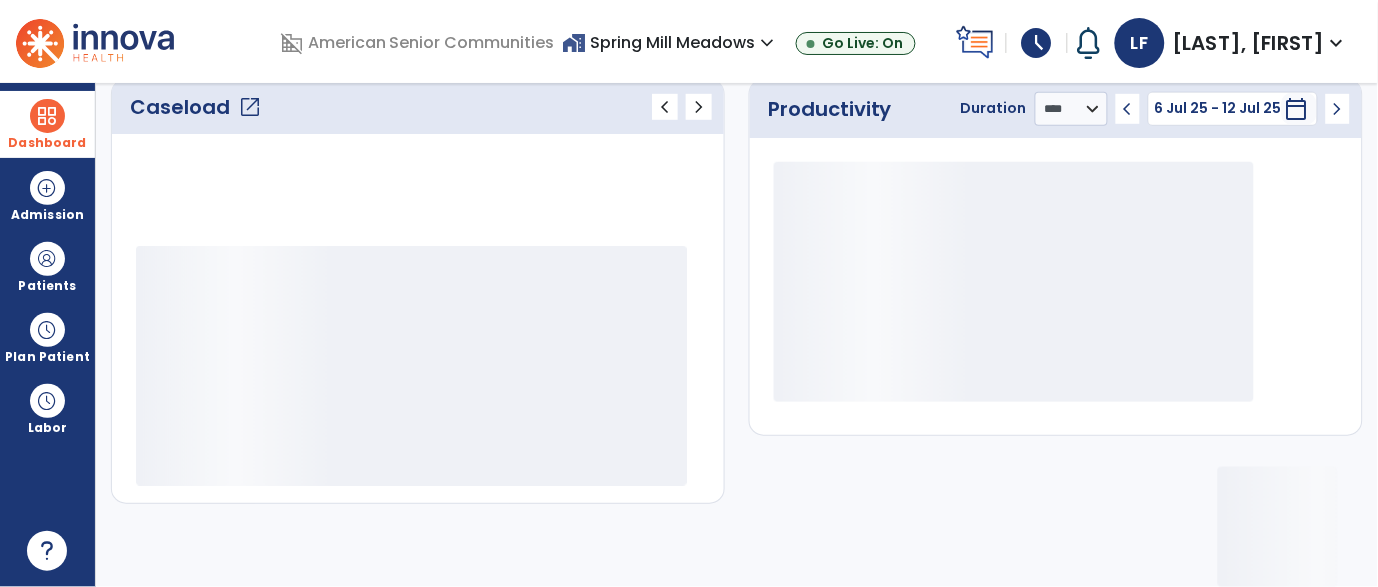scroll, scrollTop: 288, scrollLeft: 0, axis: vertical 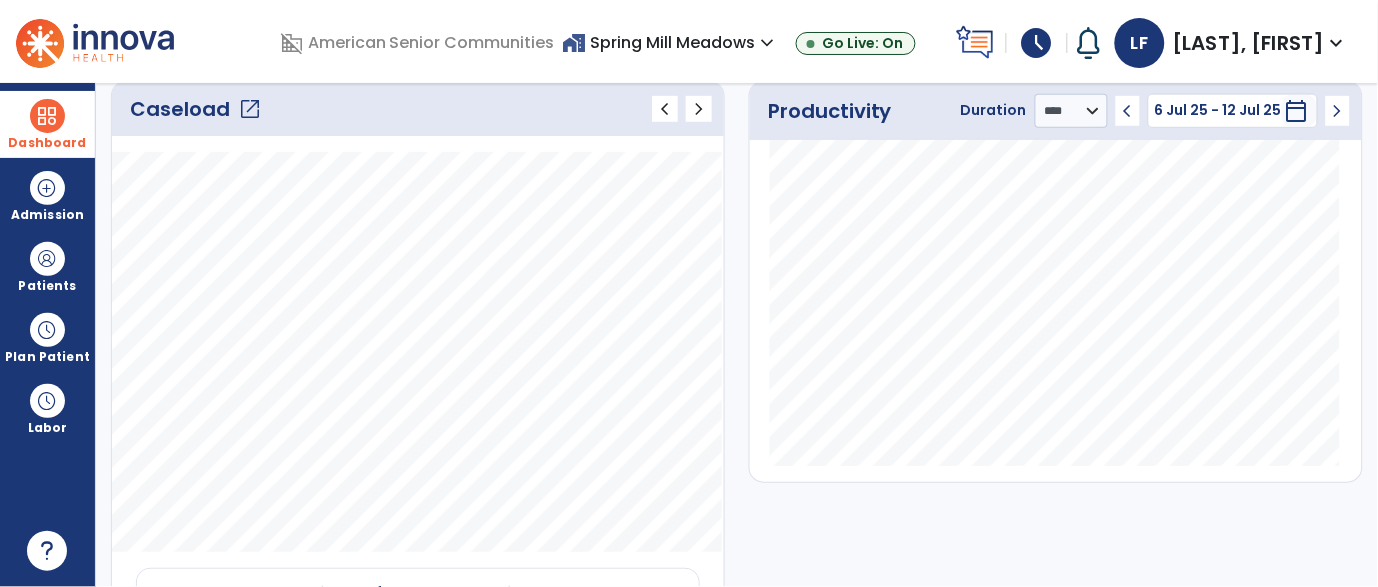 click on "open_in_new" 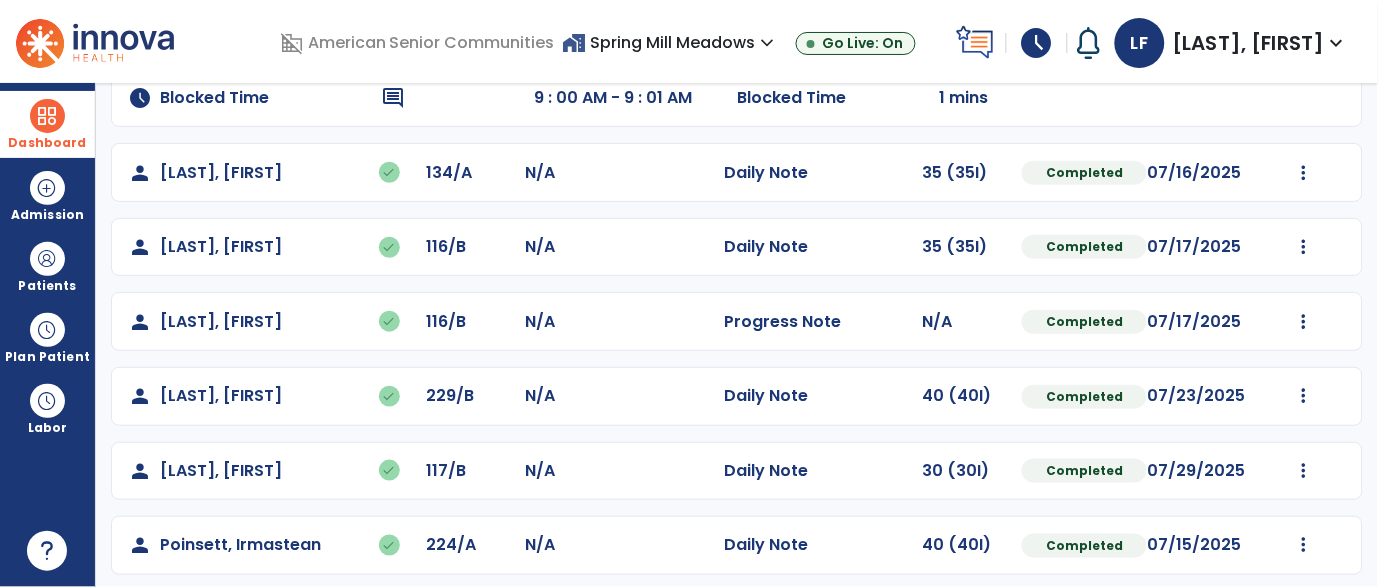 scroll, scrollTop: 0, scrollLeft: 0, axis: both 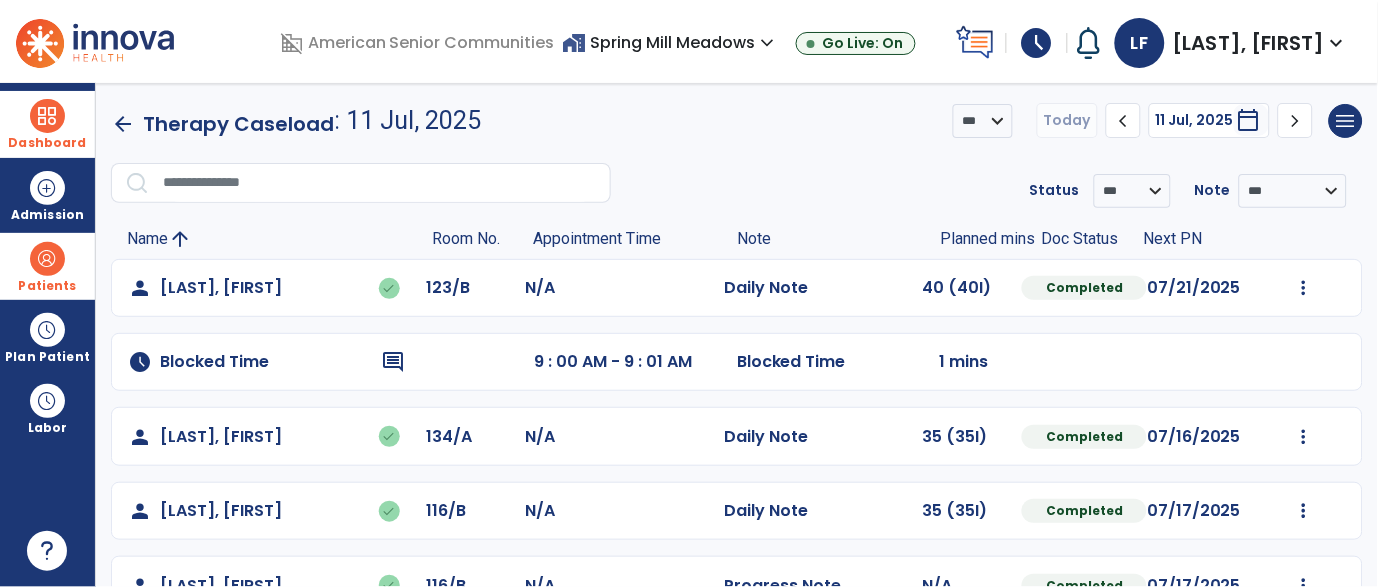 click at bounding box center [47, 259] 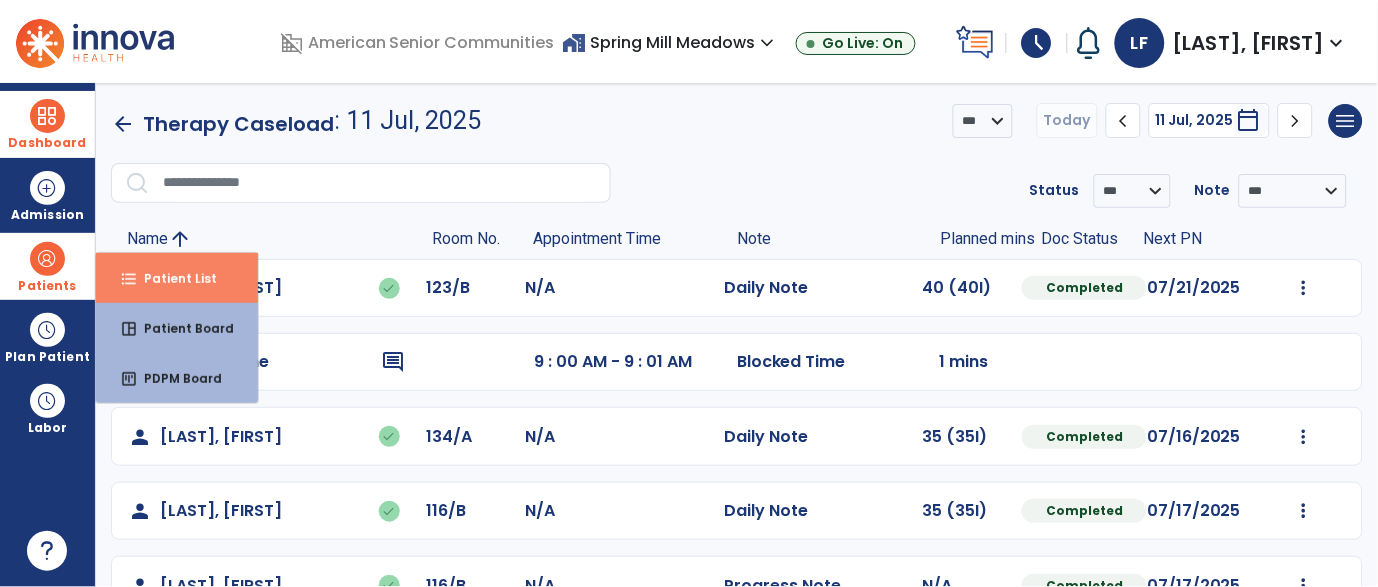 click on "format_list_bulleted" at bounding box center [129, 279] 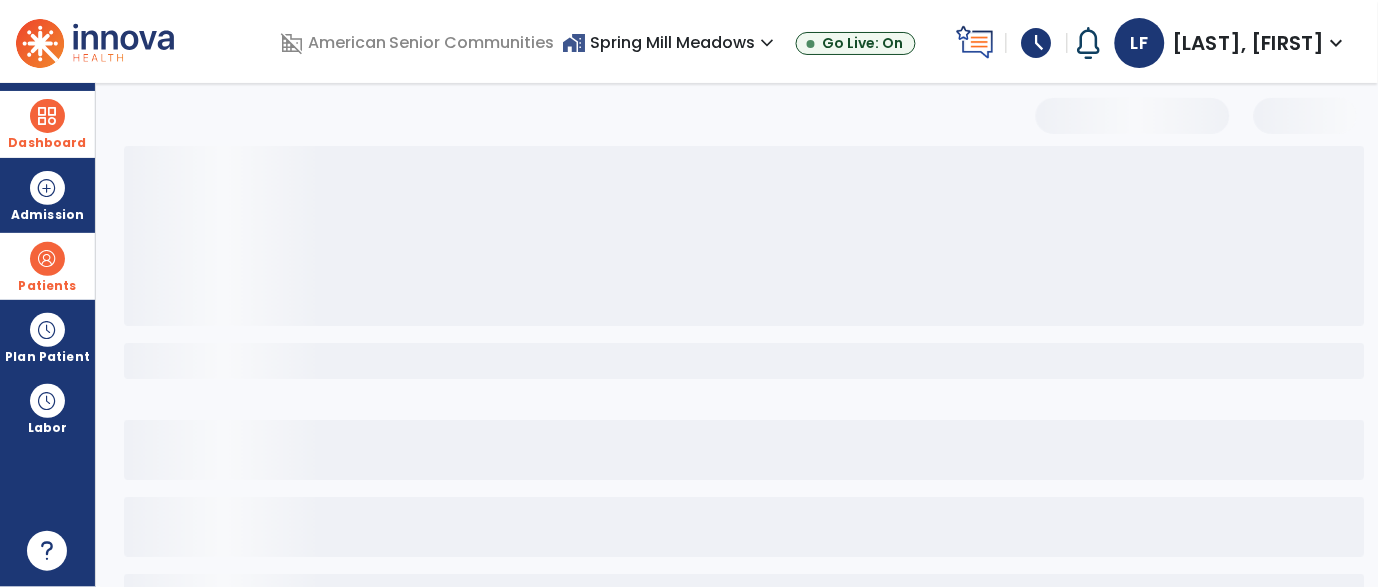 select on "***" 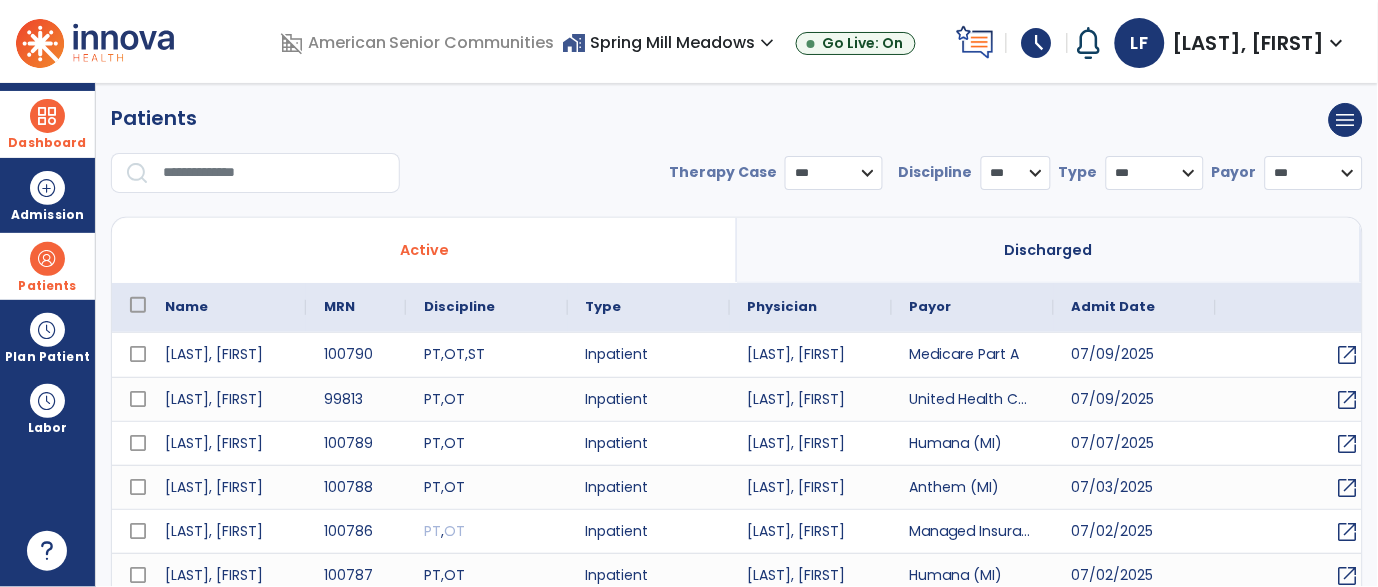click at bounding box center [274, 173] 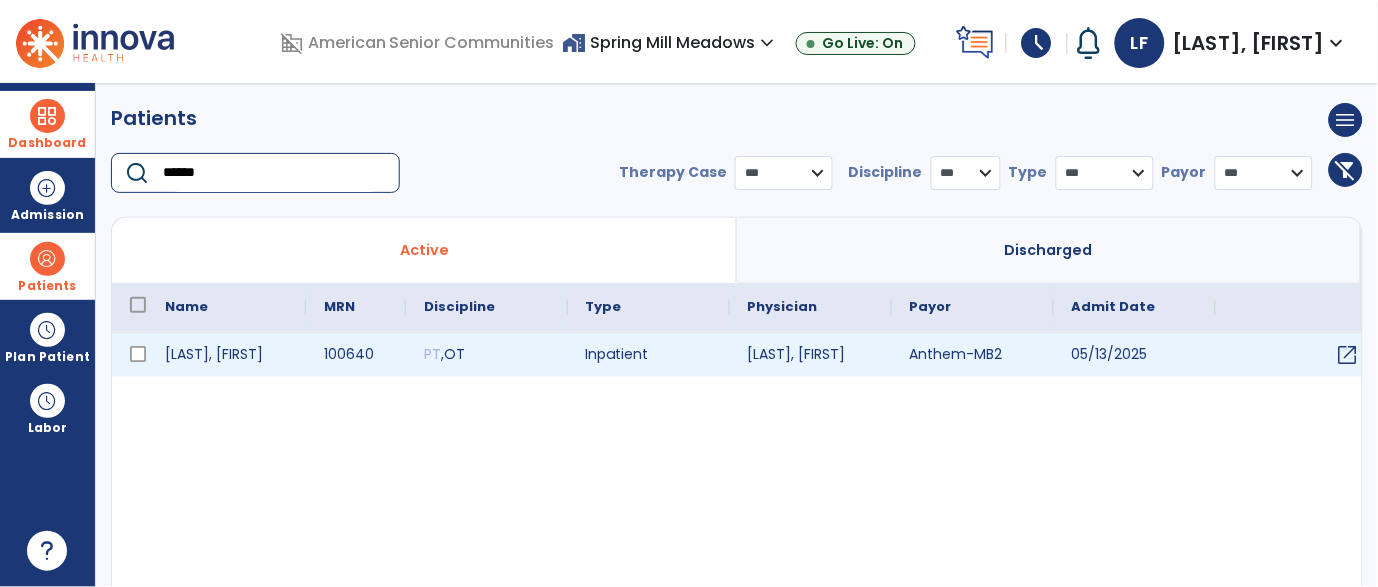 type on "******" 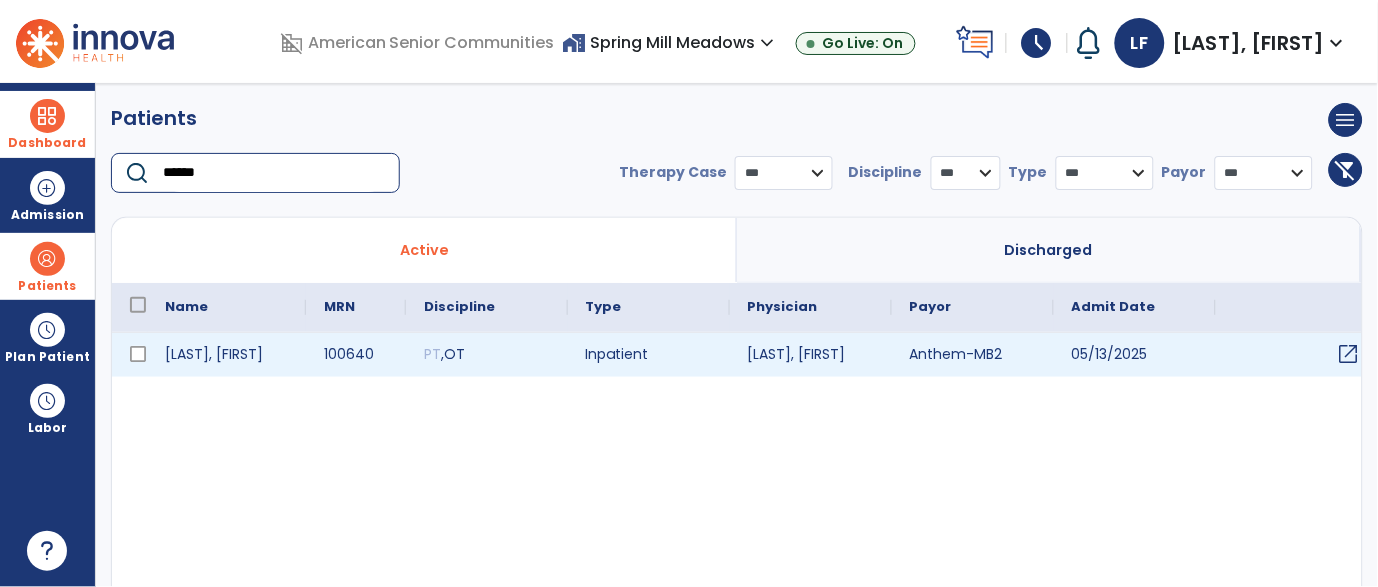 click on "open_in_new" at bounding box center [1349, 354] 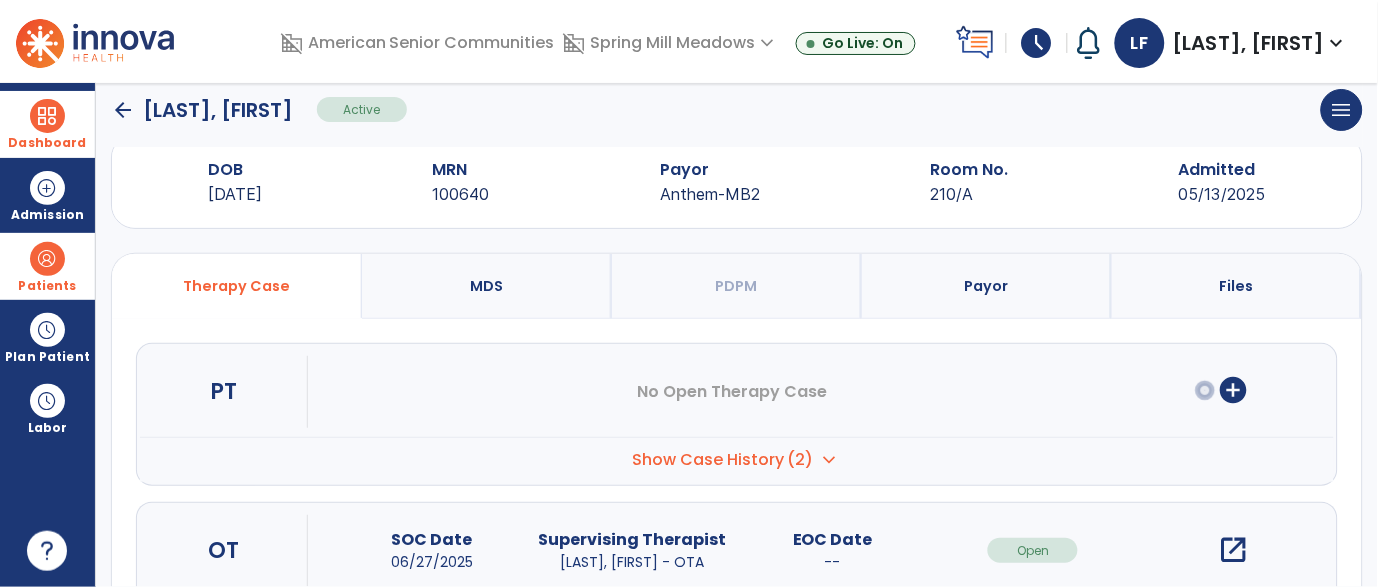 scroll, scrollTop: 44, scrollLeft: 0, axis: vertical 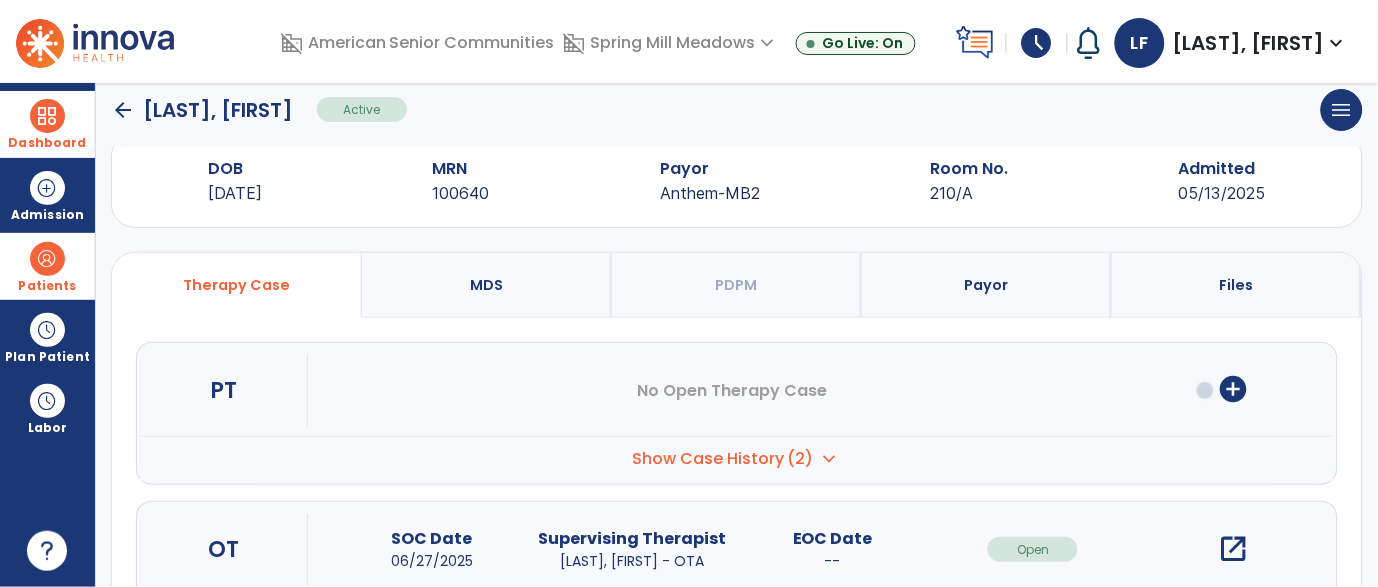 click on "open_in_new" at bounding box center [1234, 549] 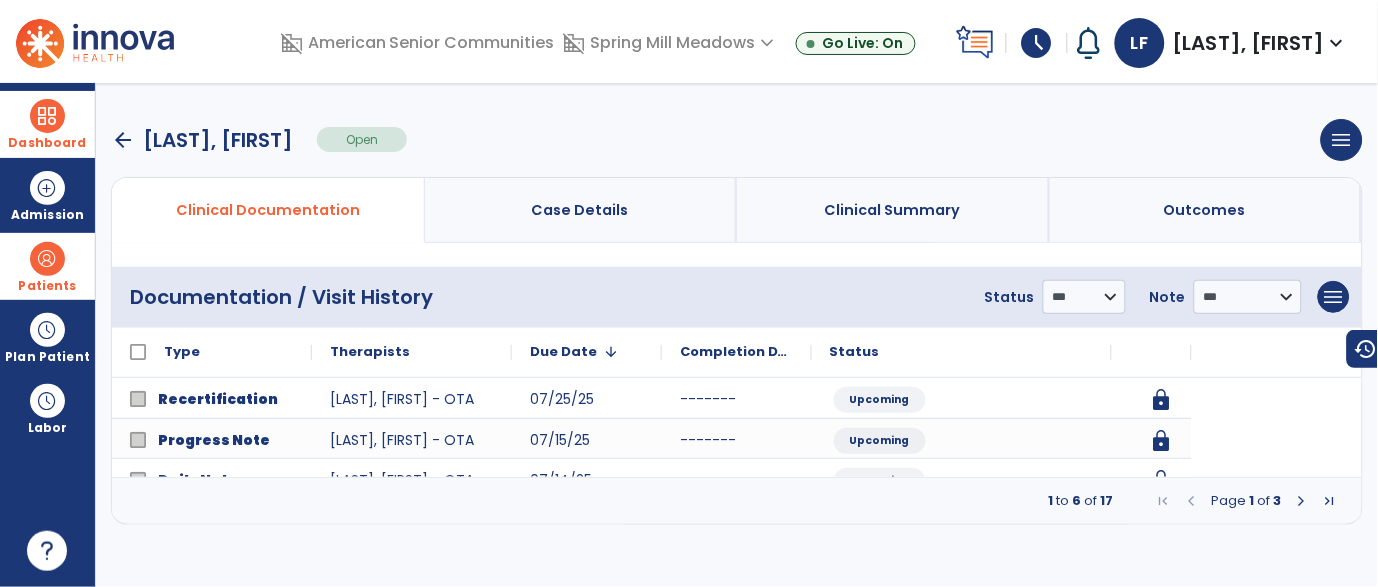 scroll, scrollTop: 0, scrollLeft: 0, axis: both 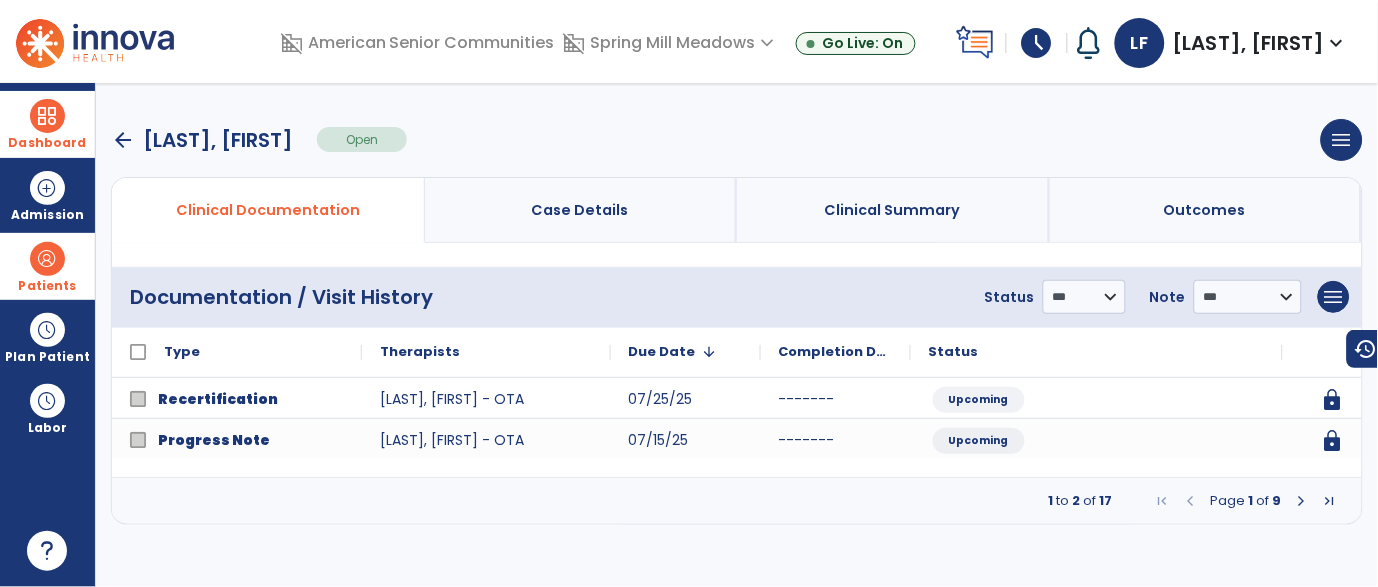 click at bounding box center [1302, 501] 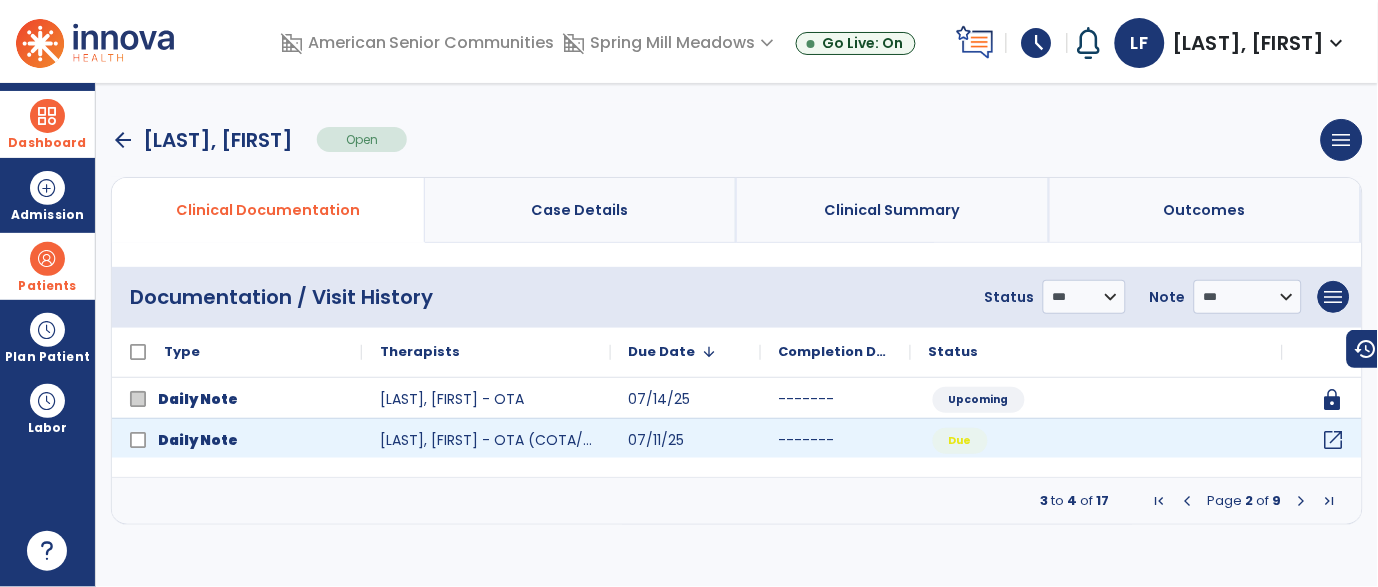 click on "open_in_new" 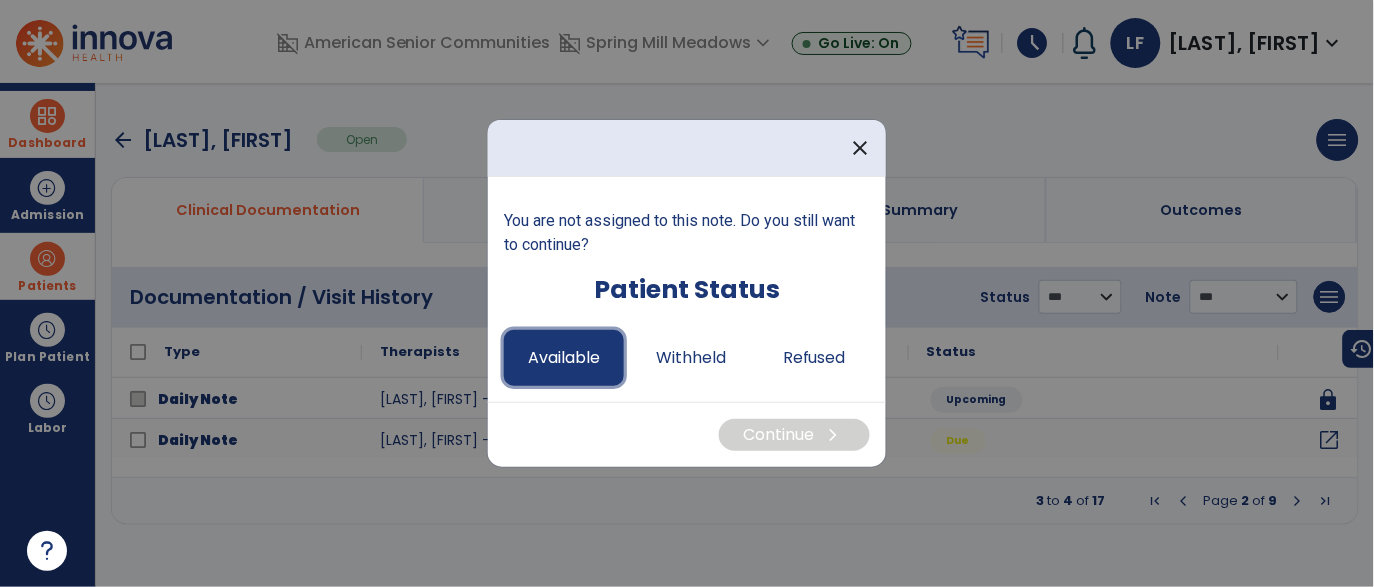 click on "Available" at bounding box center (564, 358) 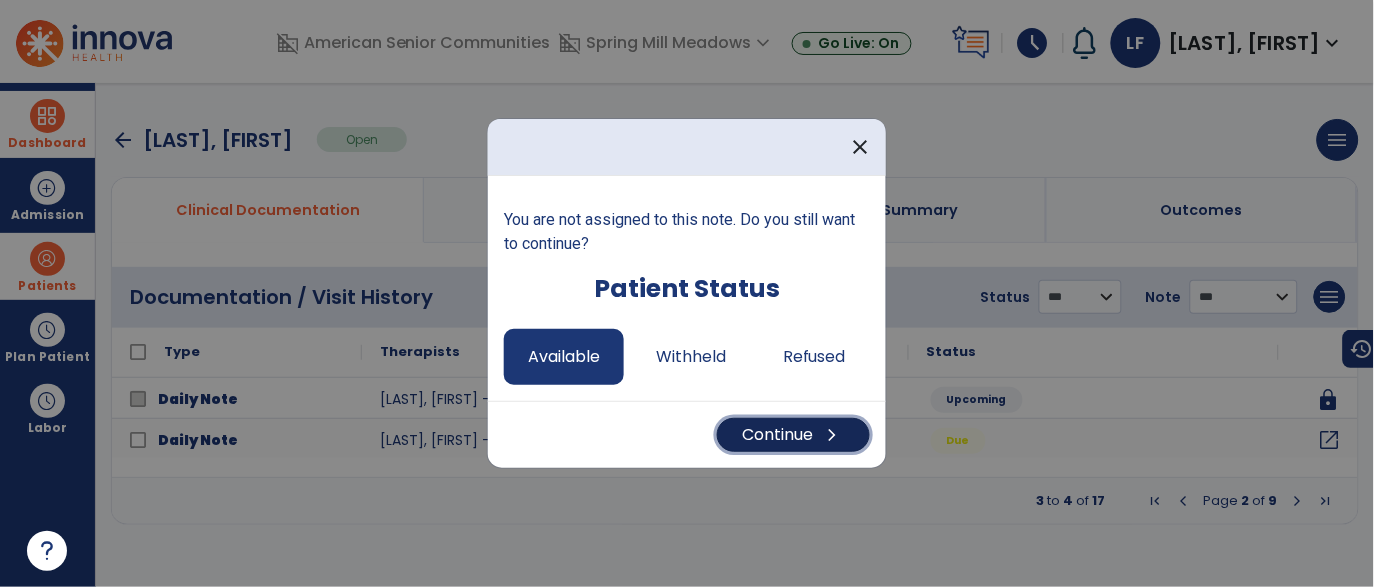 click on "Continue   chevron_right" at bounding box center [793, 435] 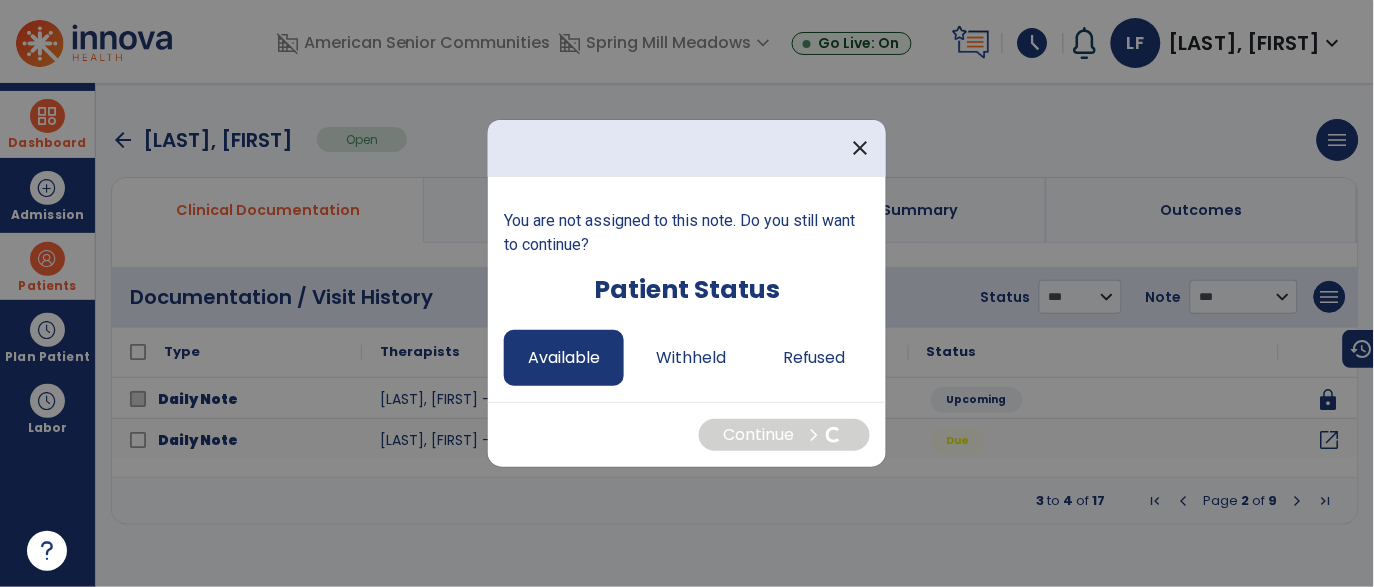 select on "*" 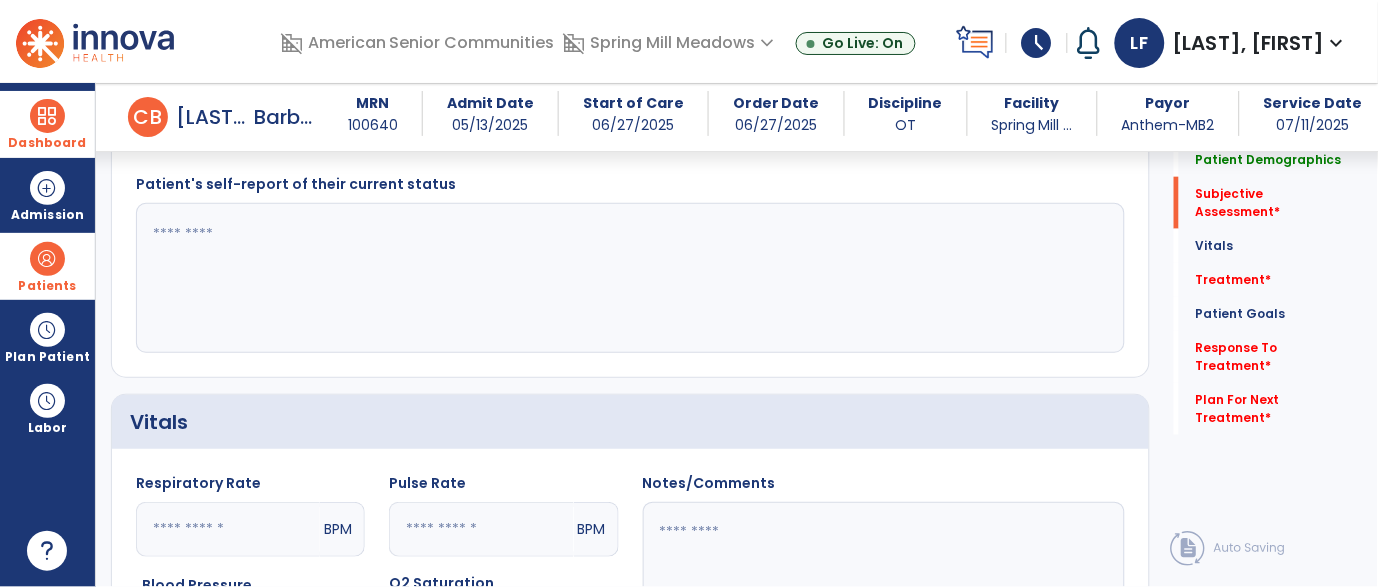 scroll, scrollTop: 442, scrollLeft: 0, axis: vertical 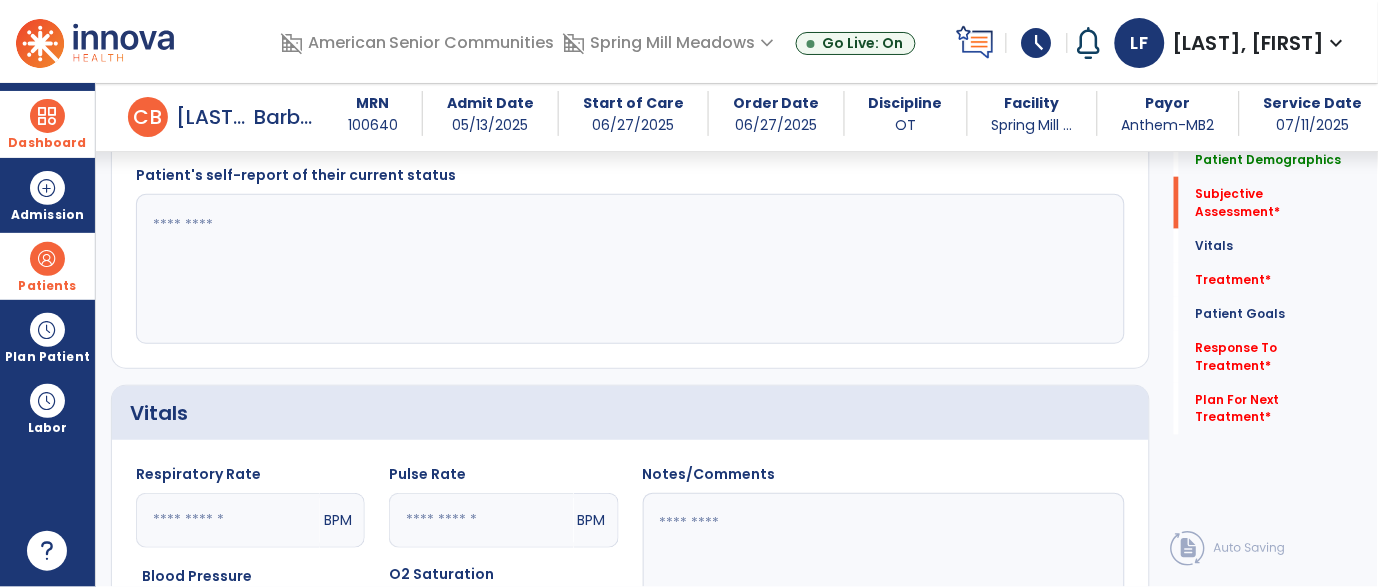 click 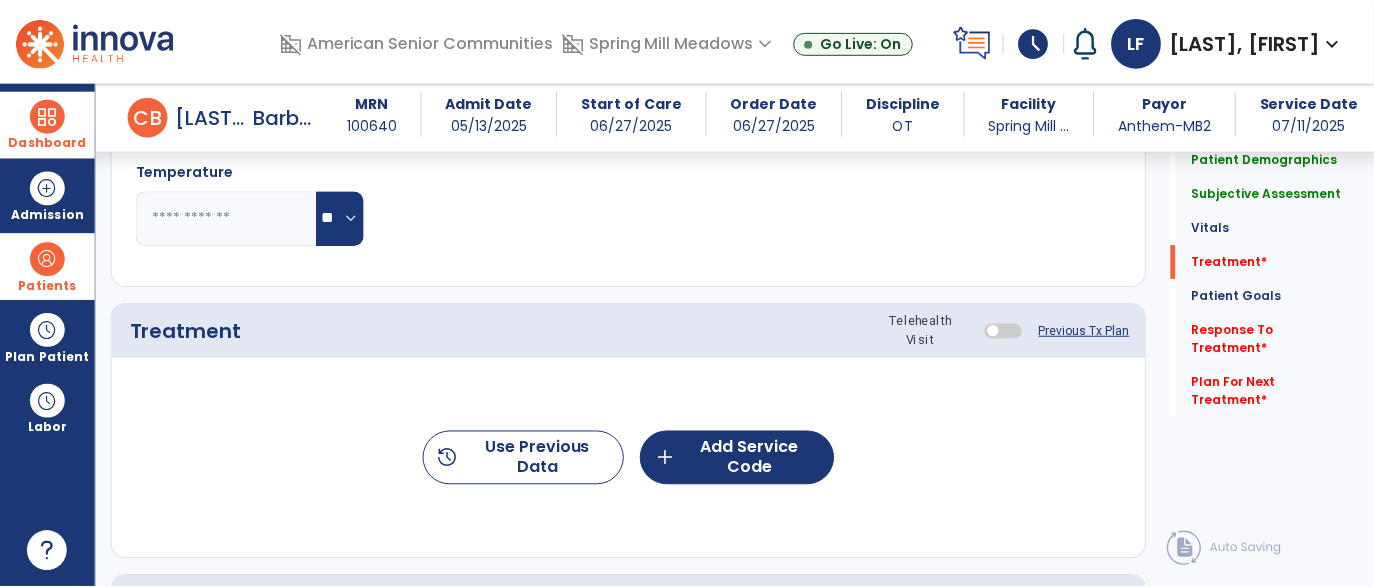 scroll, scrollTop: 957, scrollLeft: 0, axis: vertical 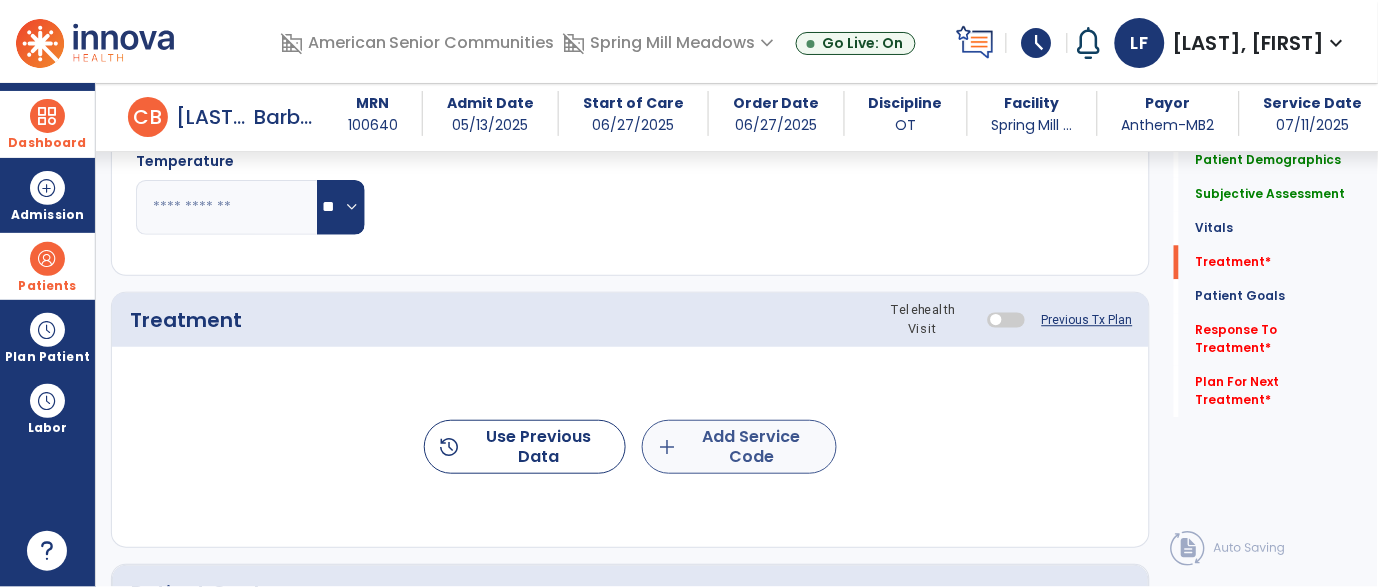 type on "**********" 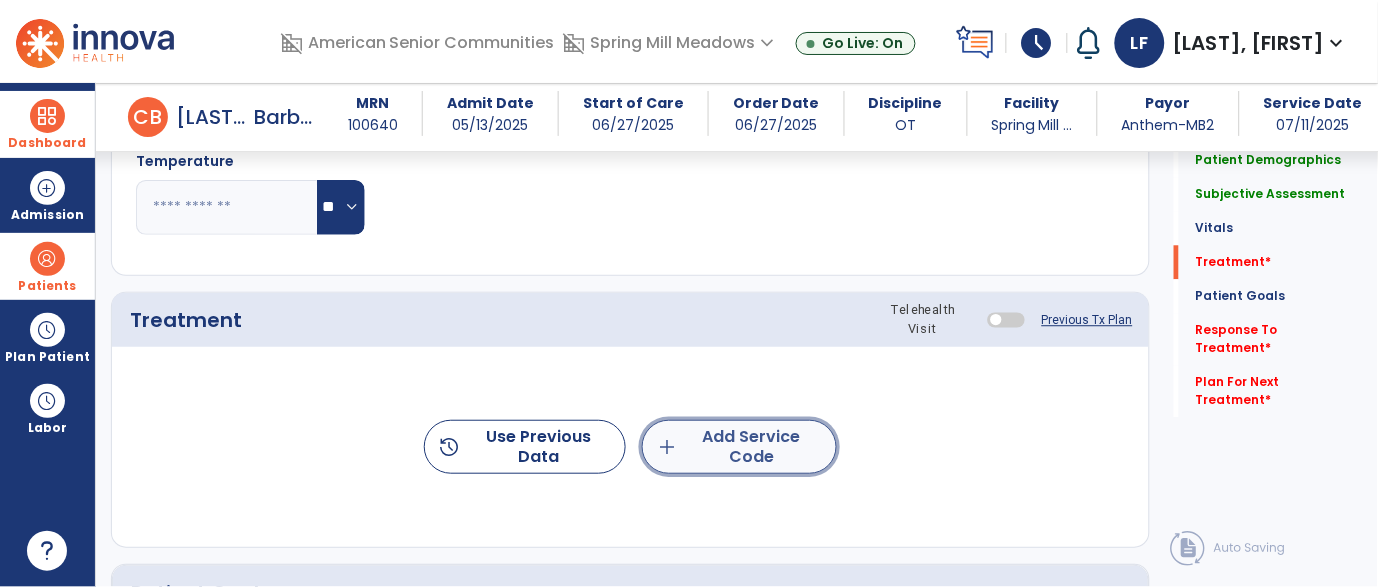 click on "add  Add Service Code" 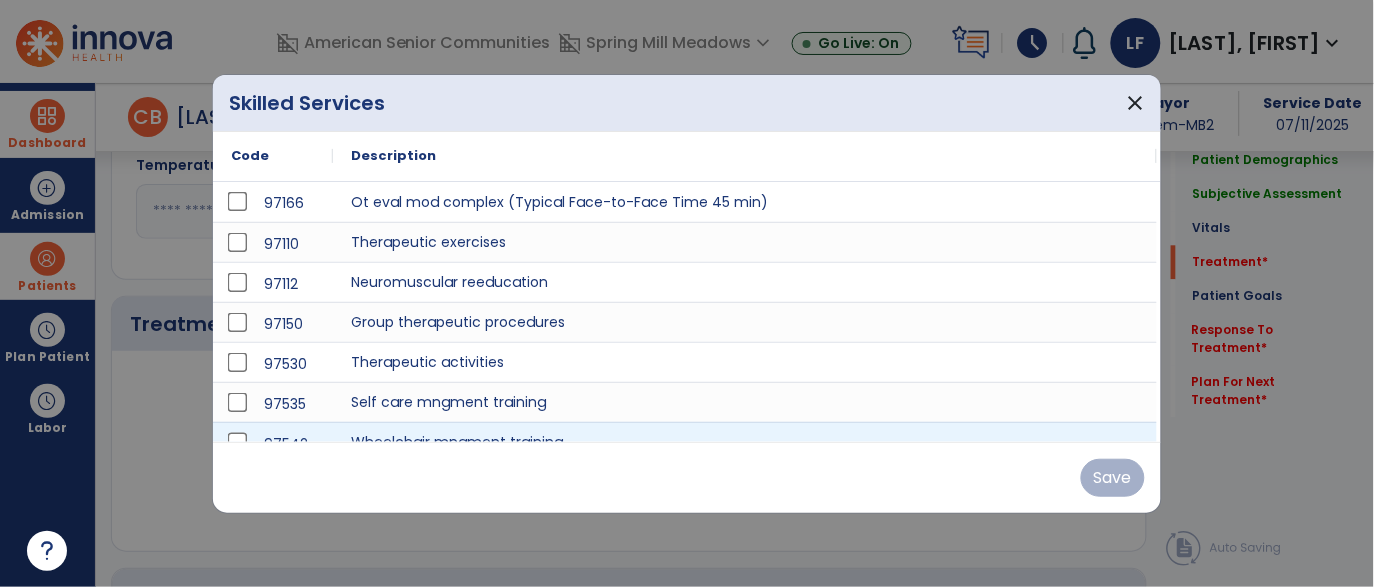 scroll, scrollTop: 957, scrollLeft: 0, axis: vertical 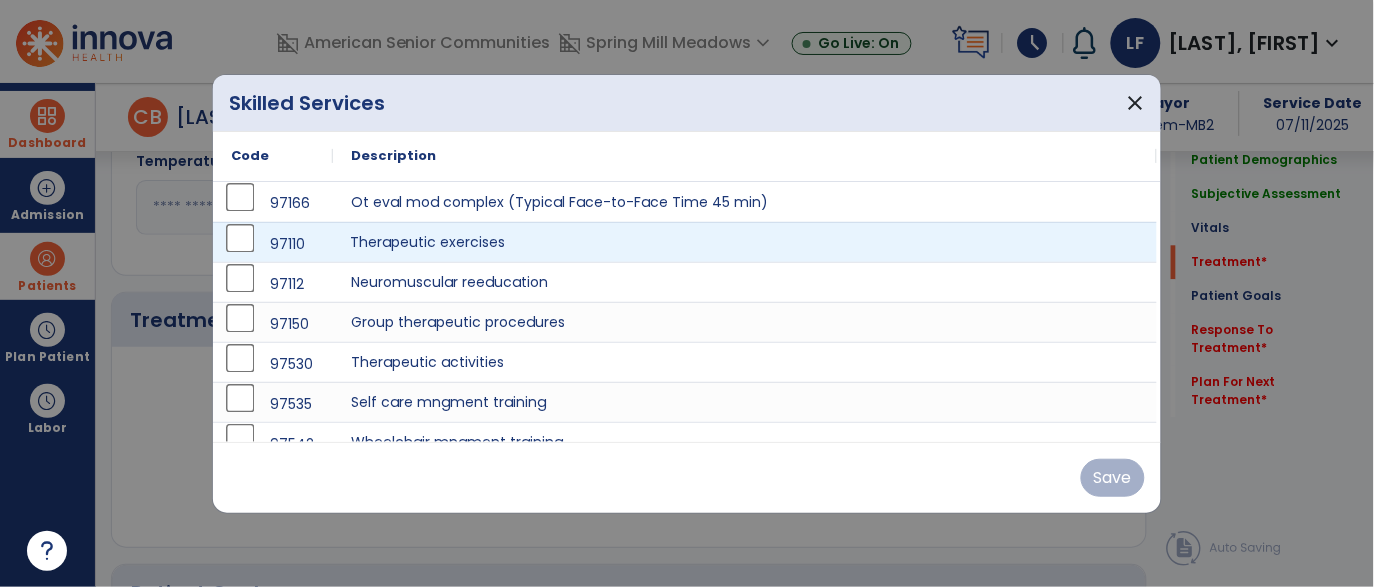 click on "Therapeutic exercises" at bounding box center (745, 242) 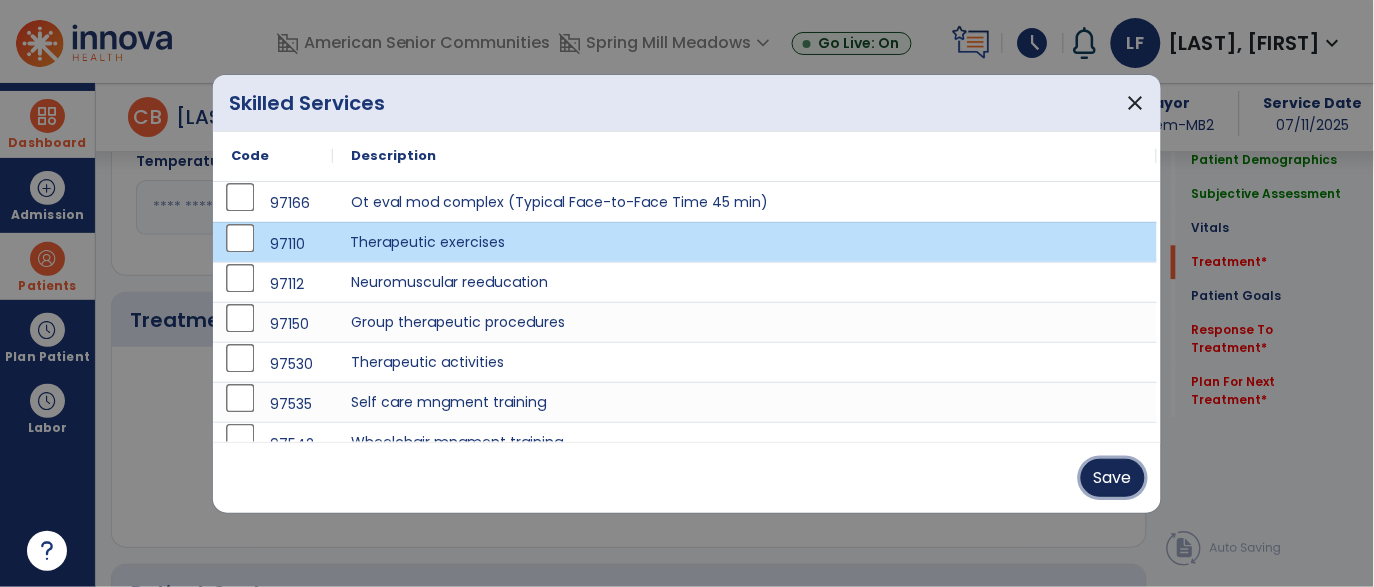 click on "Save" at bounding box center (1113, 478) 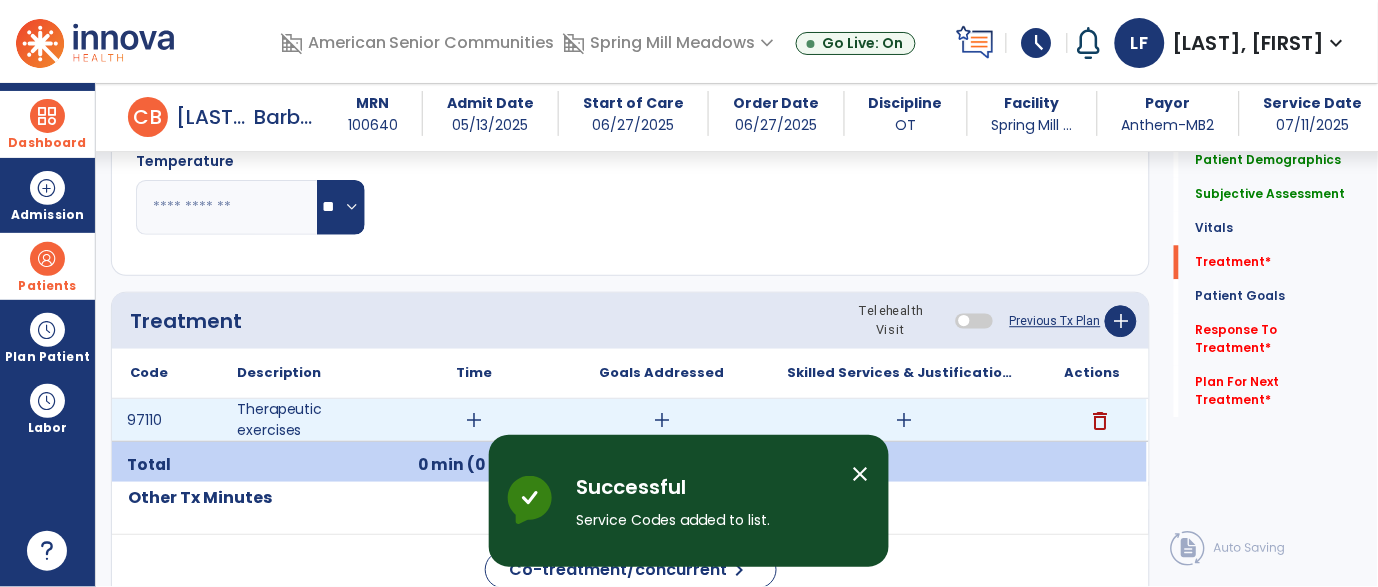 click on "add" at bounding box center [474, 420] 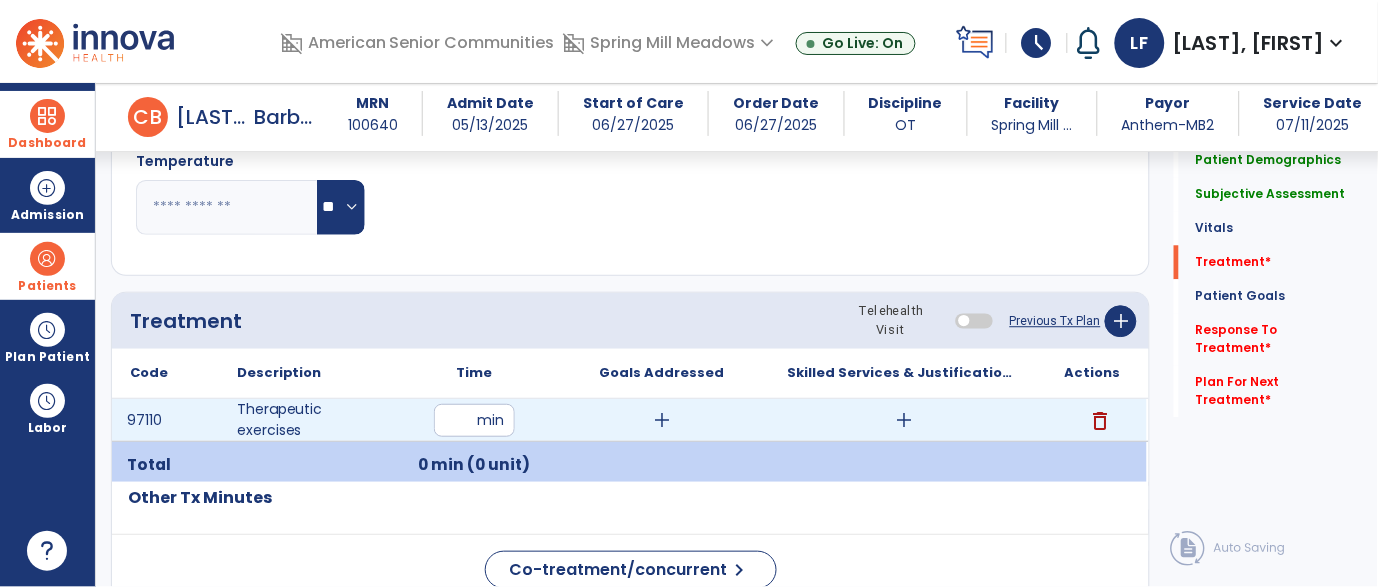 type on "**" 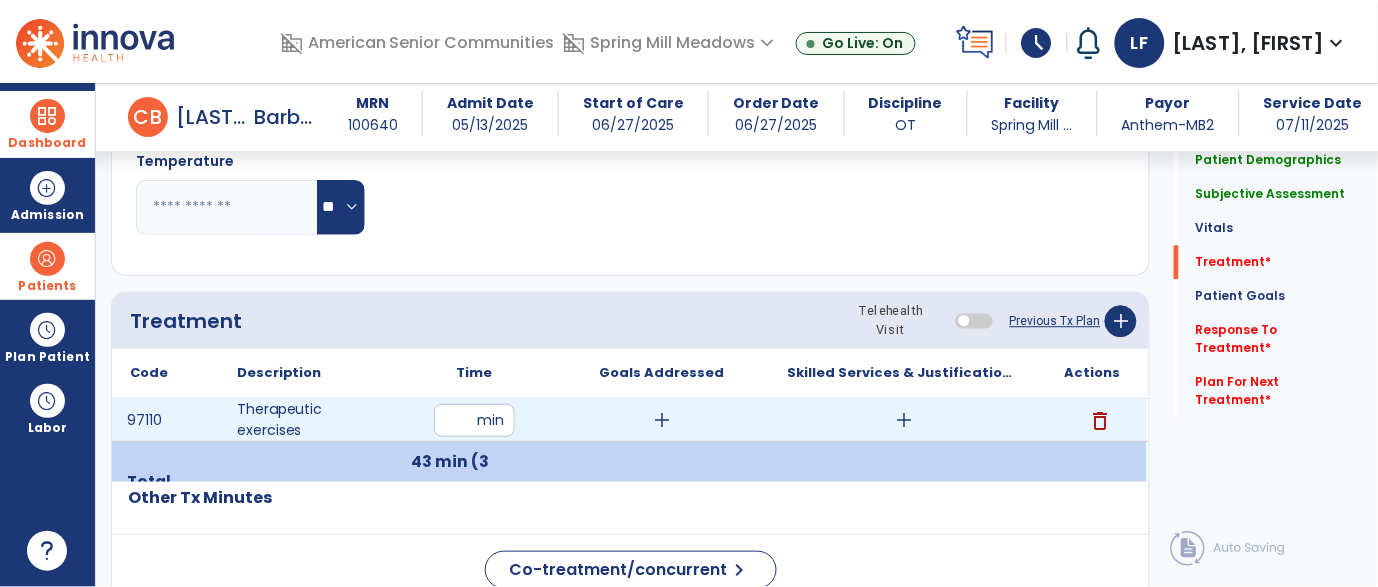 click on "add" at bounding box center (662, 420) 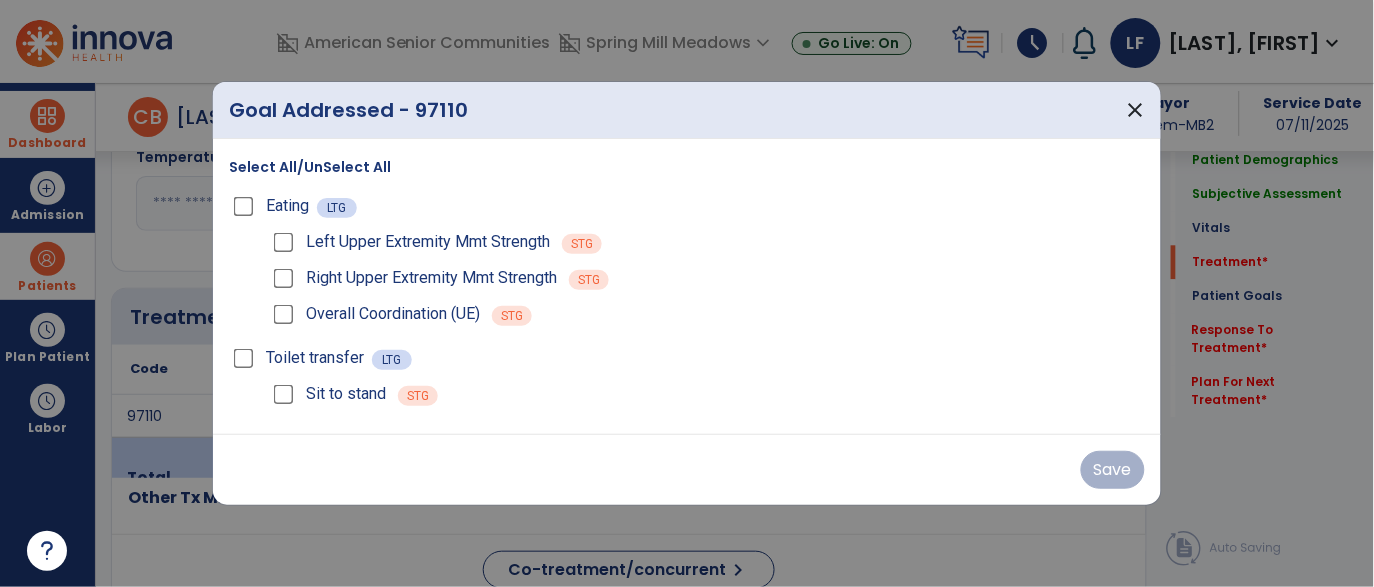 scroll, scrollTop: 957, scrollLeft: 0, axis: vertical 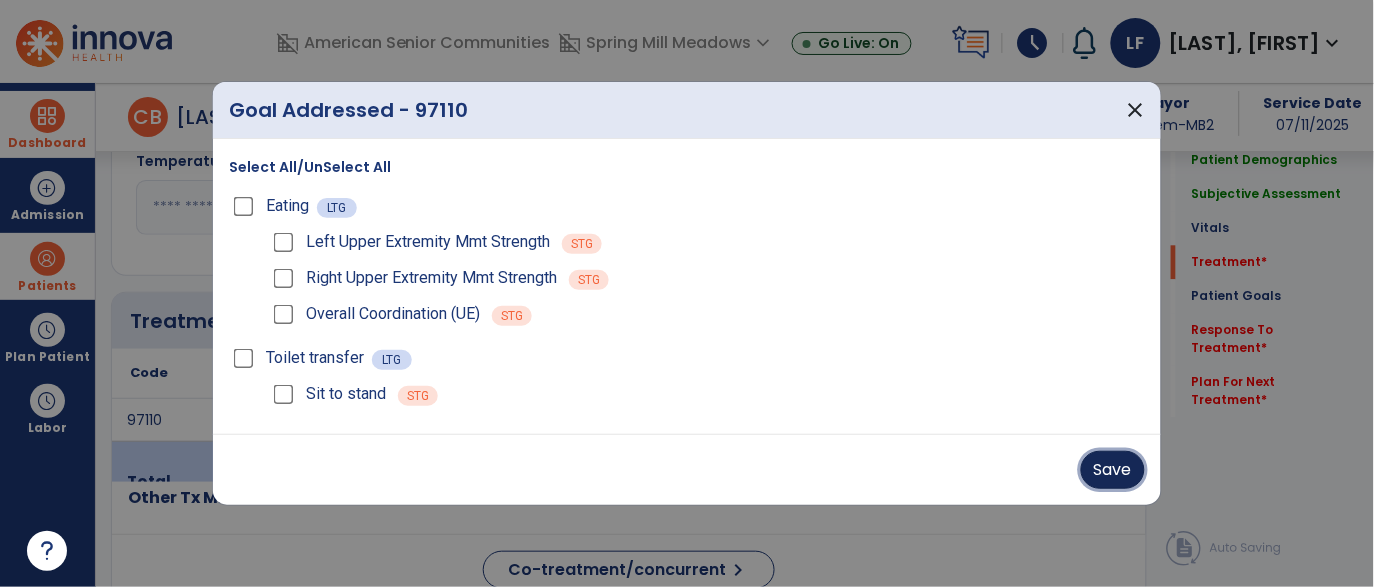click on "Save" at bounding box center [1113, 470] 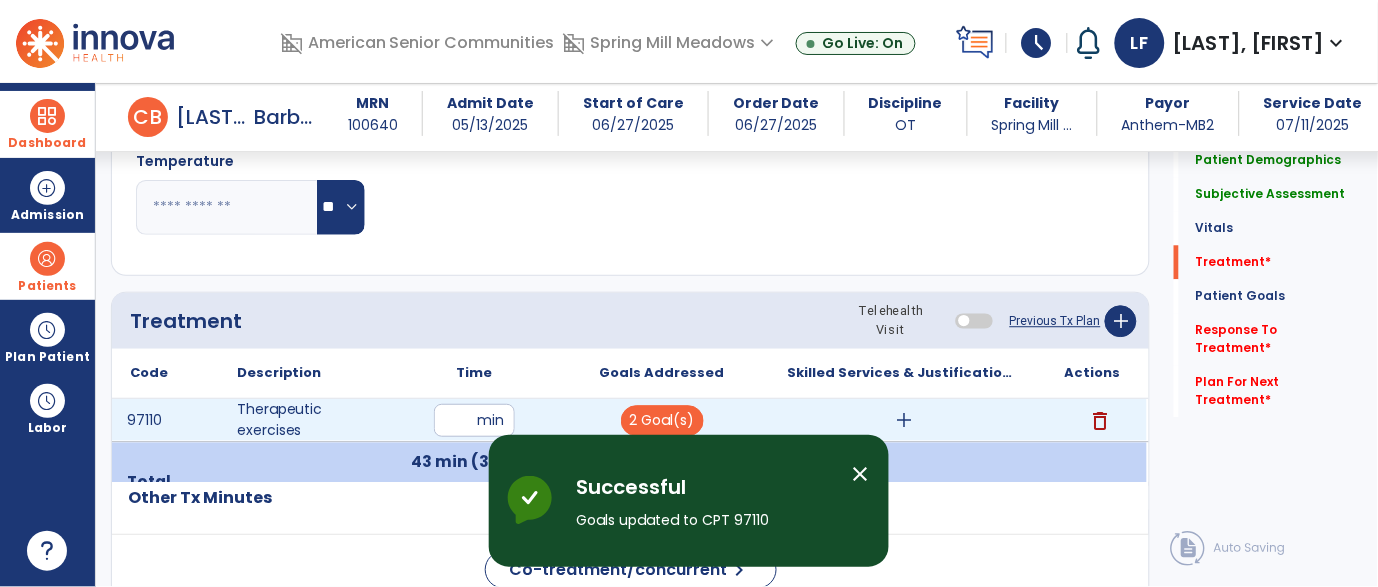 click on "add" at bounding box center (904, 420) 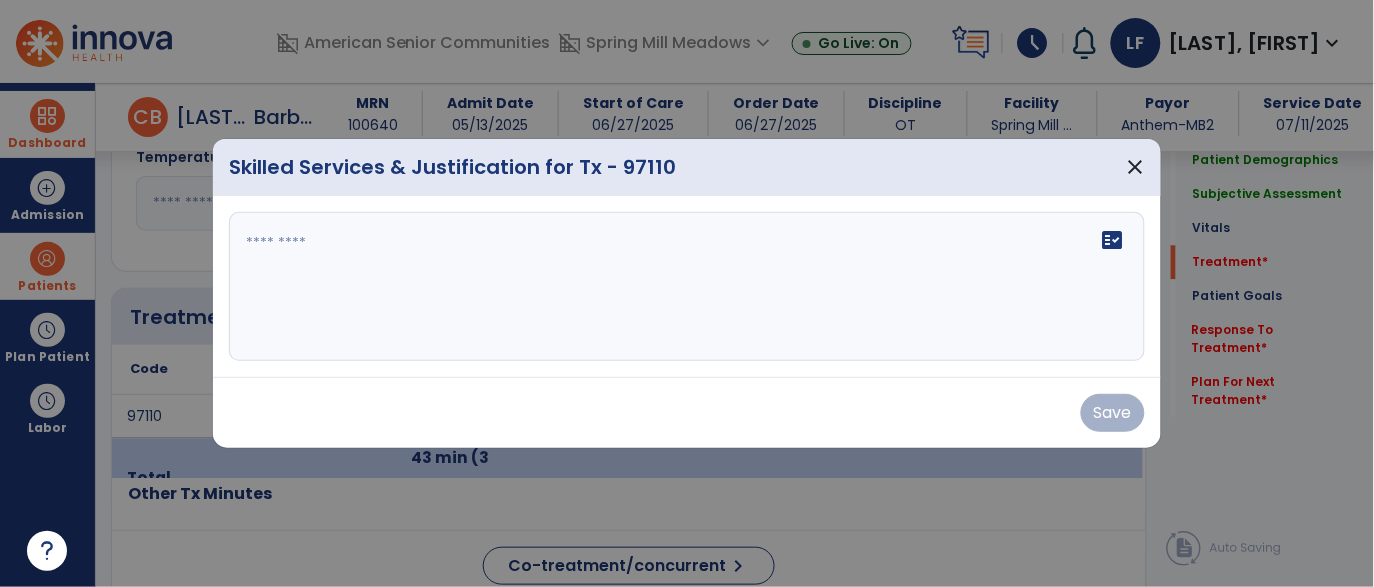 scroll, scrollTop: 957, scrollLeft: 0, axis: vertical 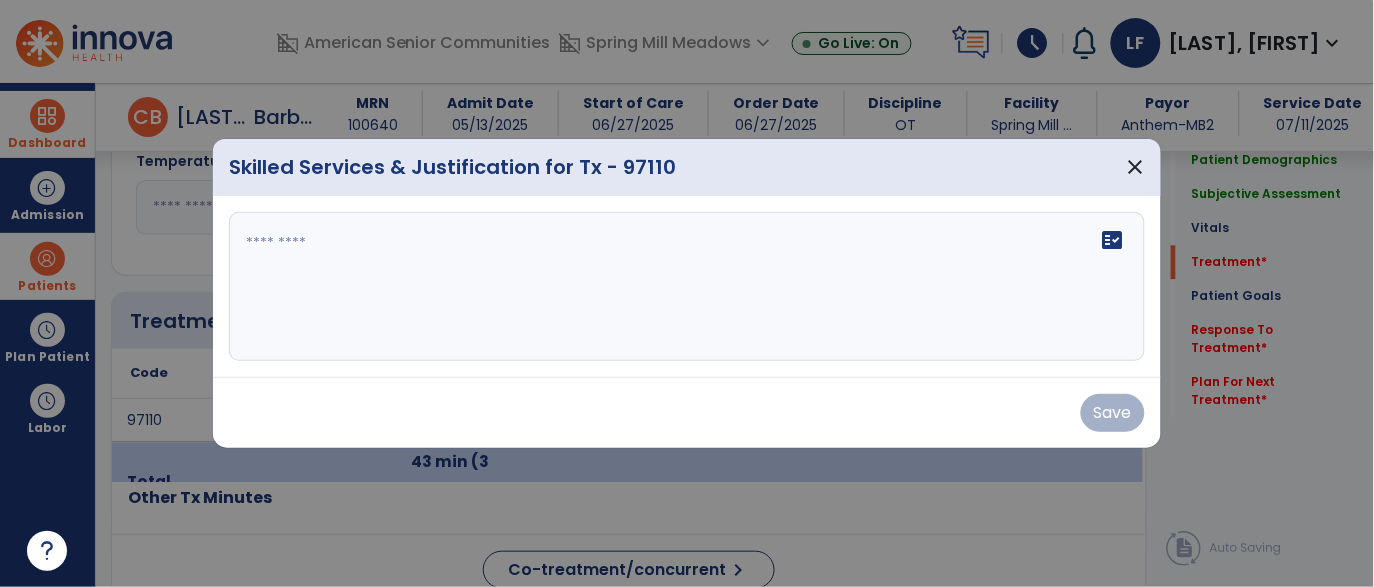 click on "fact_check" at bounding box center [687, 287] 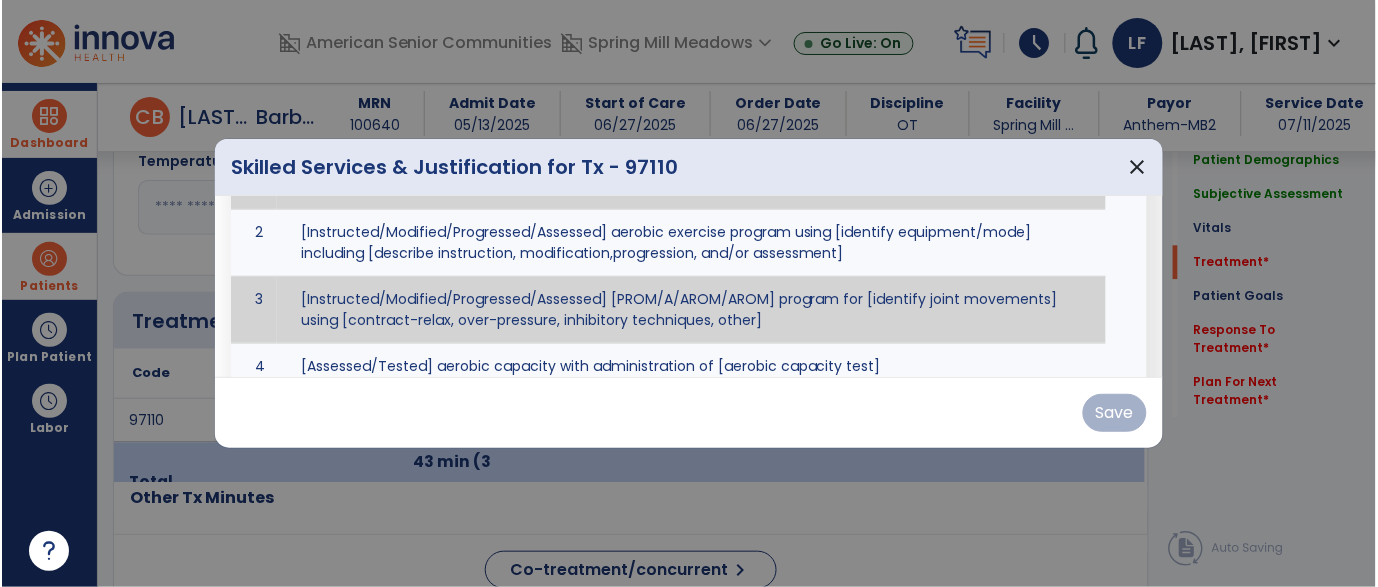 scroll, scrollTop: 0, scrollLeft: 0, axis: both 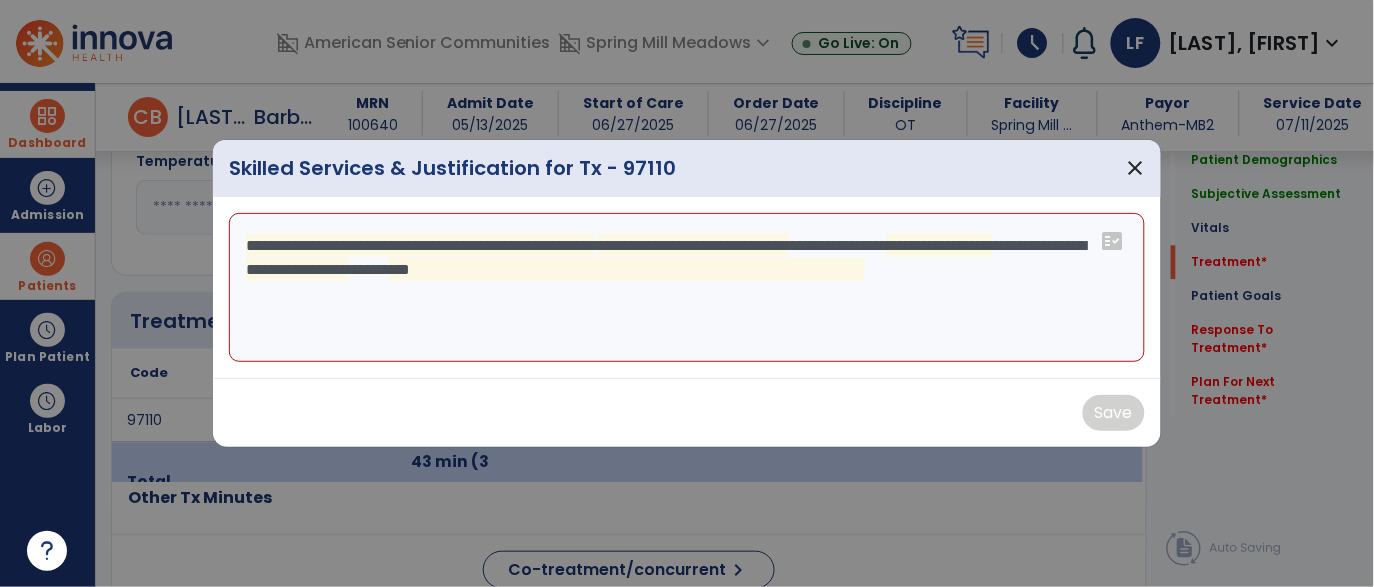 click on "**********" at bounding box center [687, 288] 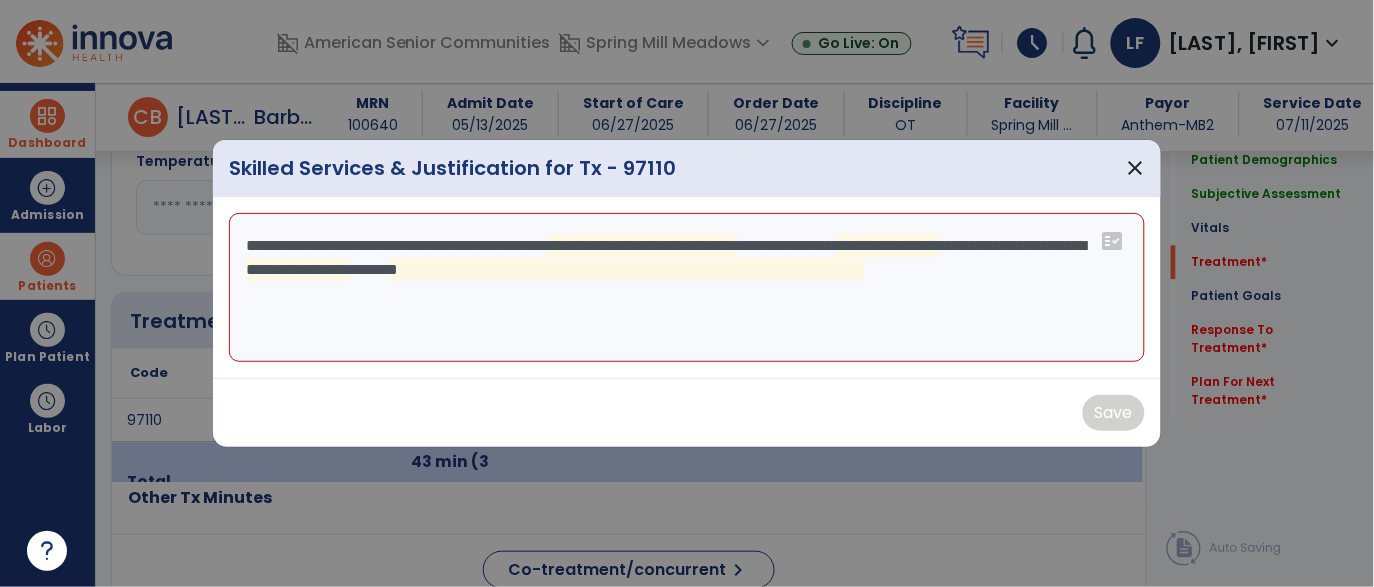 click on "**********" at bounding box center (687, 288) 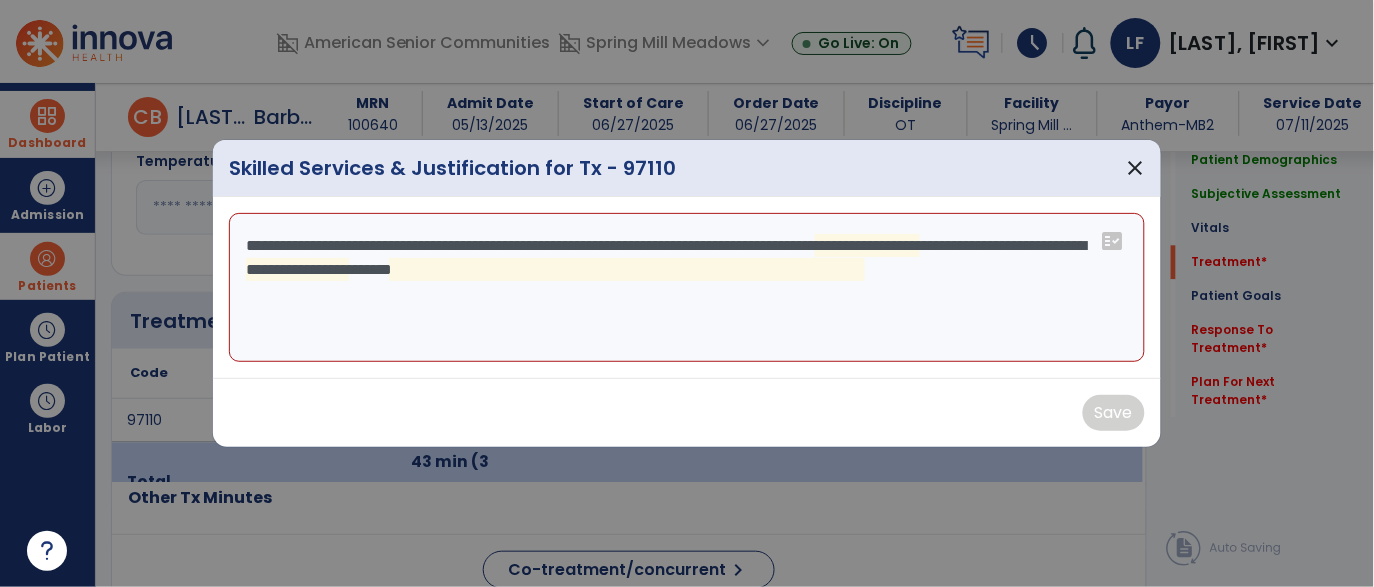 click on "**********" at bounding box center [687, 288] 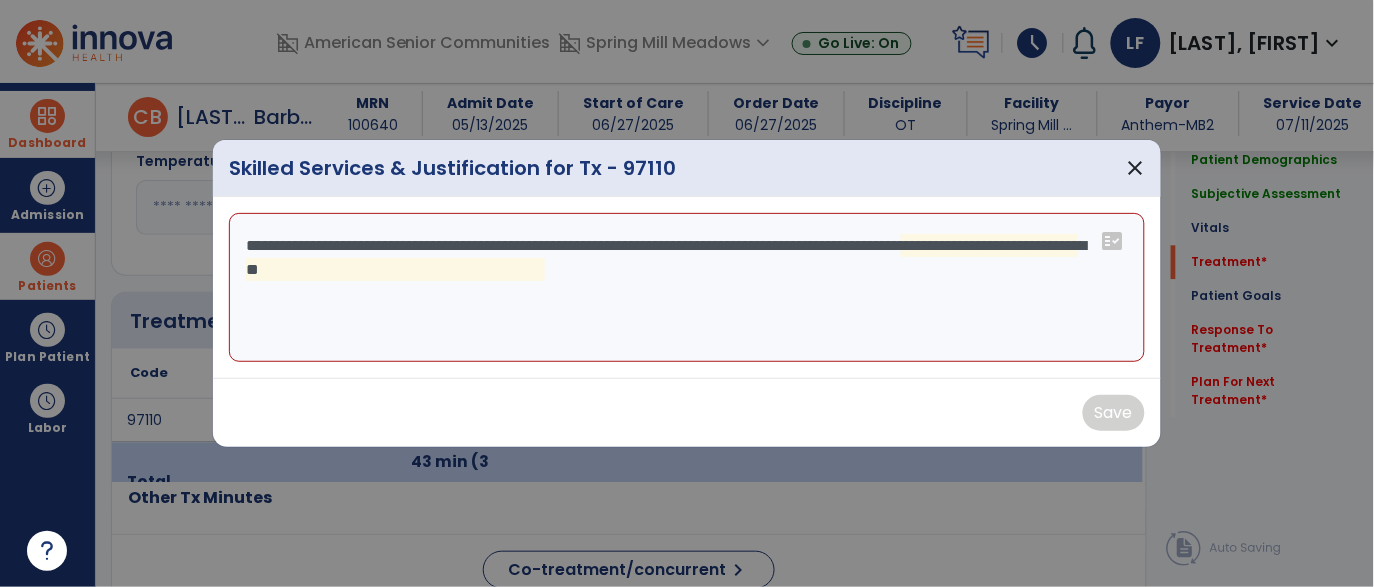 click on "**********" at bounding box center [687, 288] 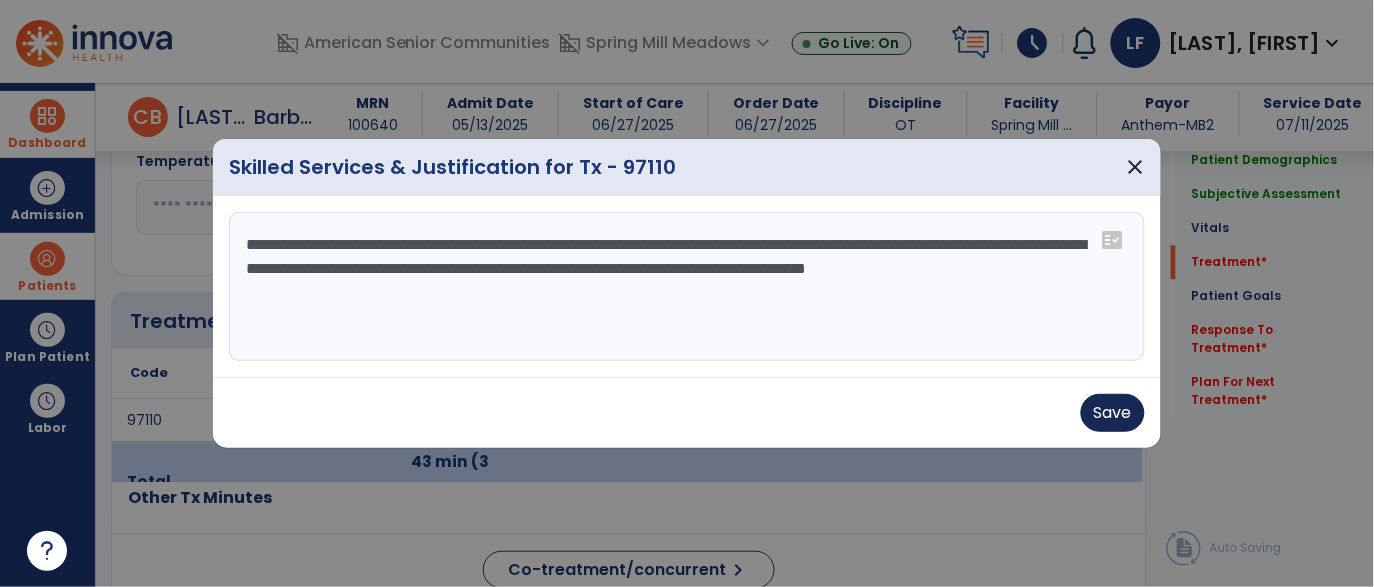 type on "**********" 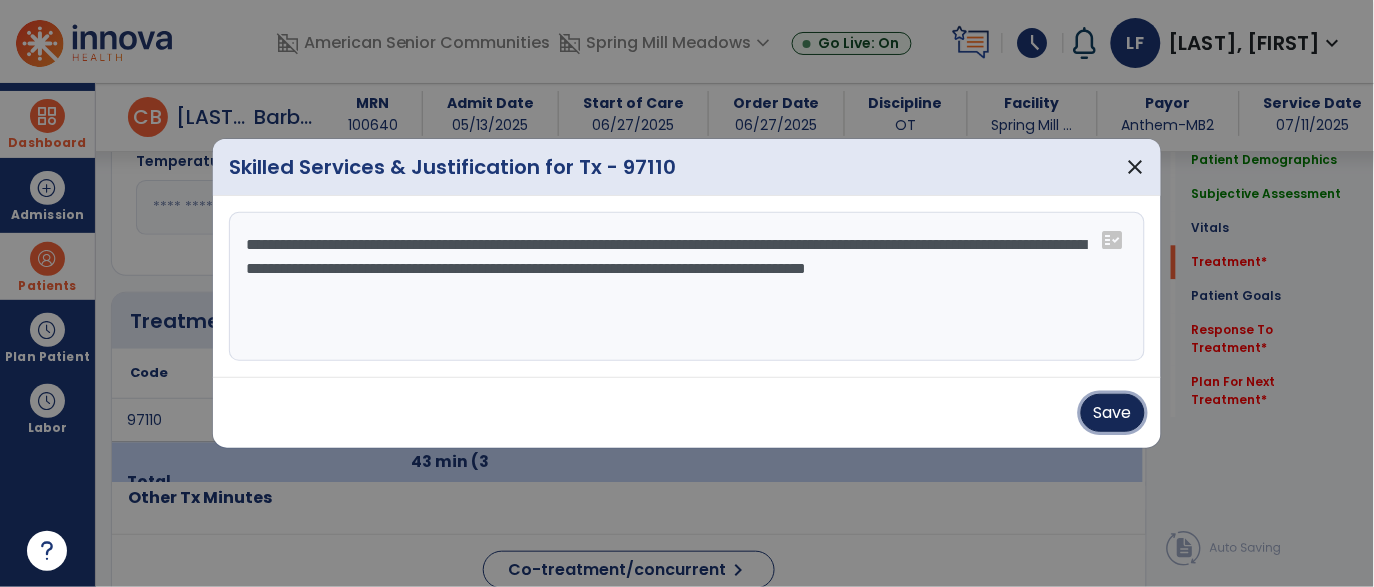 click on "Save" at bounding box center (1113, 413) 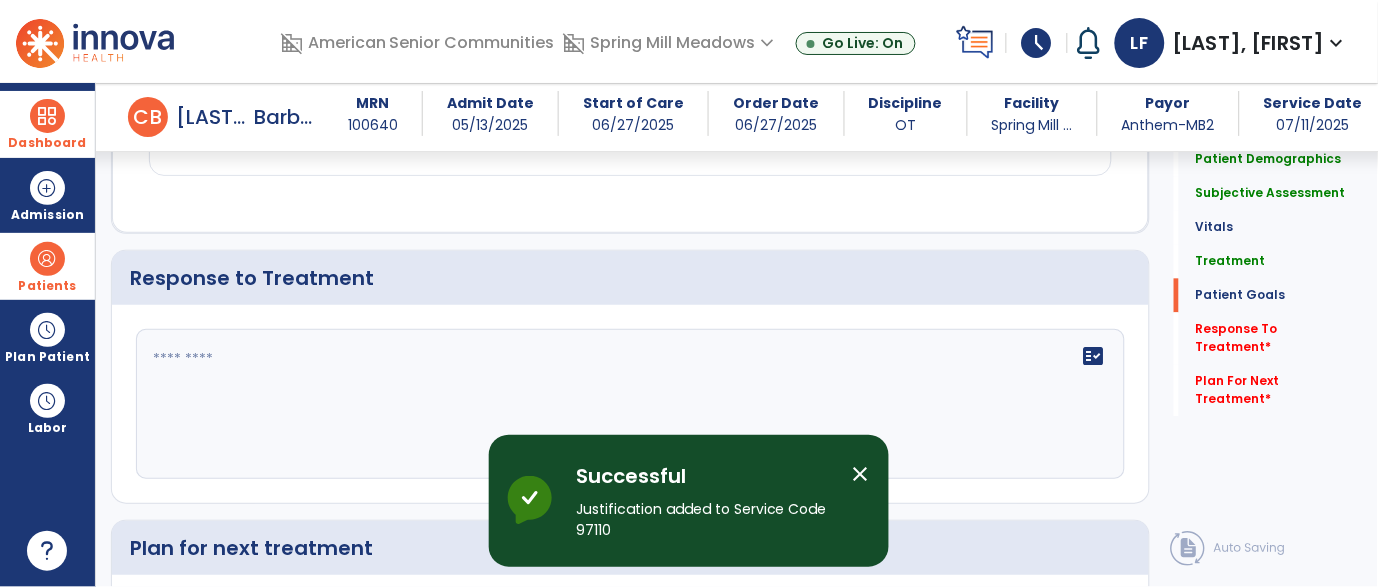 scroll, scrollTop: 2262, scrollLeft: 0, axis: vertical 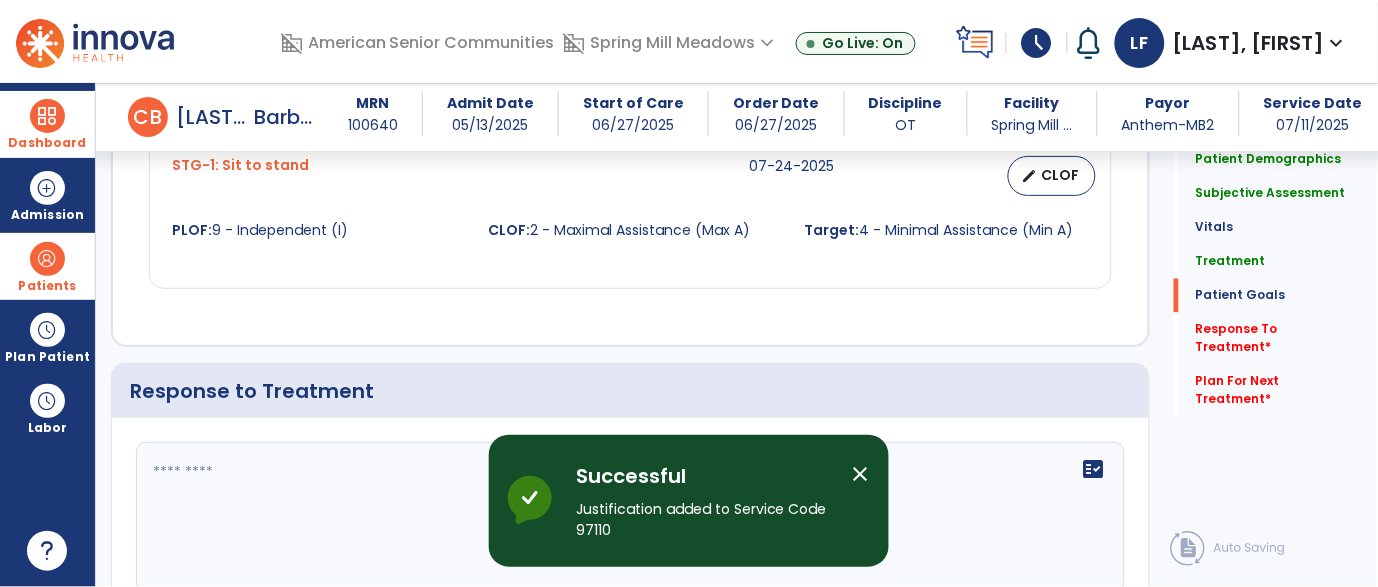 click 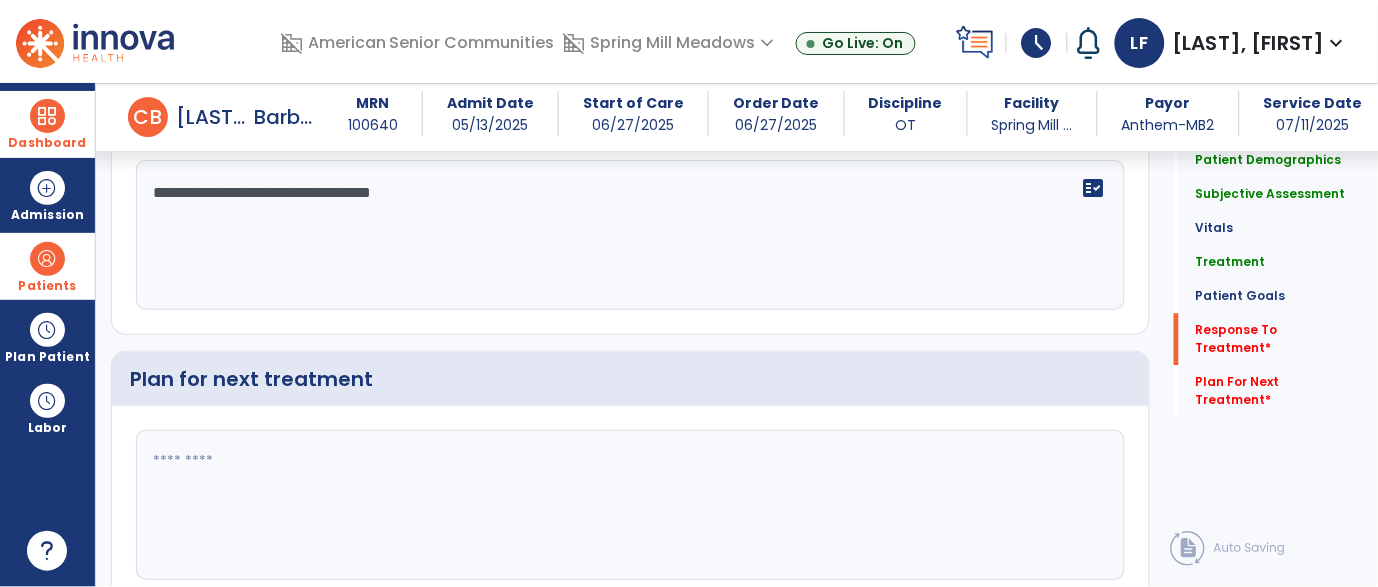 scroll, scrollTop: 2587, scrollLeft: 0, axis: vertical 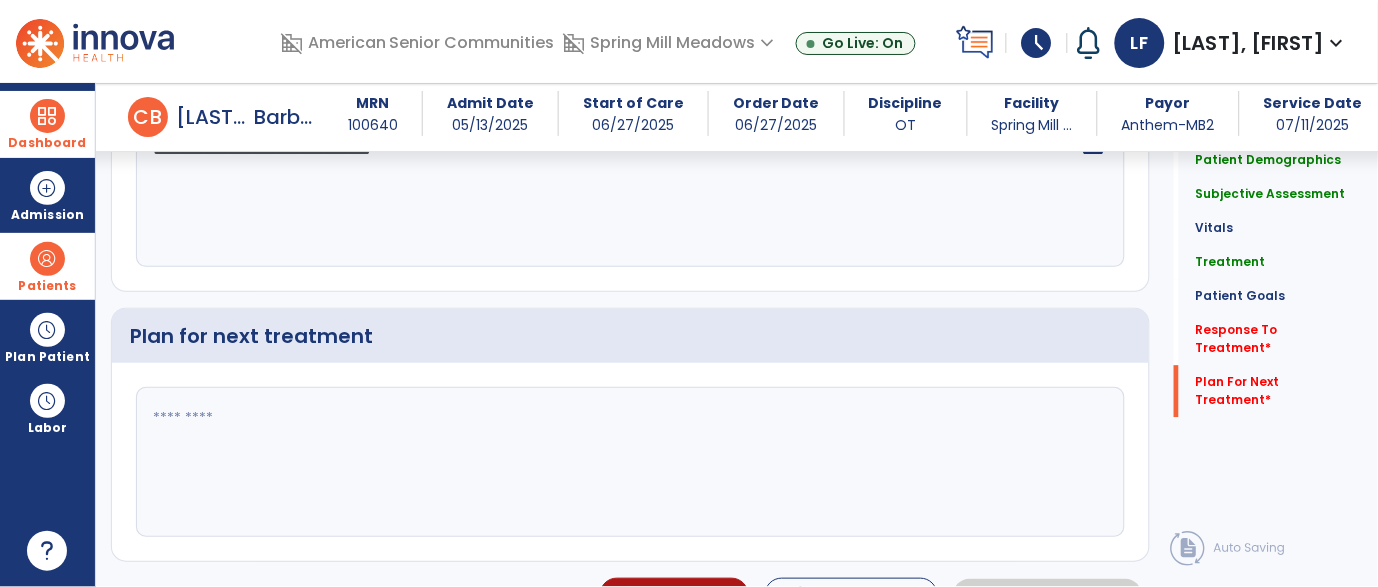 type on "**********" 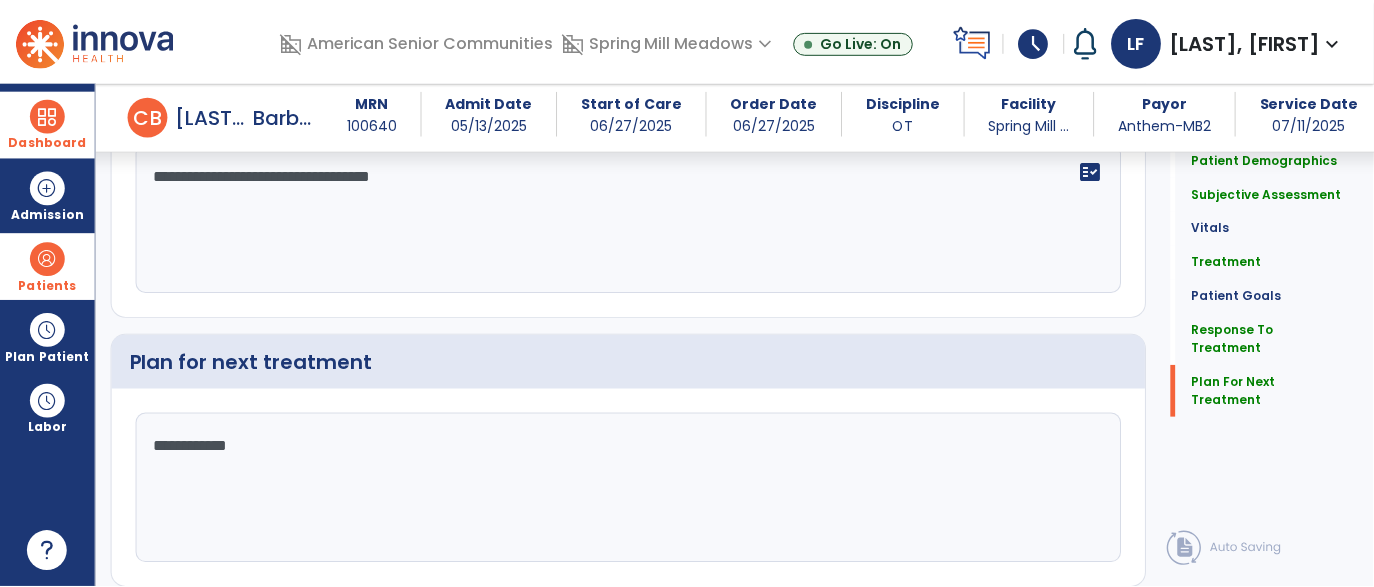 scroll, scrollTop: 2605, scrollLeft: 0, axis: vertical 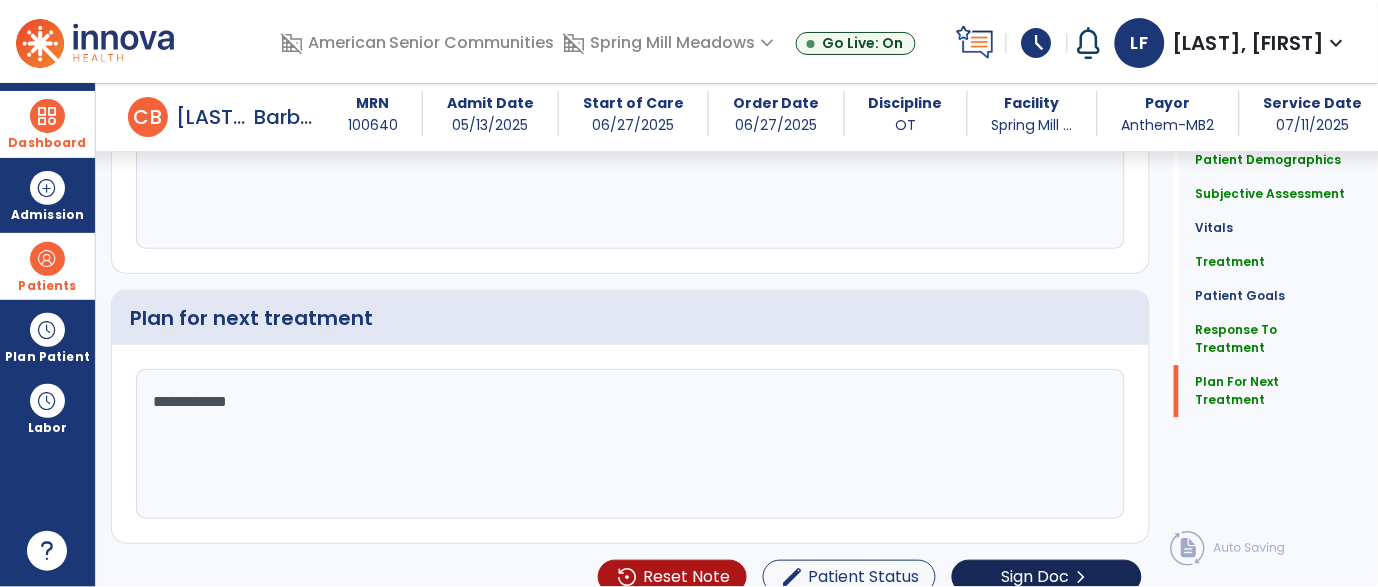 type on "**********" 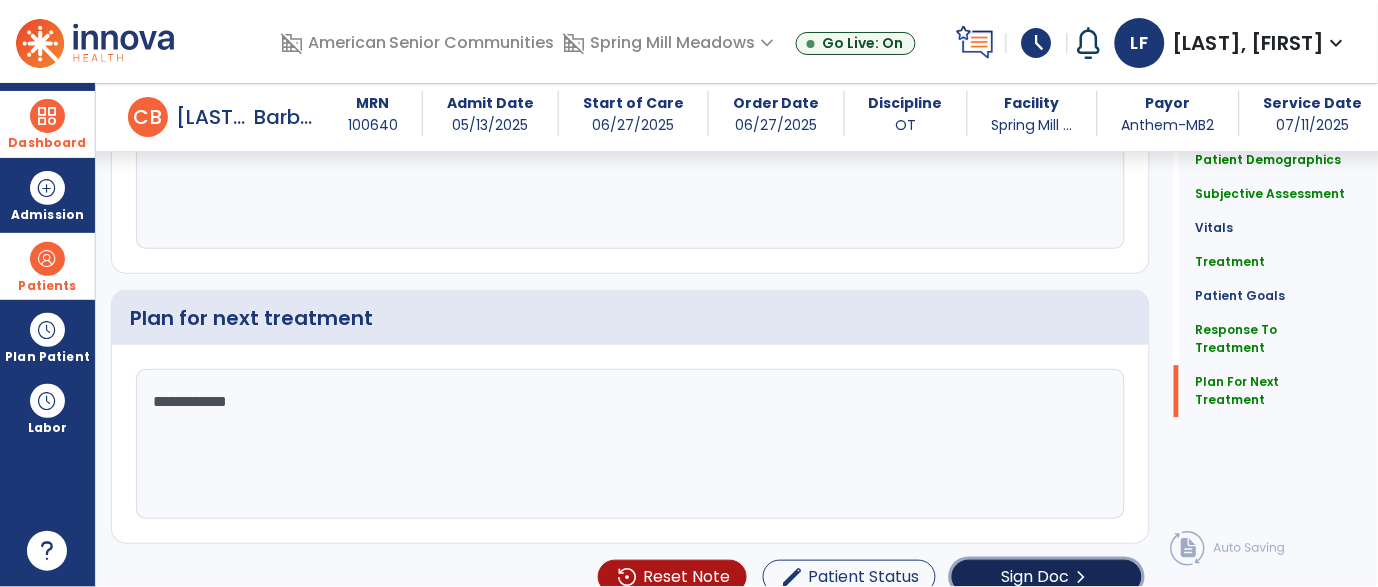 click on "Sign Doc  chevron_right" 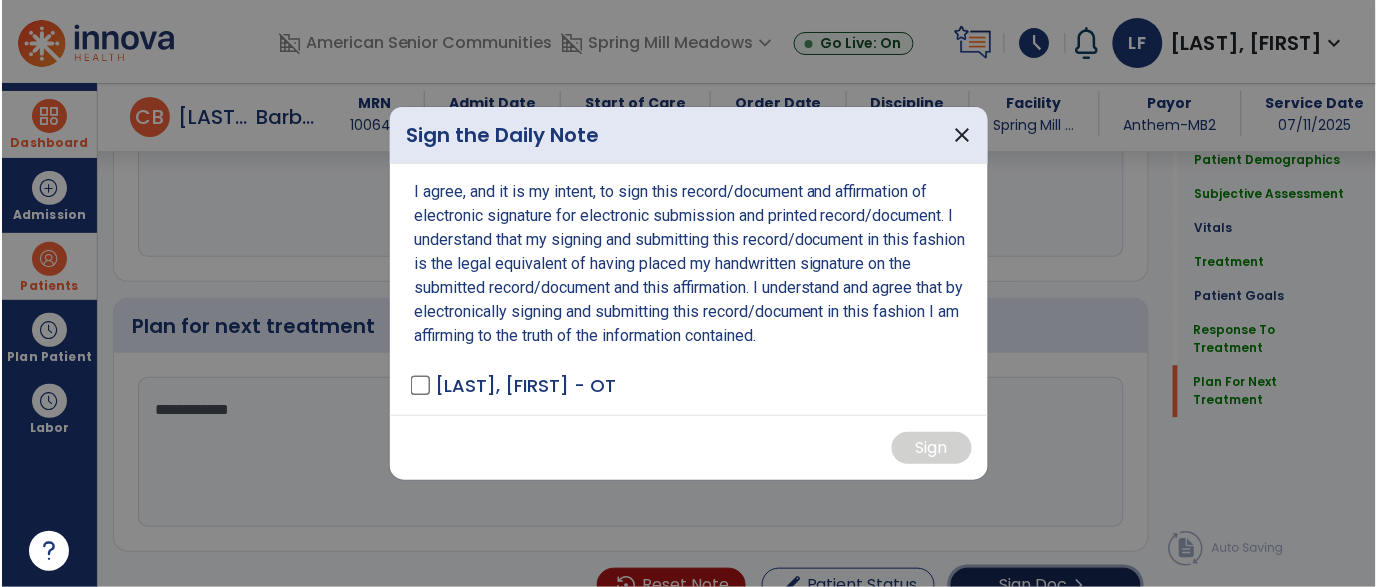scroll, scrollTop: 2605, scrollLeft: 0, axis: vertical 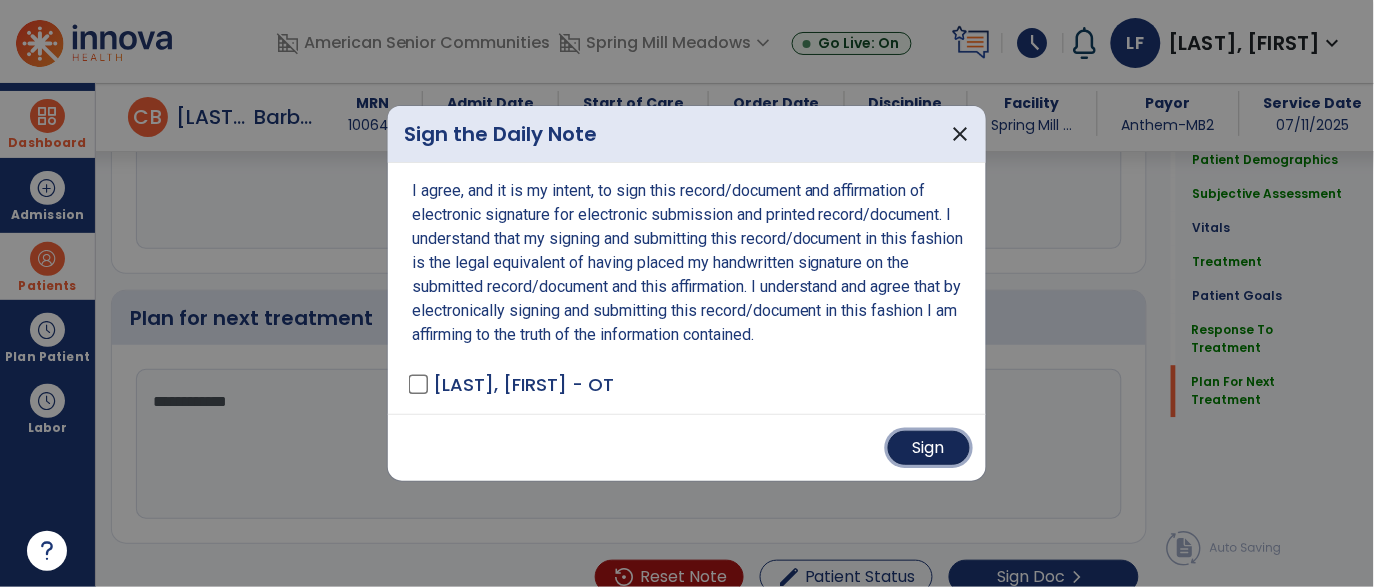 click on "Sign" at bounding box center (929, 448) 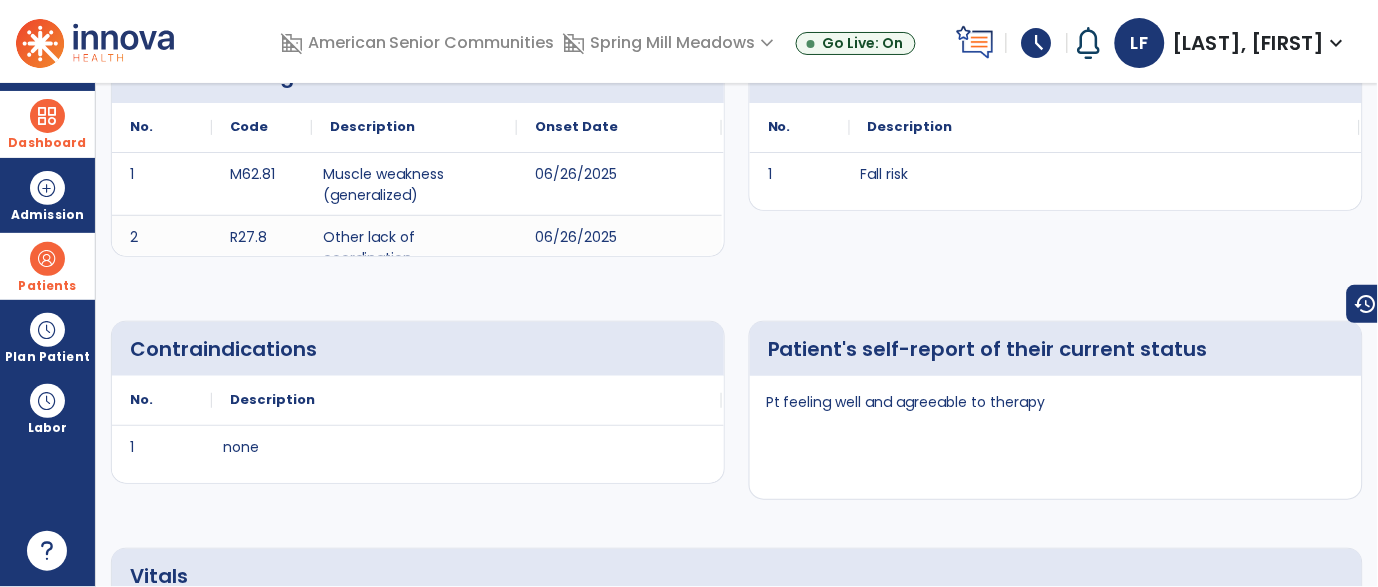 scroll, scrollTop: 0, scrollLeft: 0, axis: both 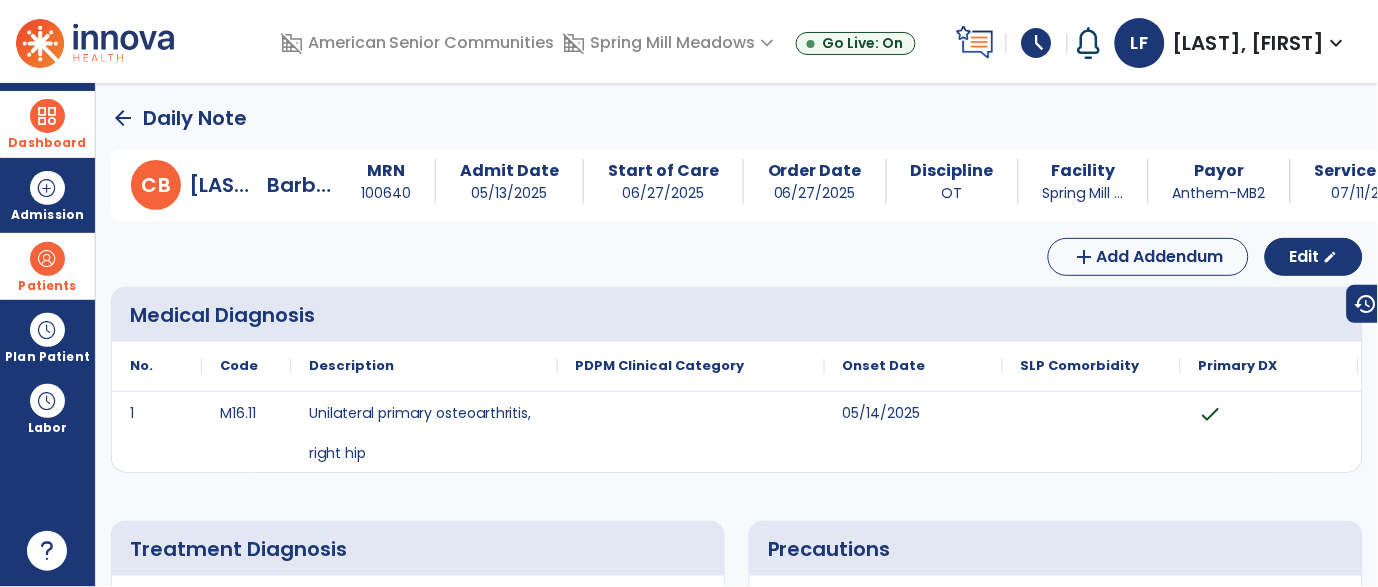 click on "arrow_back" 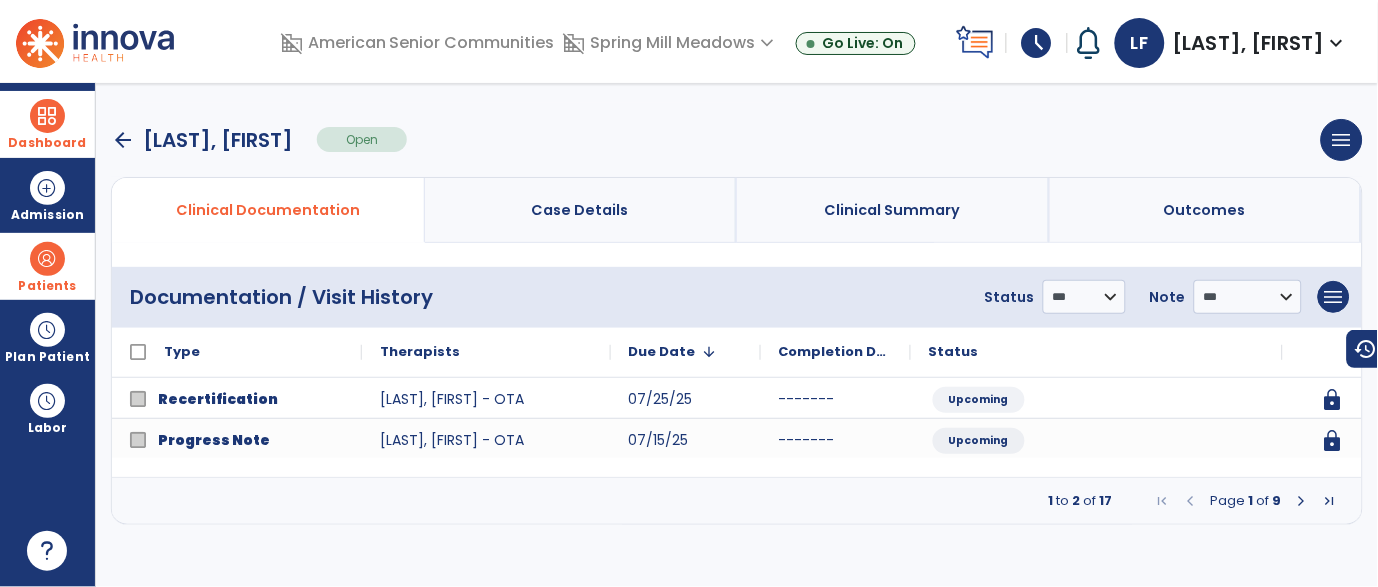 click at bounding box center (47, 116) 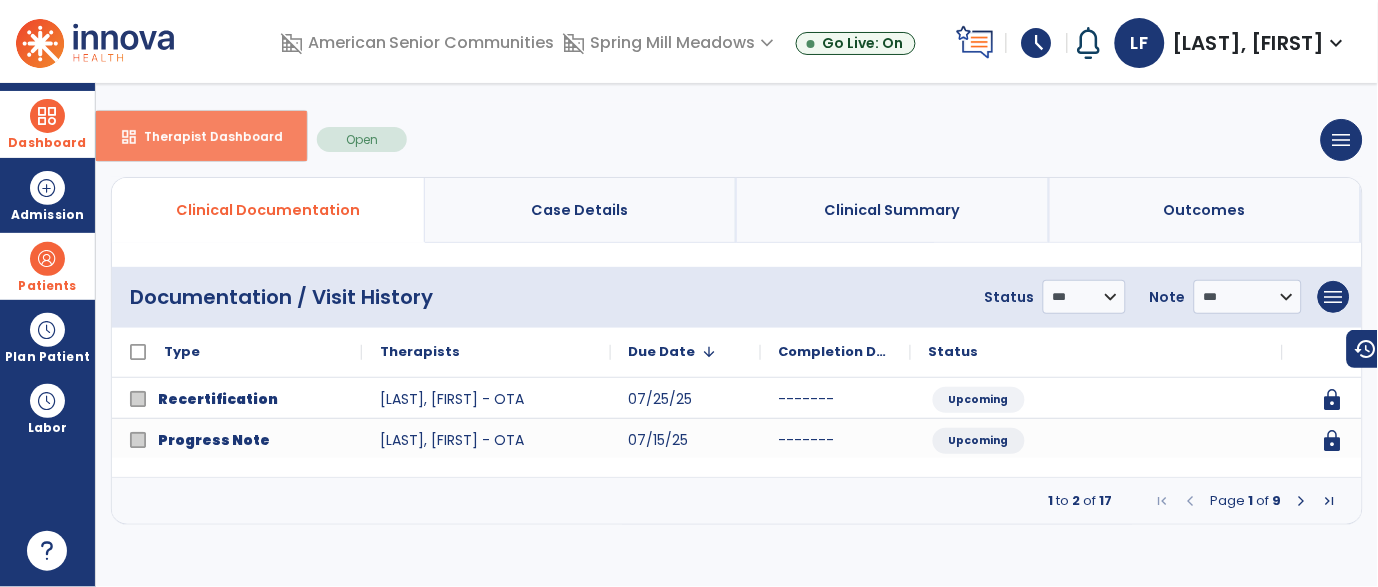 click on "dashboard  Therapist Dashboard" at bounding box center [201, 136] 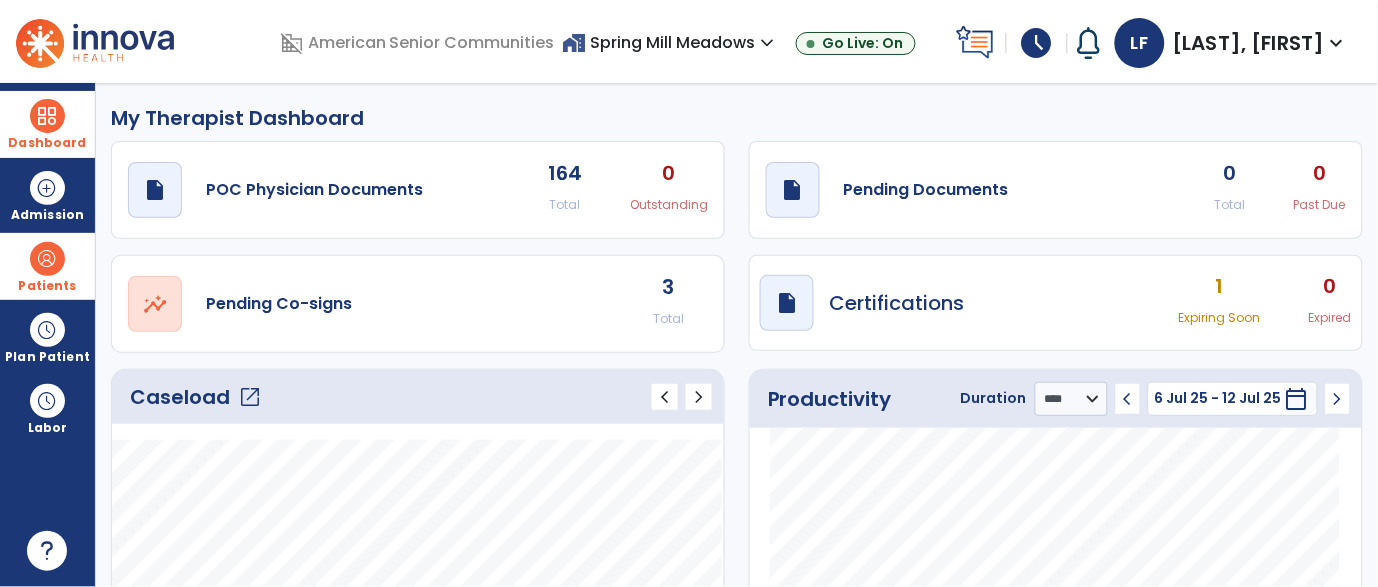 click on "3" 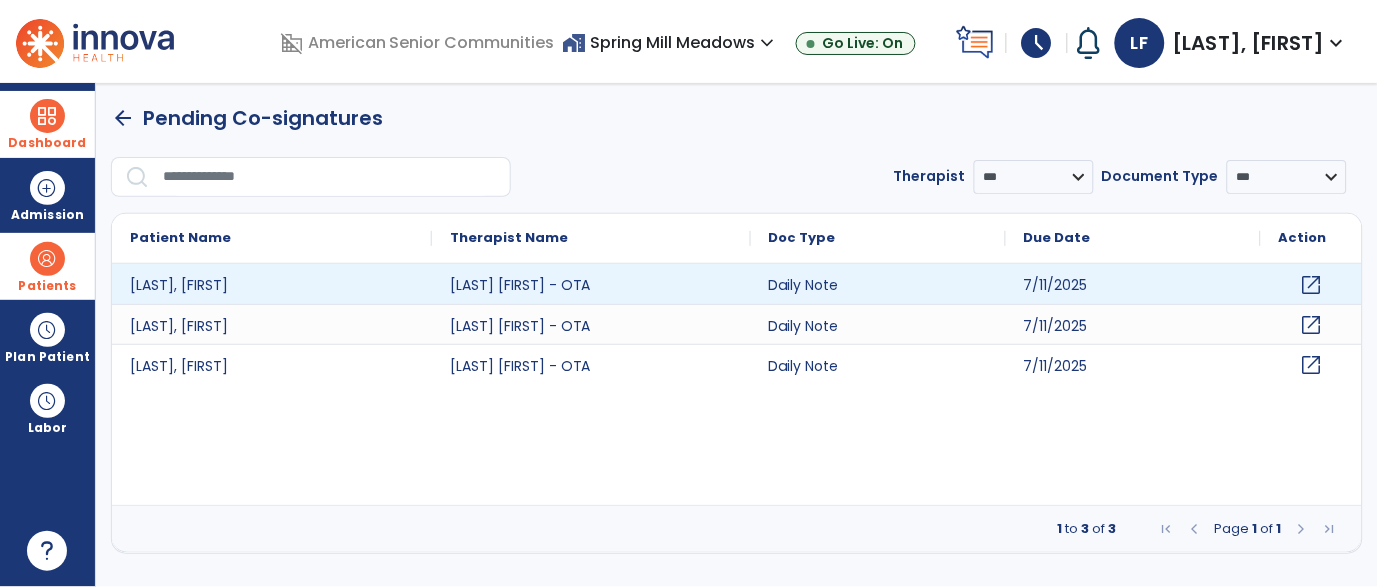 click on "open_in_new" 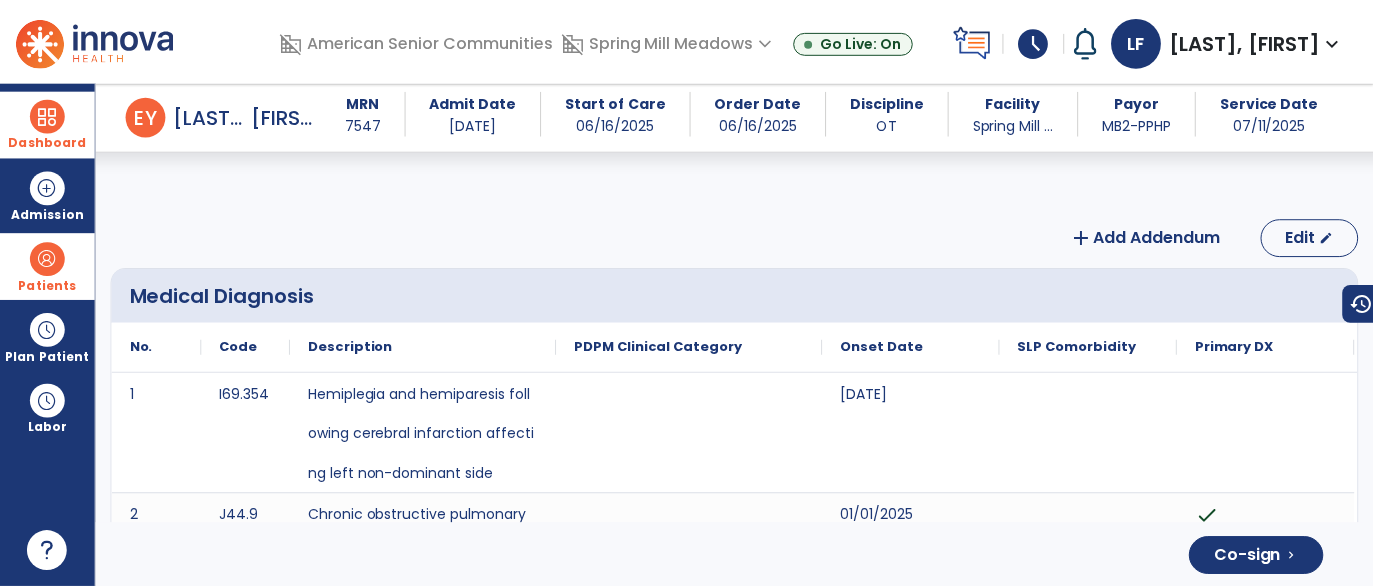 scroll, scrollTop: 3730, scrollLeft: 0, axis: vertical 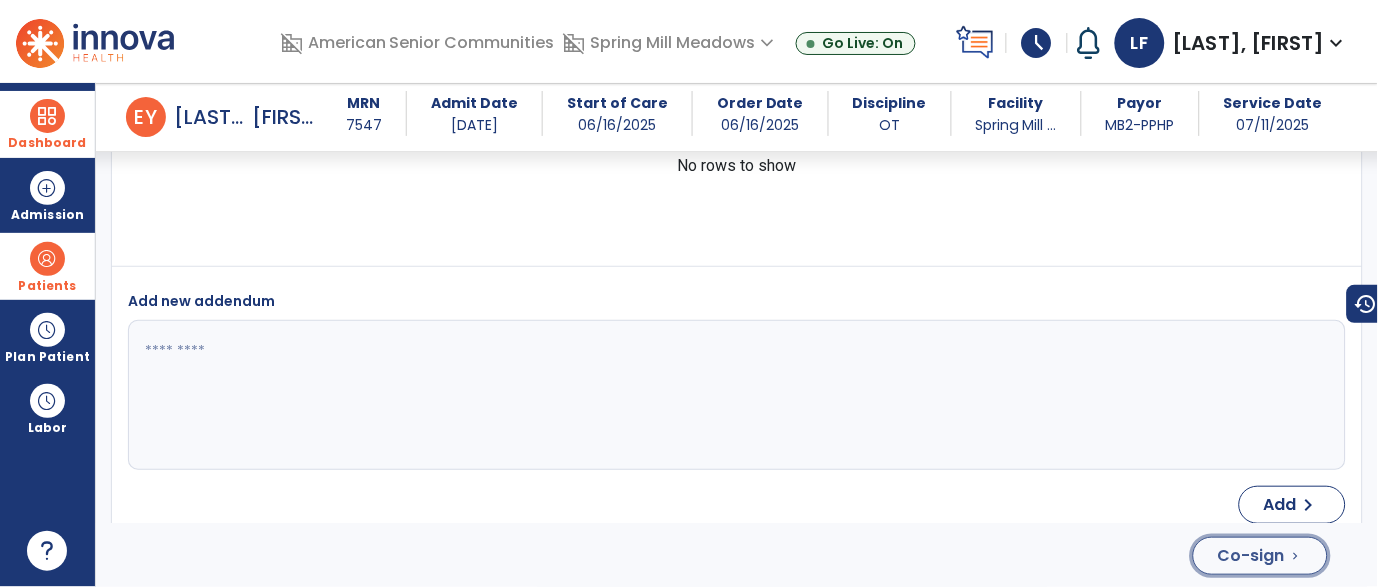 click on "chevron_right" 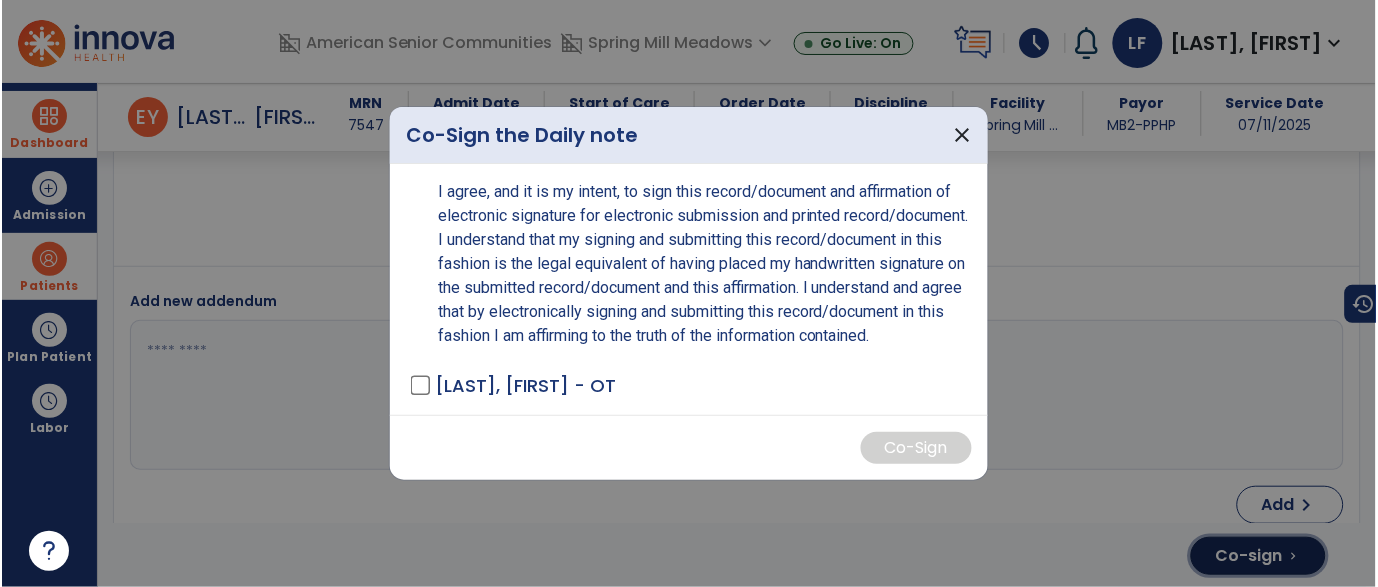 scroll, scrollTop: 3730, scrollLeft: 0, axis: vertical 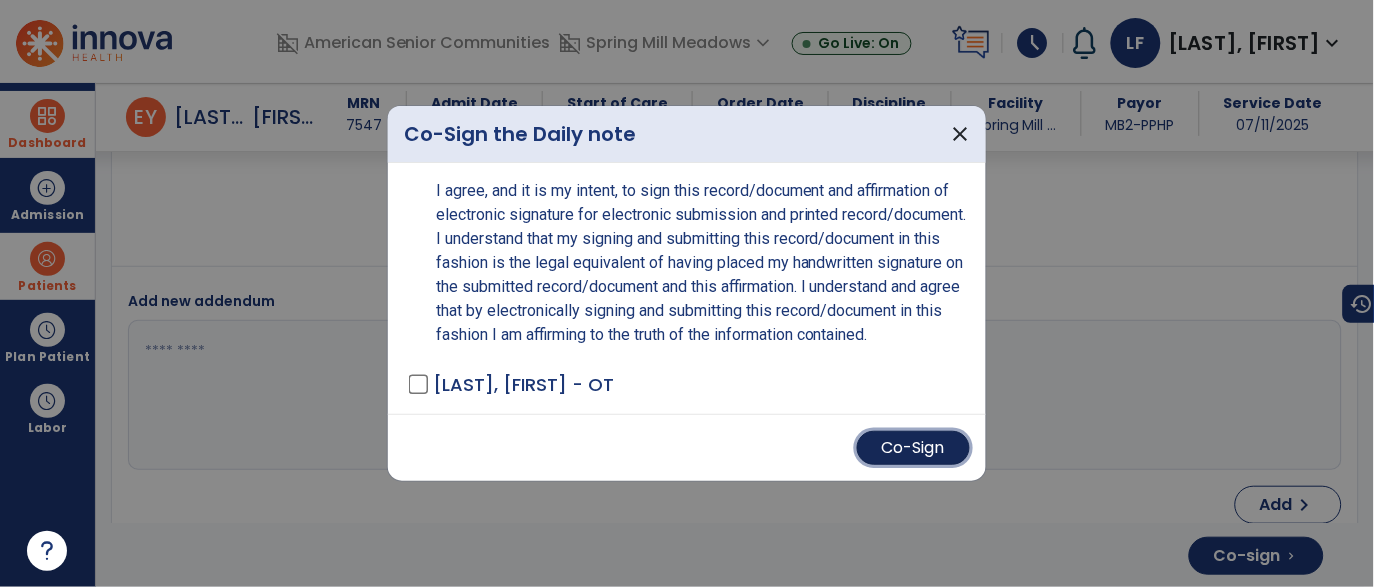 click on "Co-Sign" at bounding box center (913, 448) 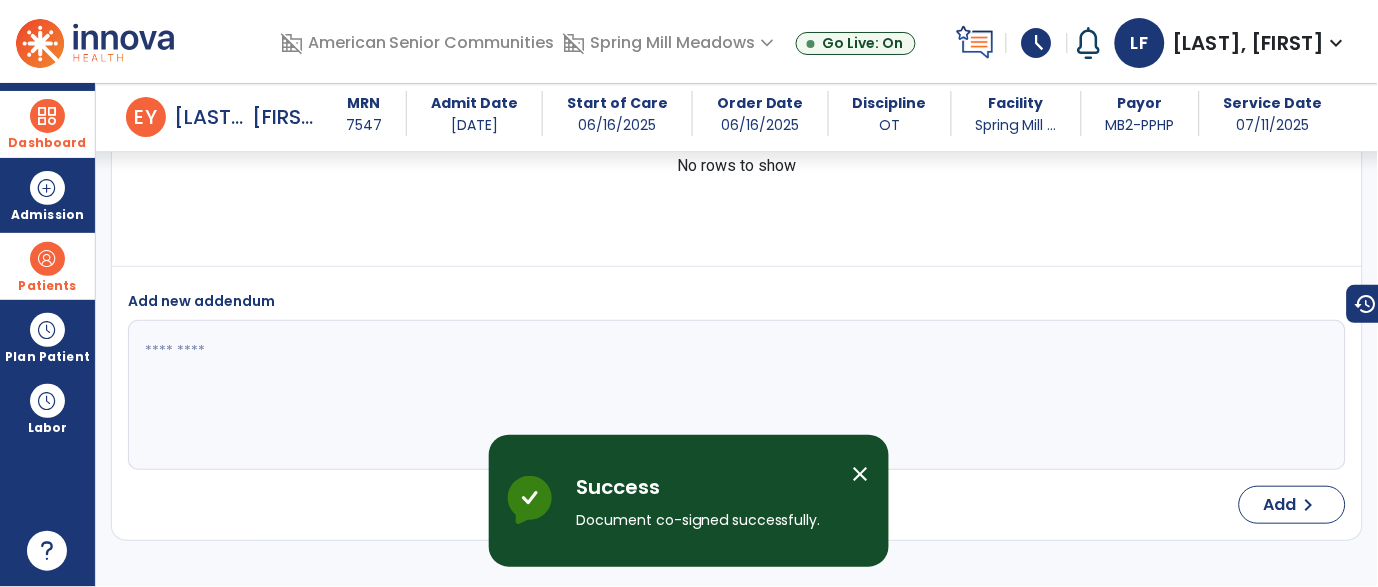 scroll, scrollTop: 0, scrollLeft: 0, axis: both 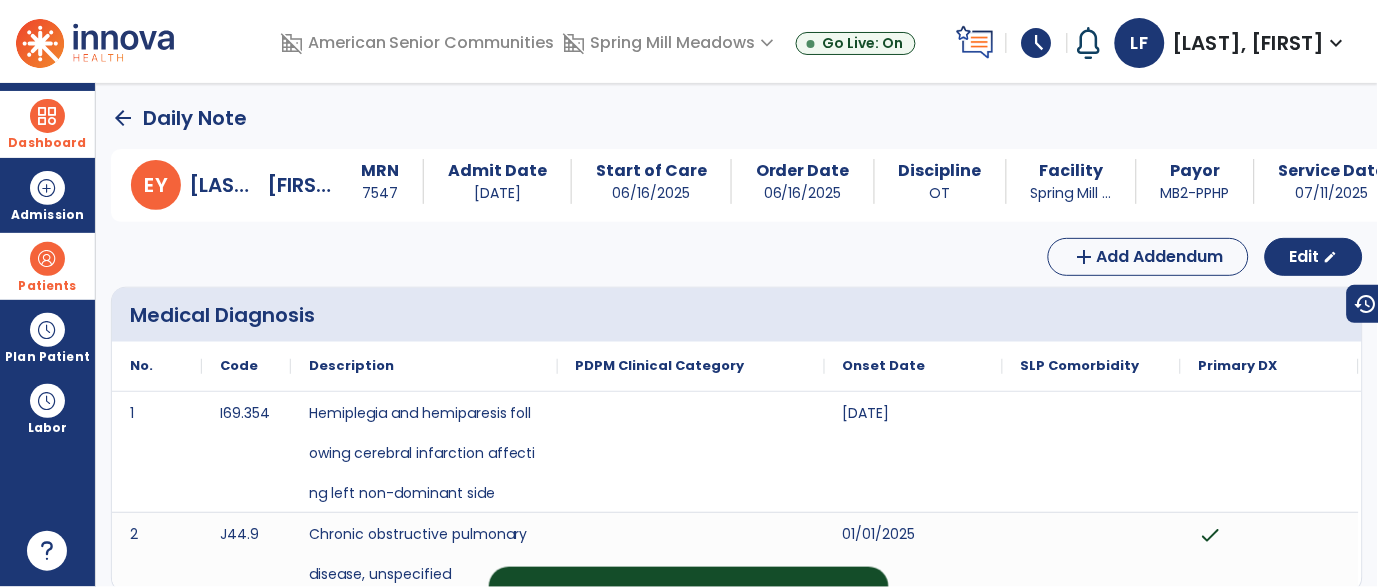 click on "arrow_back" 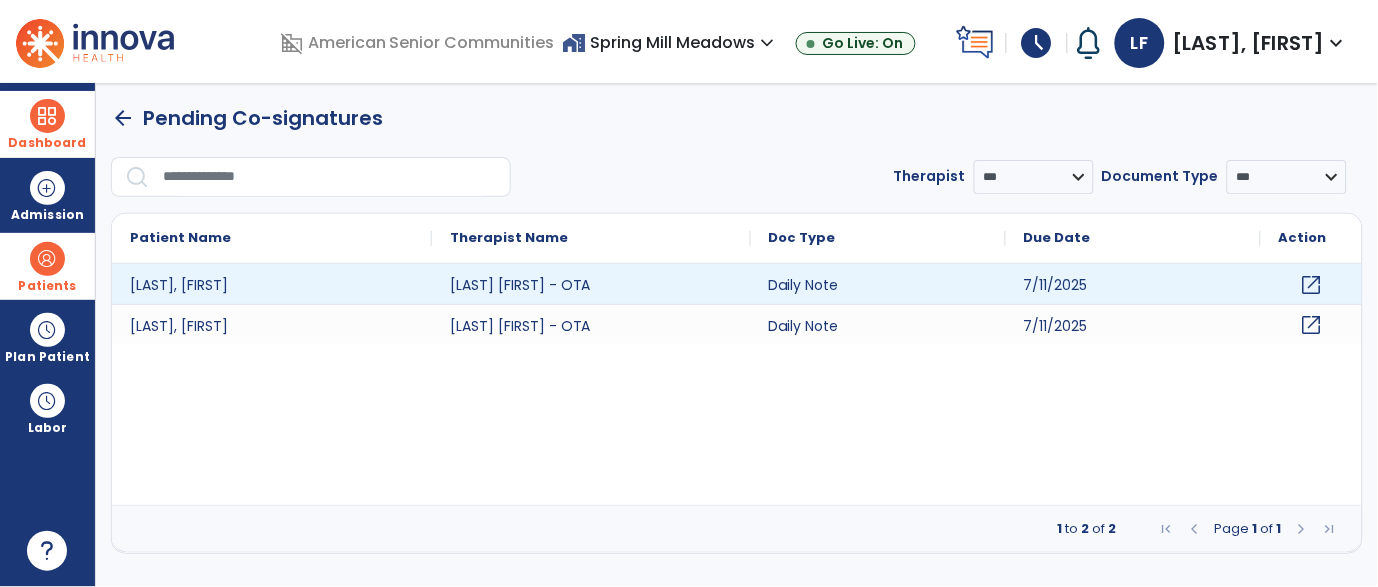 click on "open_in_new" 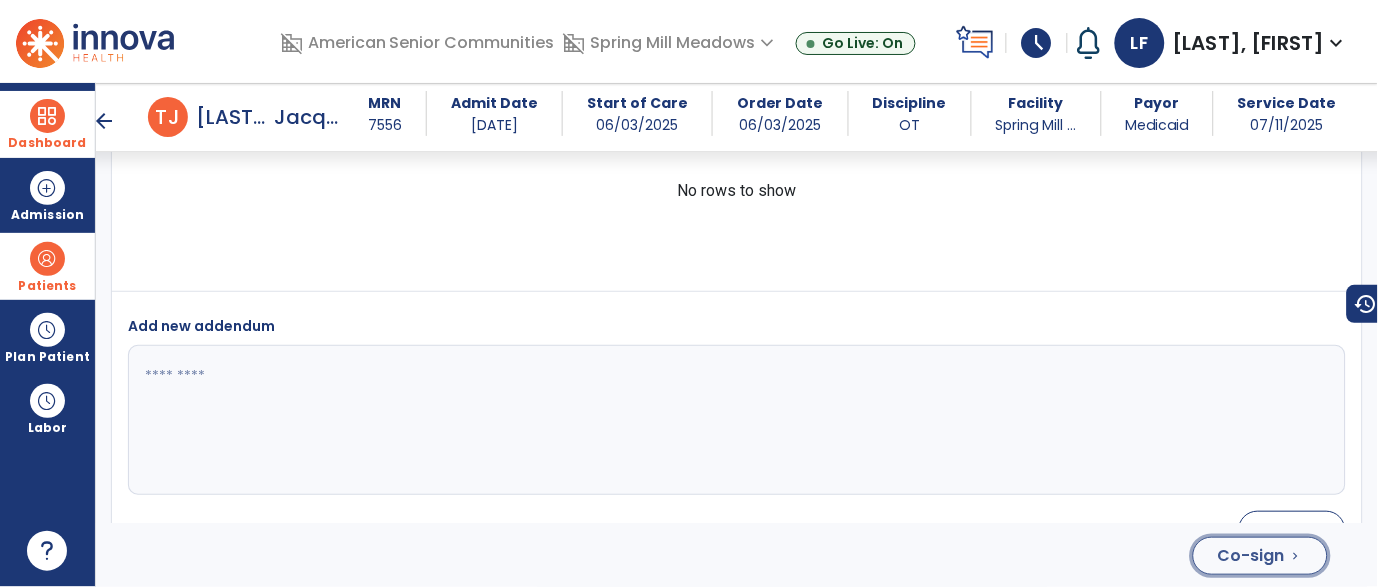 click on "Co-sign" 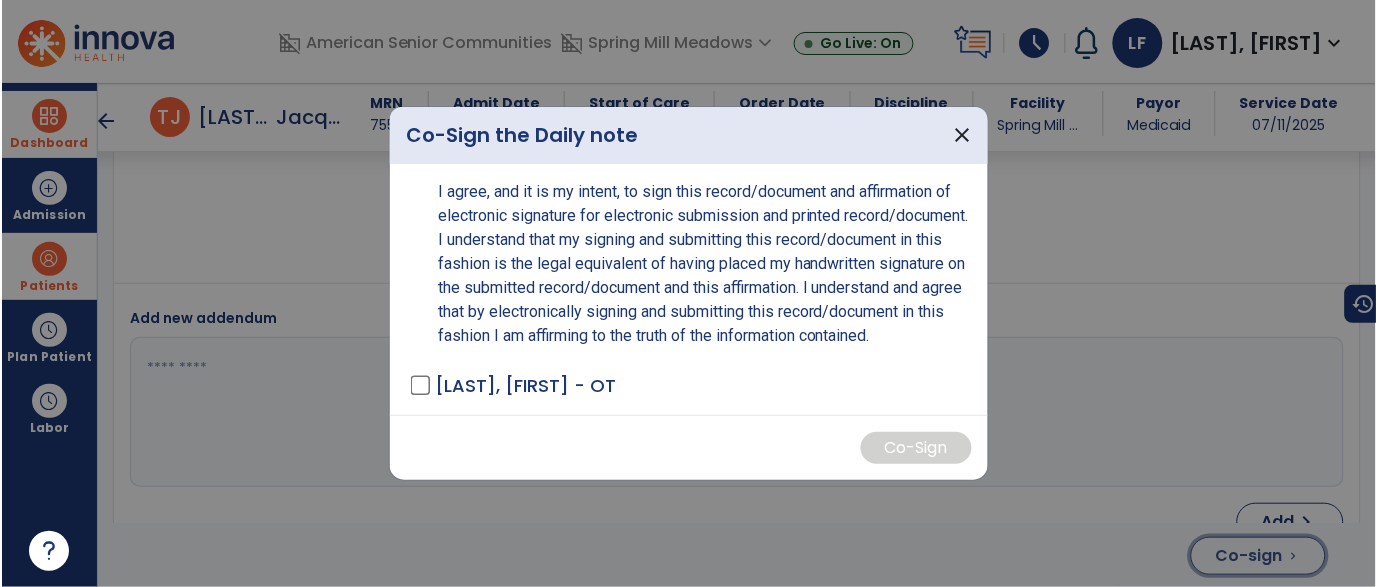 scroll, scrollTop: 3929, scrollLeft: 0, axis: vertical 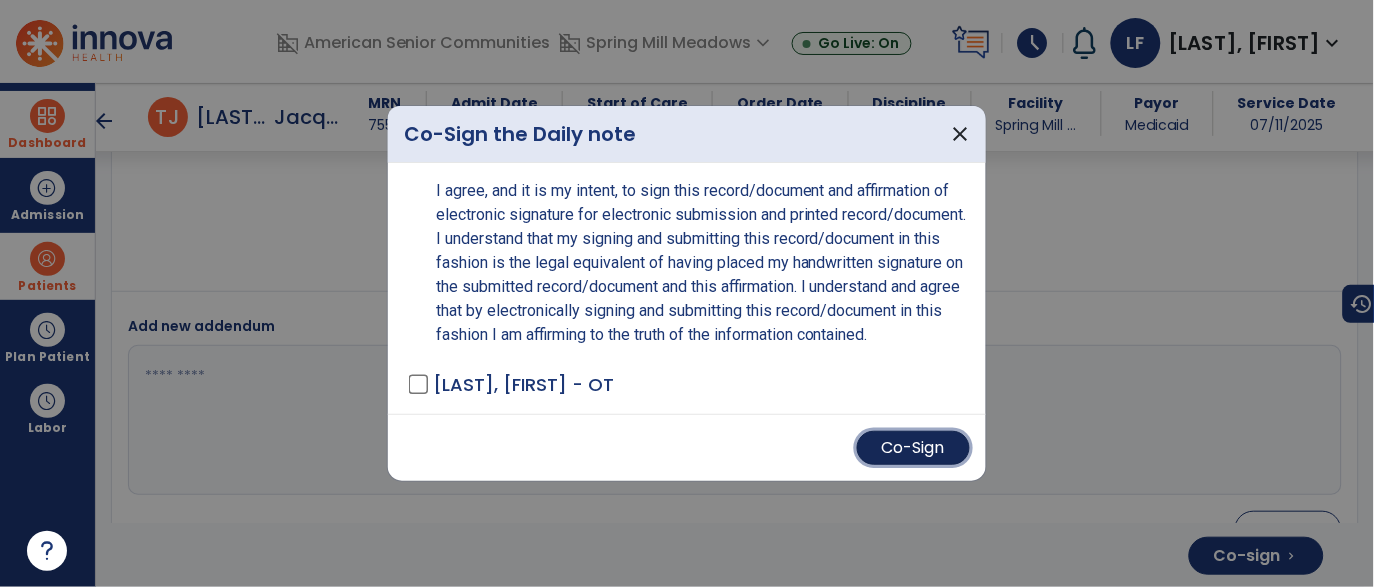 click on "Co-Sign" at bounding box center [913, 448] 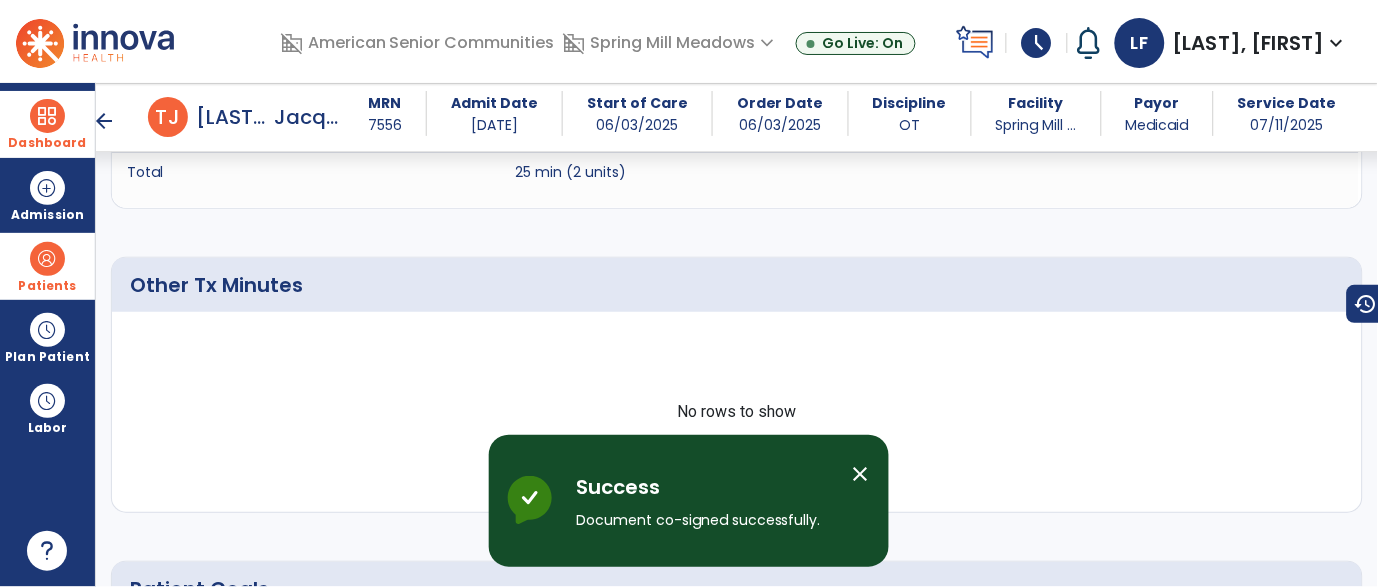 scroll, scrollTop: 0, scrollLeft: 0, axis: both 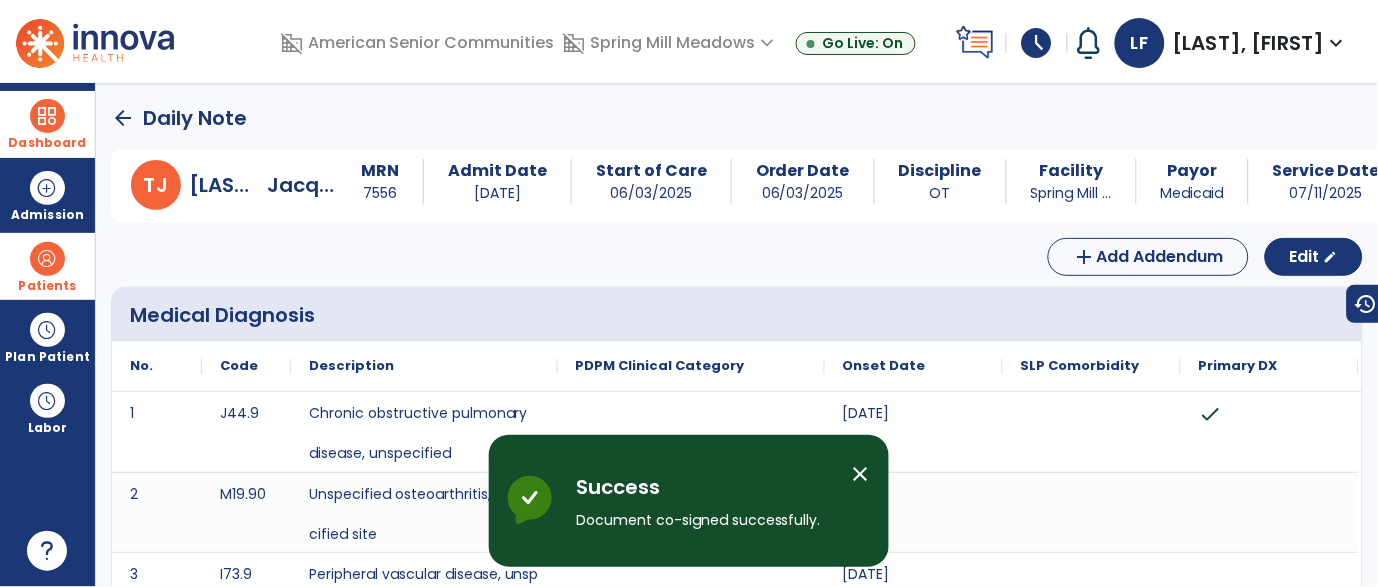 click on "arrow_back" 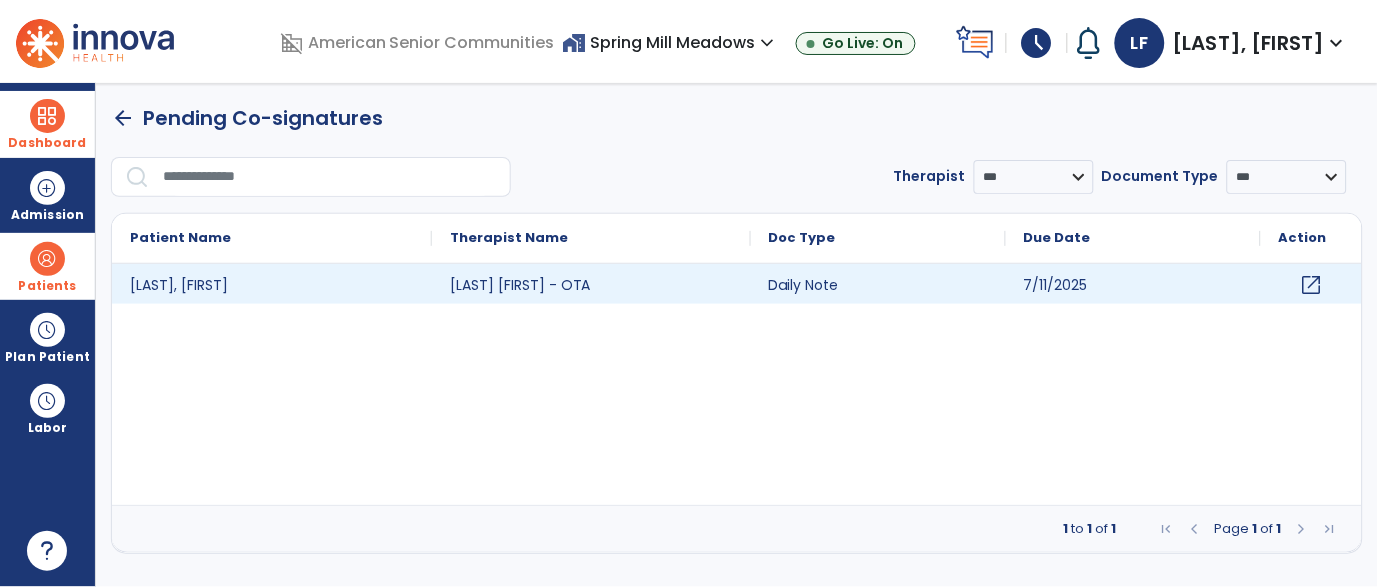 click on "open_in_new" 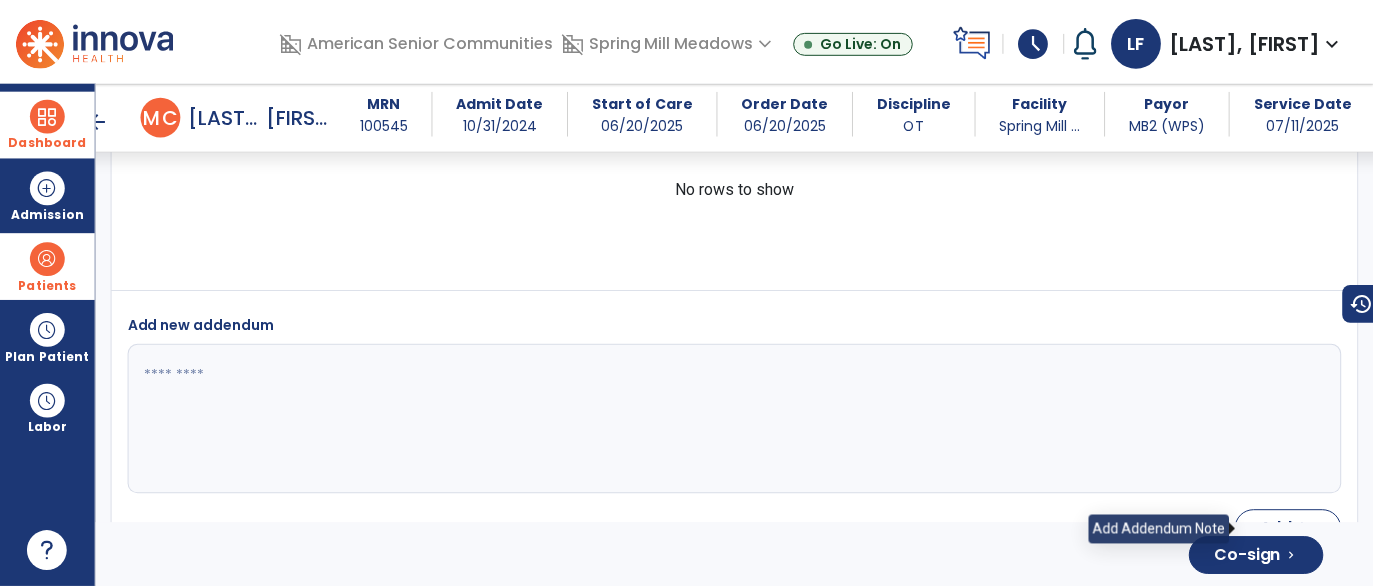 scroll, scrollTop: 3660, scrollLeft: 0, axis: vertical 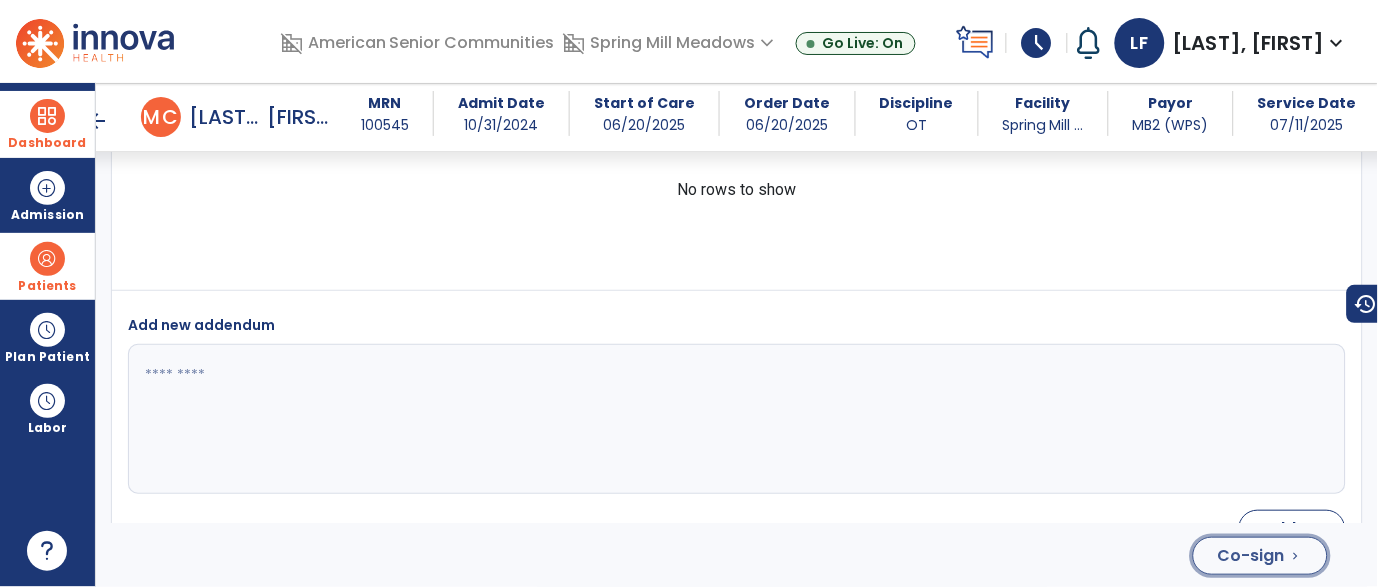 click on "Co-sign" 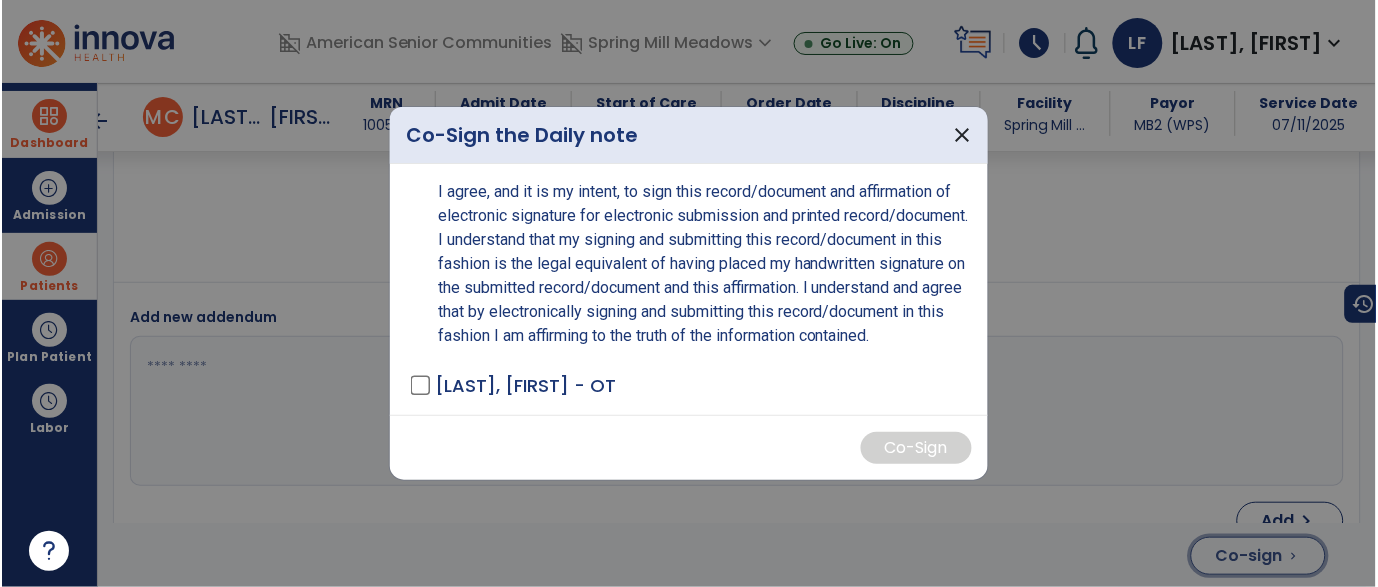 scroll, scrollTop: 3660, scrollLeft: 0, axis: vertical 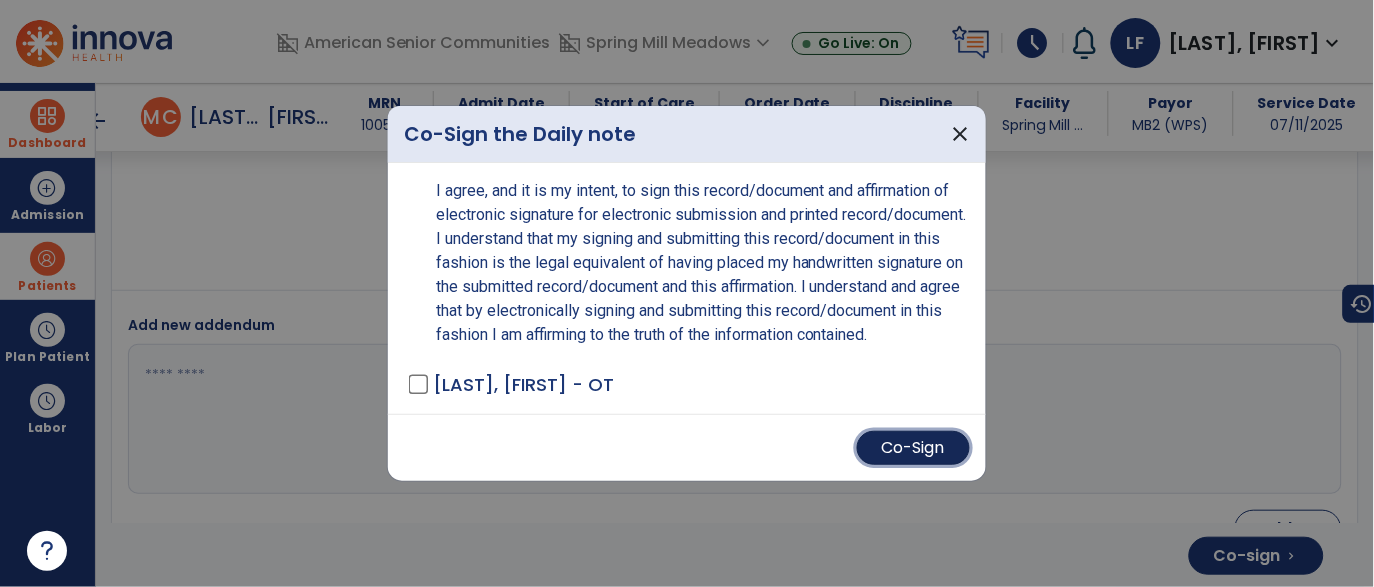 click on "Co-Sign" at bounding box center (913, 448) 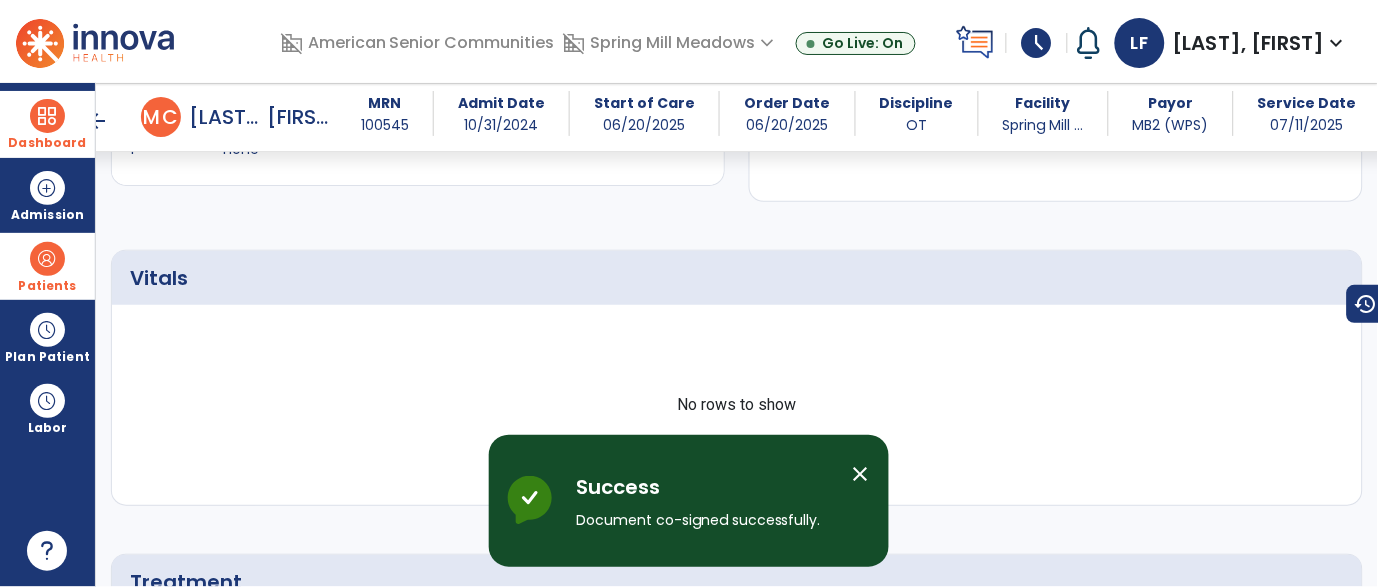 scroll, scrollTop: 885, scrollLeft: 0, axis: vertical 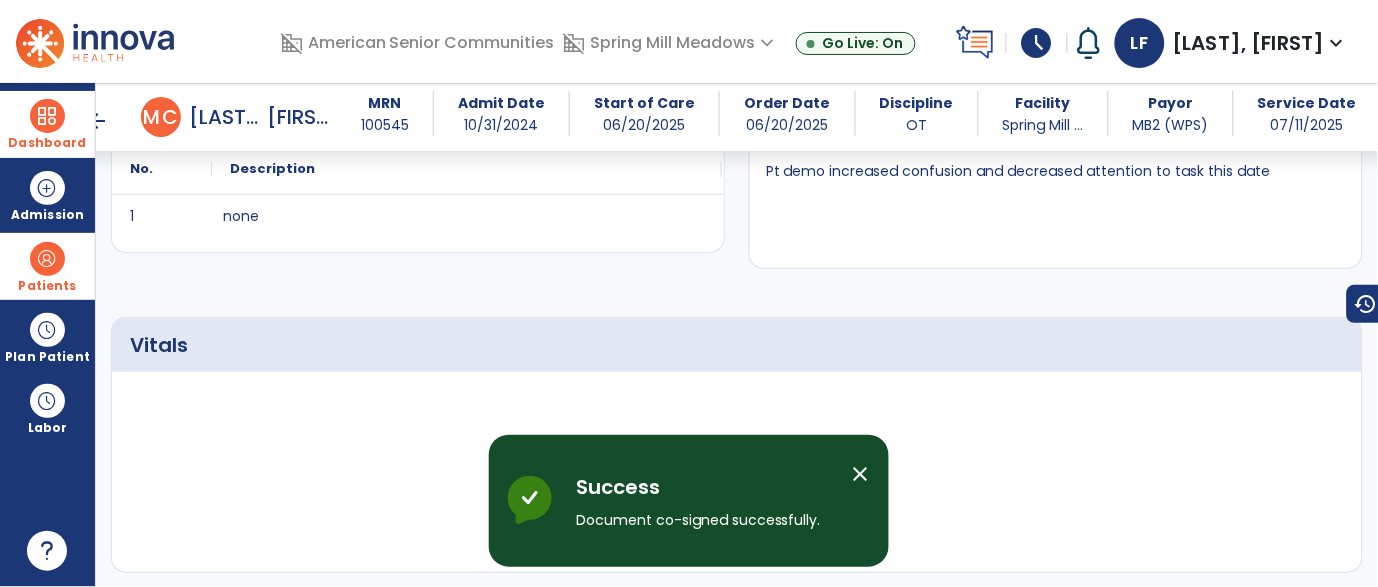 click at bounding box center (47, 116) 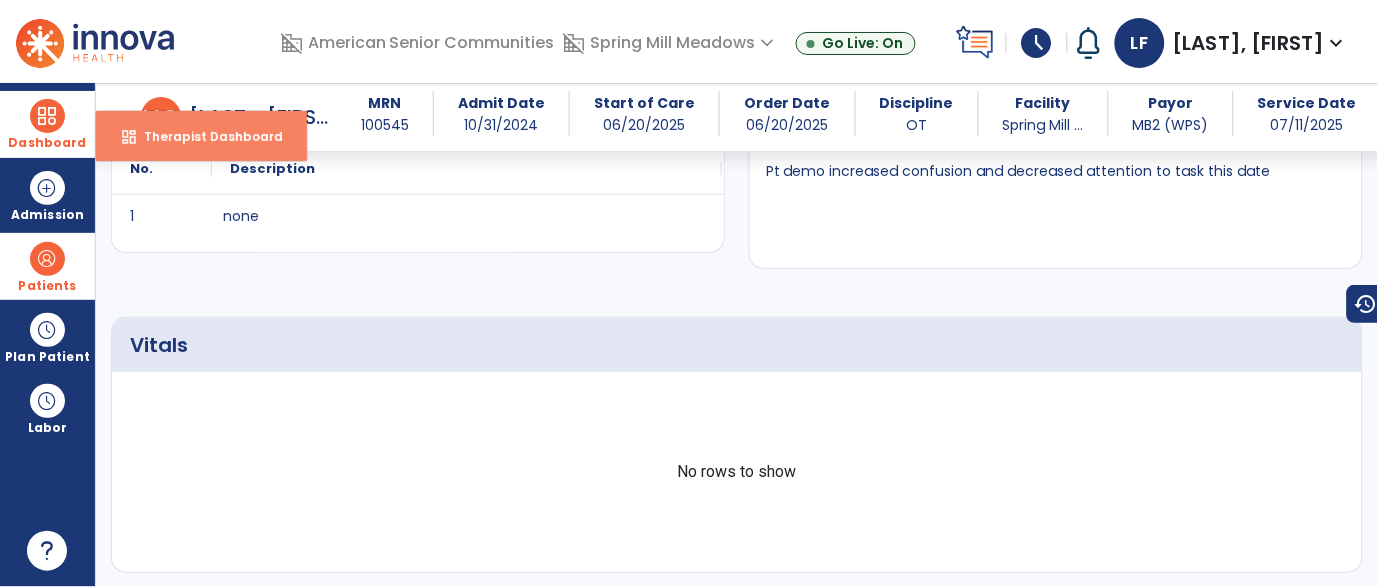 click on "dashboard  Therapist Dashboard" at bounding box center [201, 136] 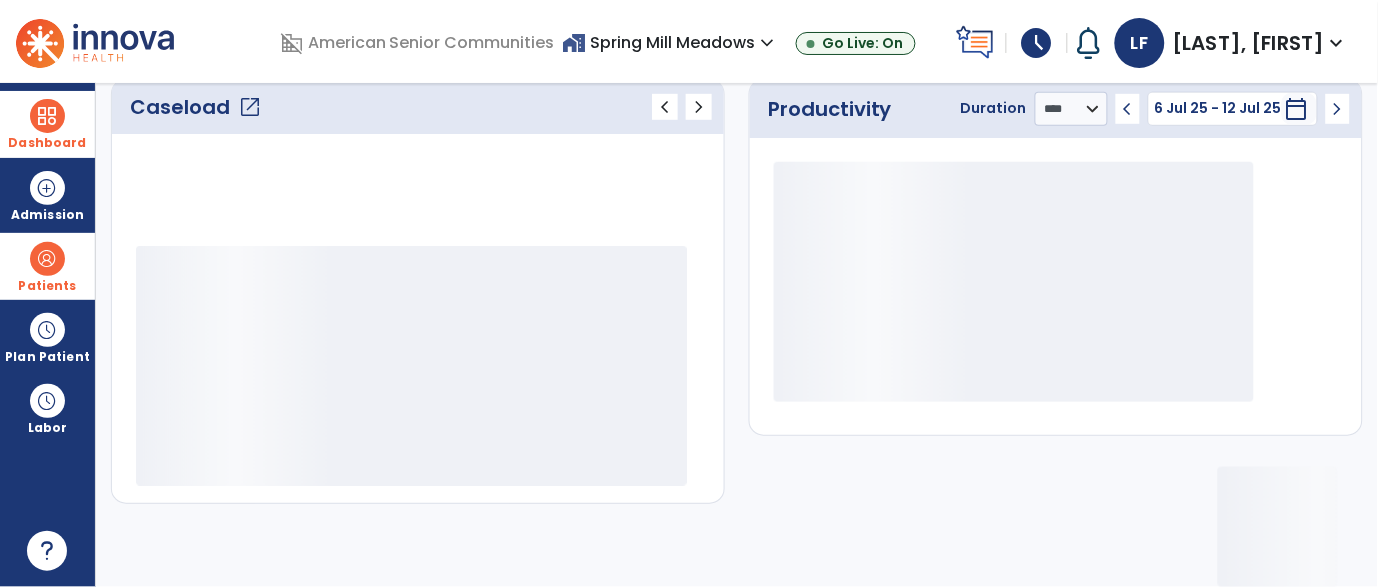 scroll, scrollTop: 288, scrollLeft: 0, axis: vertical 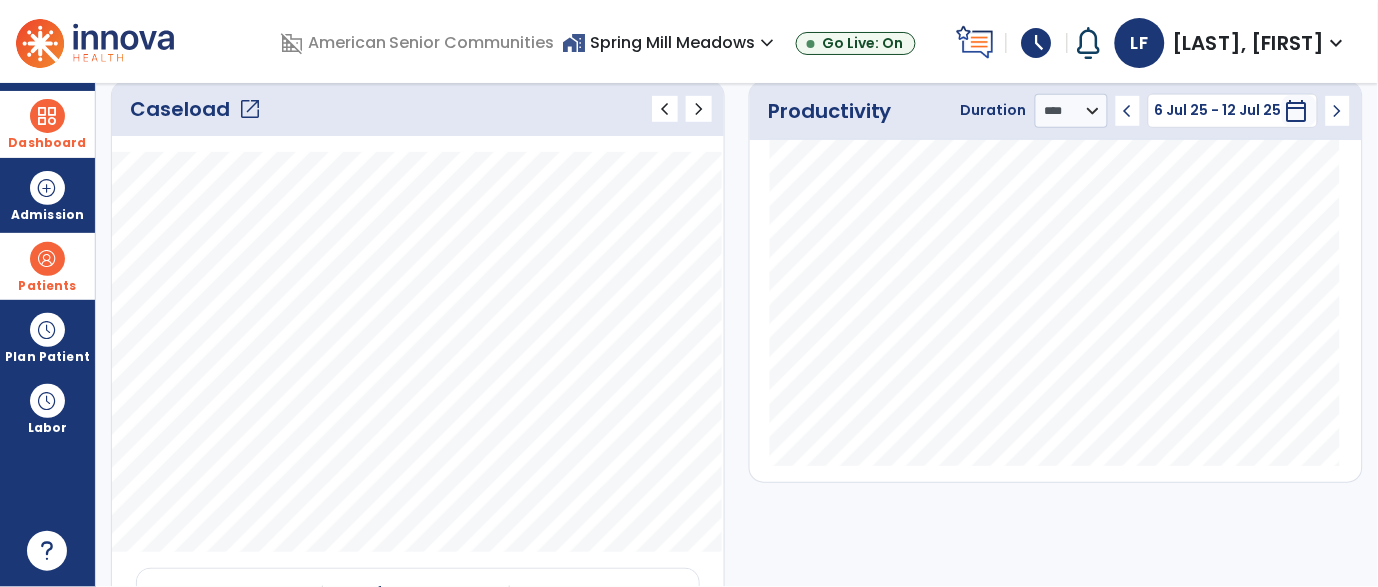 click on "Caseload   open_in_new   chevron_left   chevron_right" 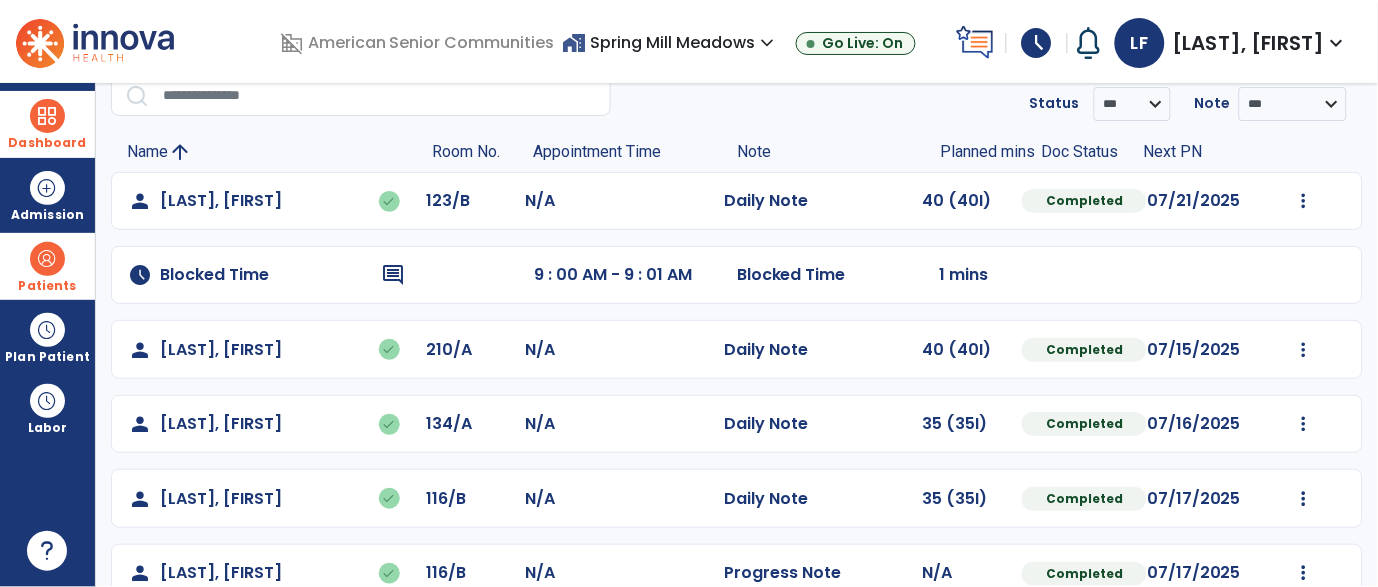 scroll, scrollTop: 500, scrollLeft: 0, axis: vertical 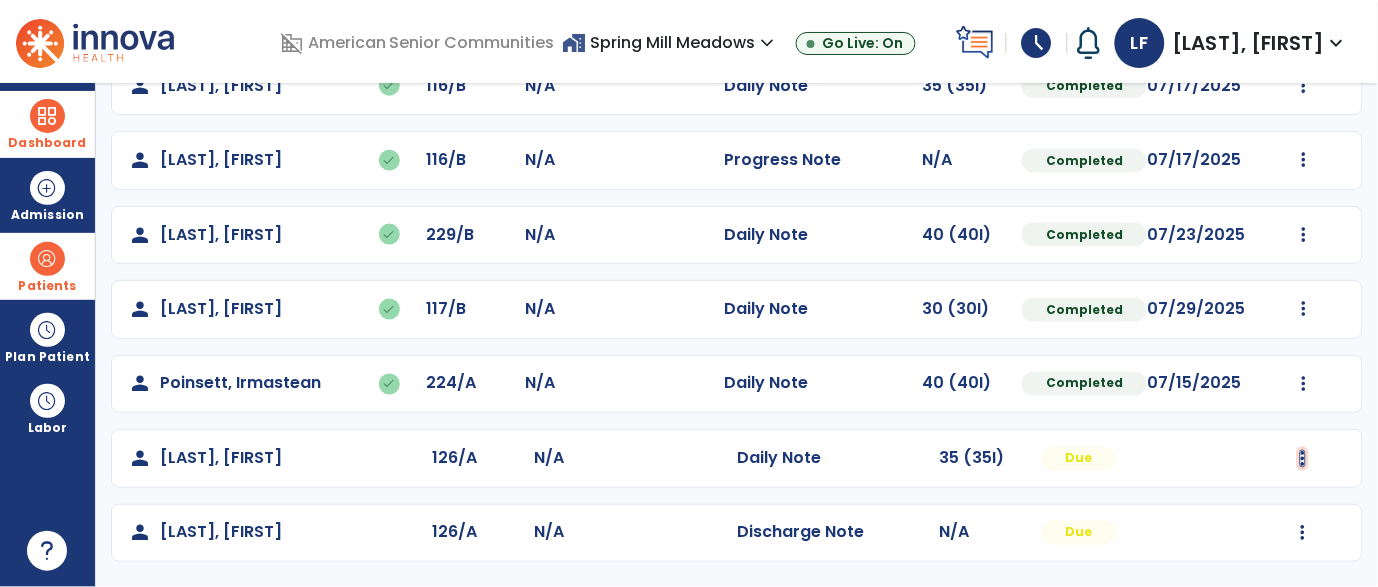 click at bounding box center [1304, -212] 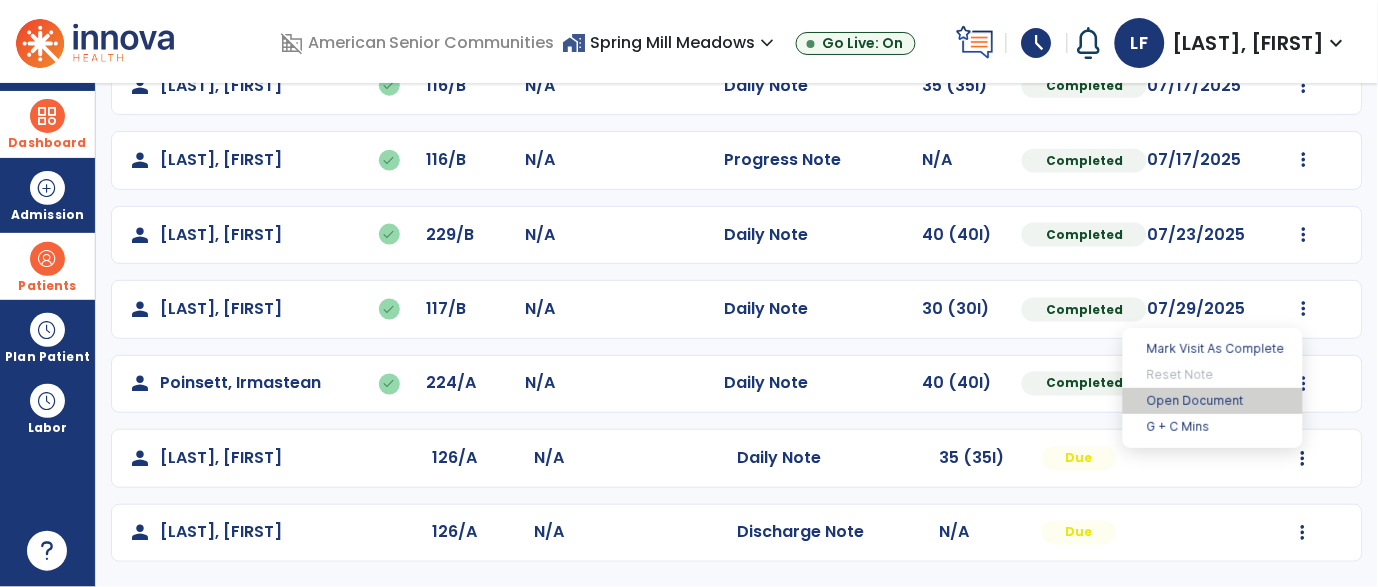 click on "Open Document" at bounding box center [1213, 401] 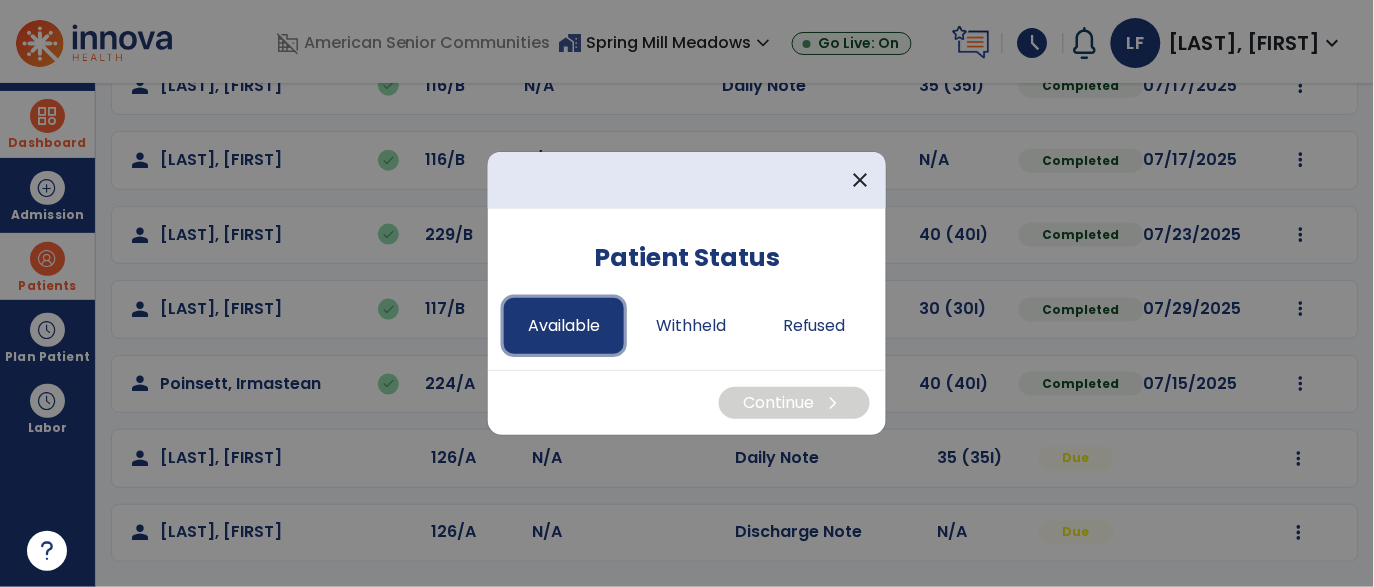 click on "Available" at bounding box center [564, 326] 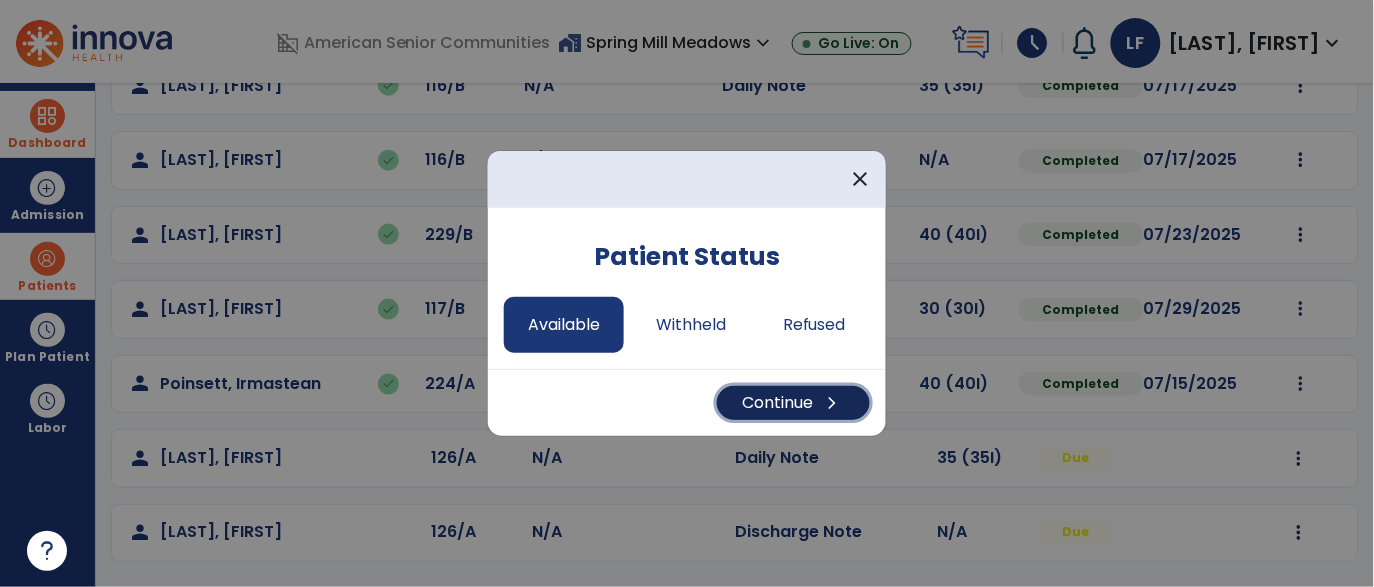click on "Continue   chevron_right" at bounding box center (793, 403) 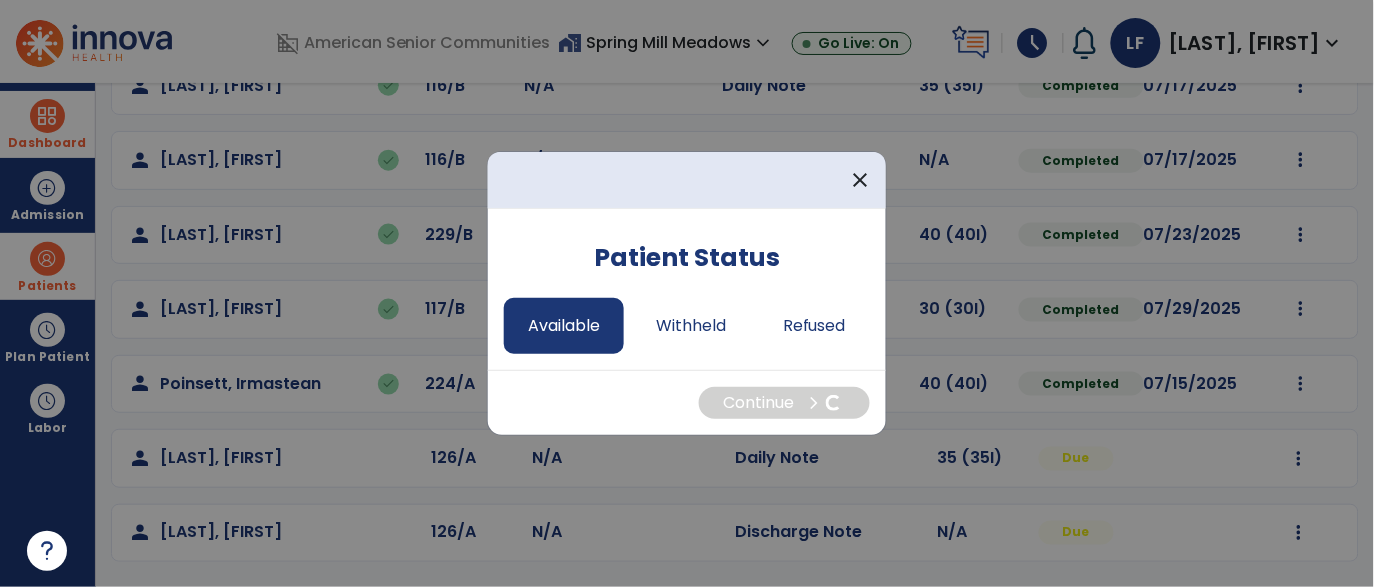 select on "*" 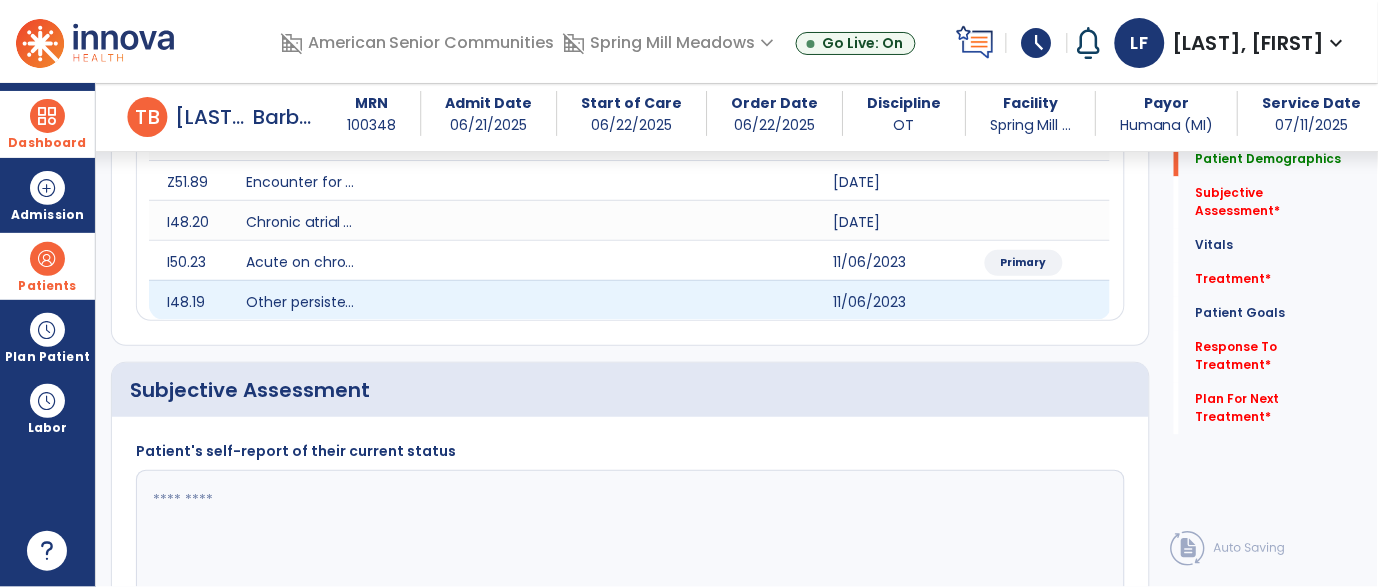 scroll, scrollTop: 850, scrollLeft: 0, axis: vertical 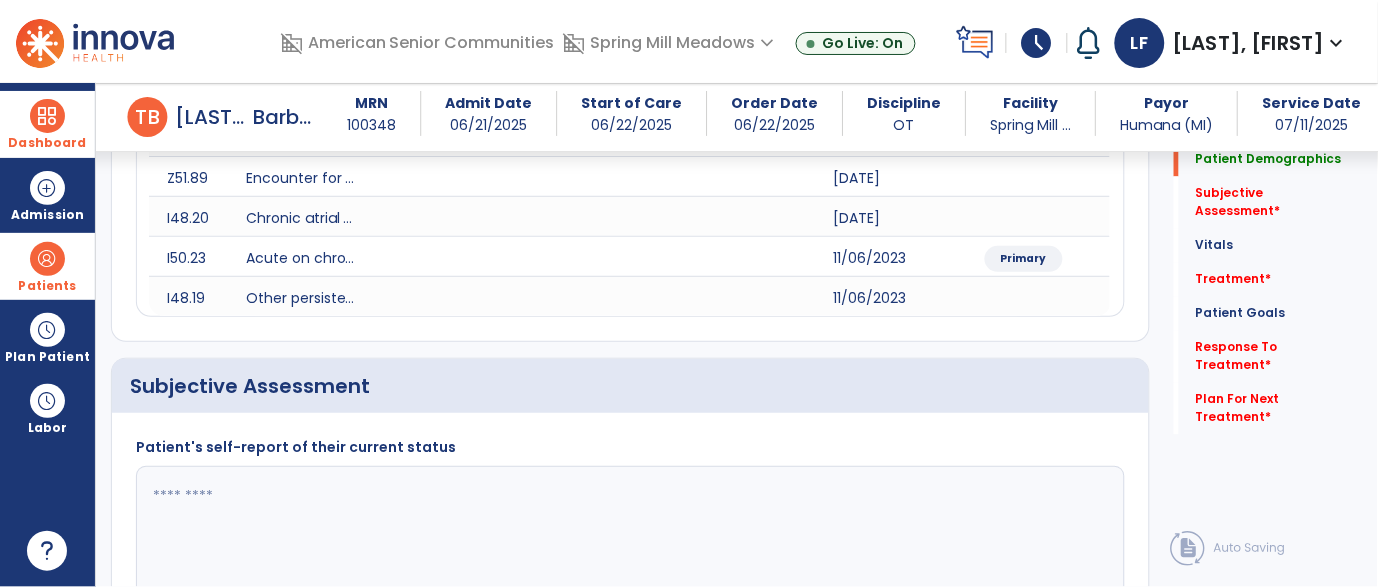 click 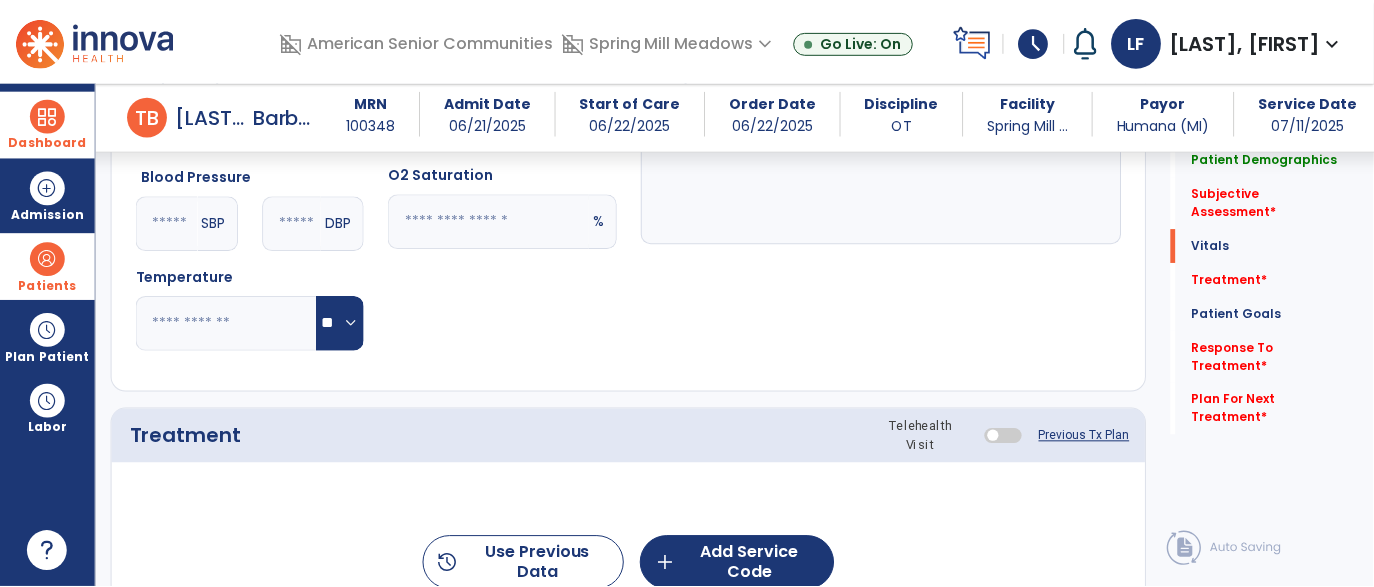 scroll, scrollTop: 1567, scrollLeft: 0, axis: vertical 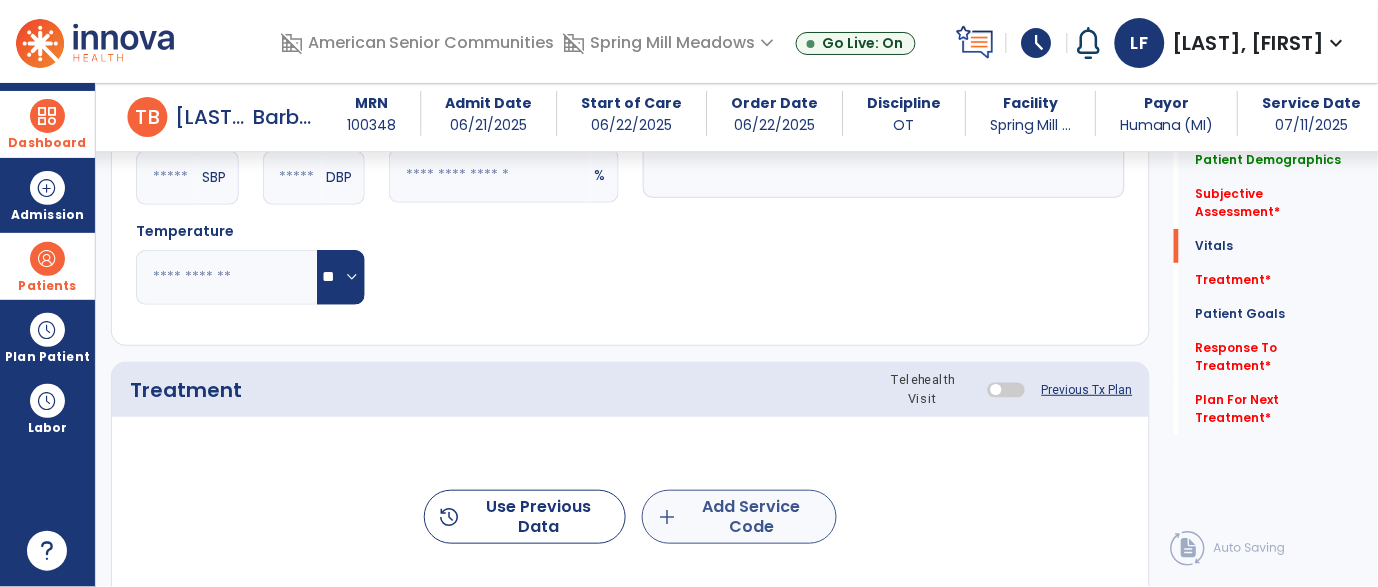 type on "**********" 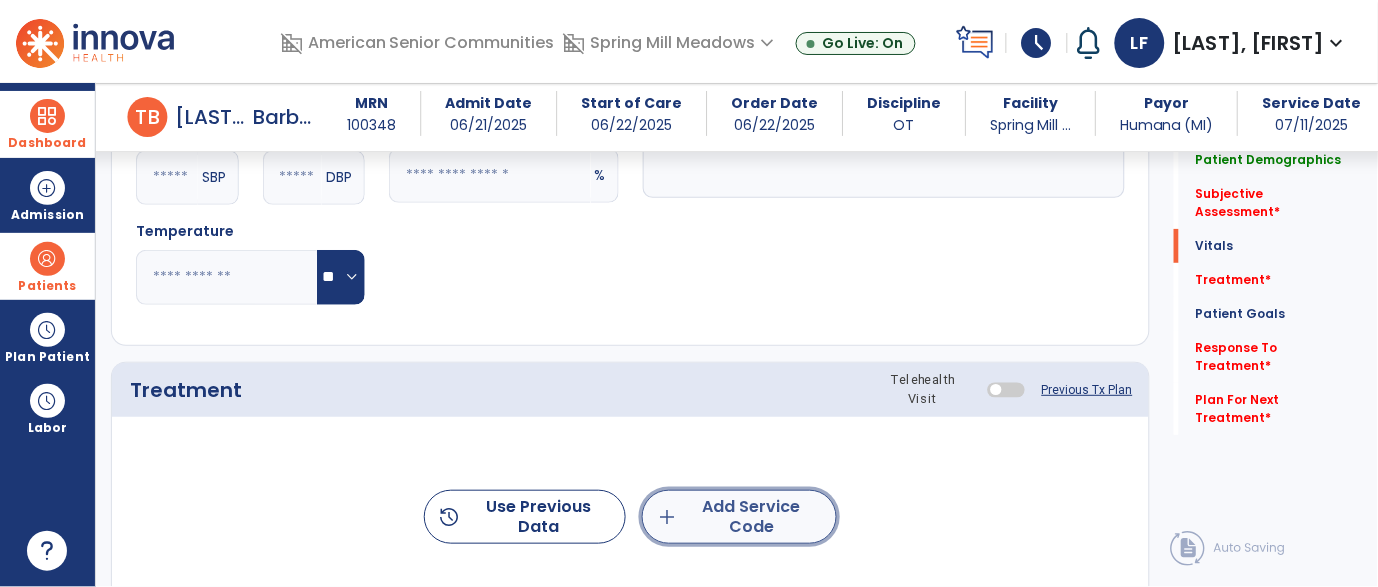 click on "add  Add Service Code" 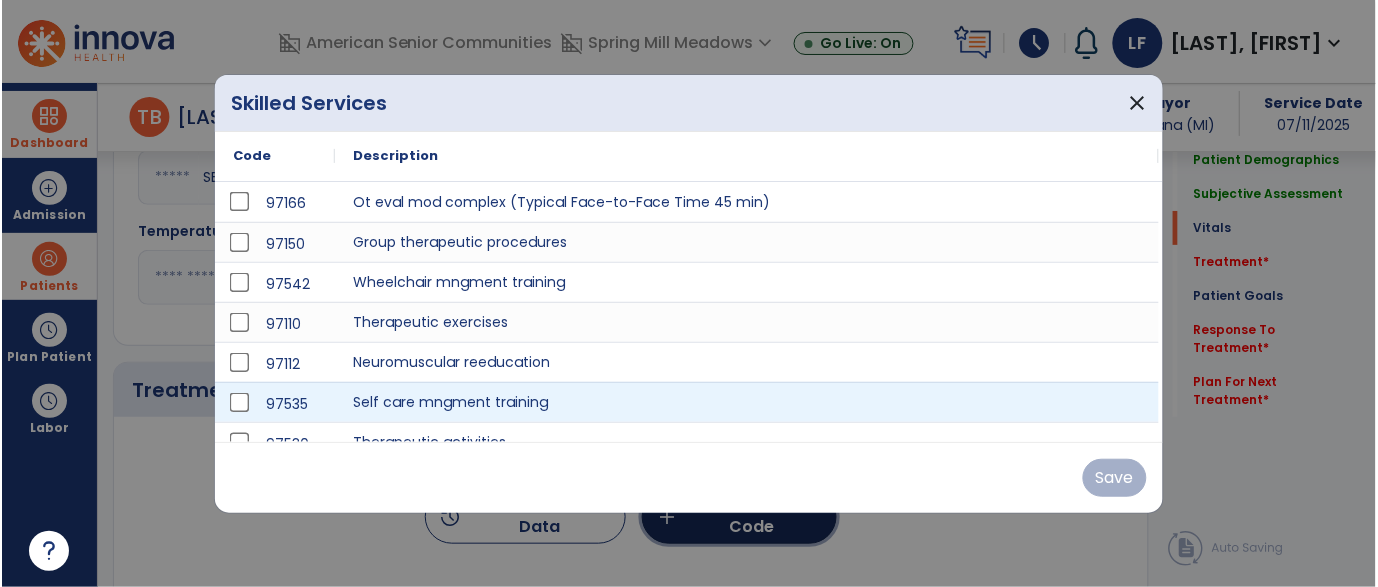 scroll, scrollTop: 1567, scrollLeft: 0, axis: vertical 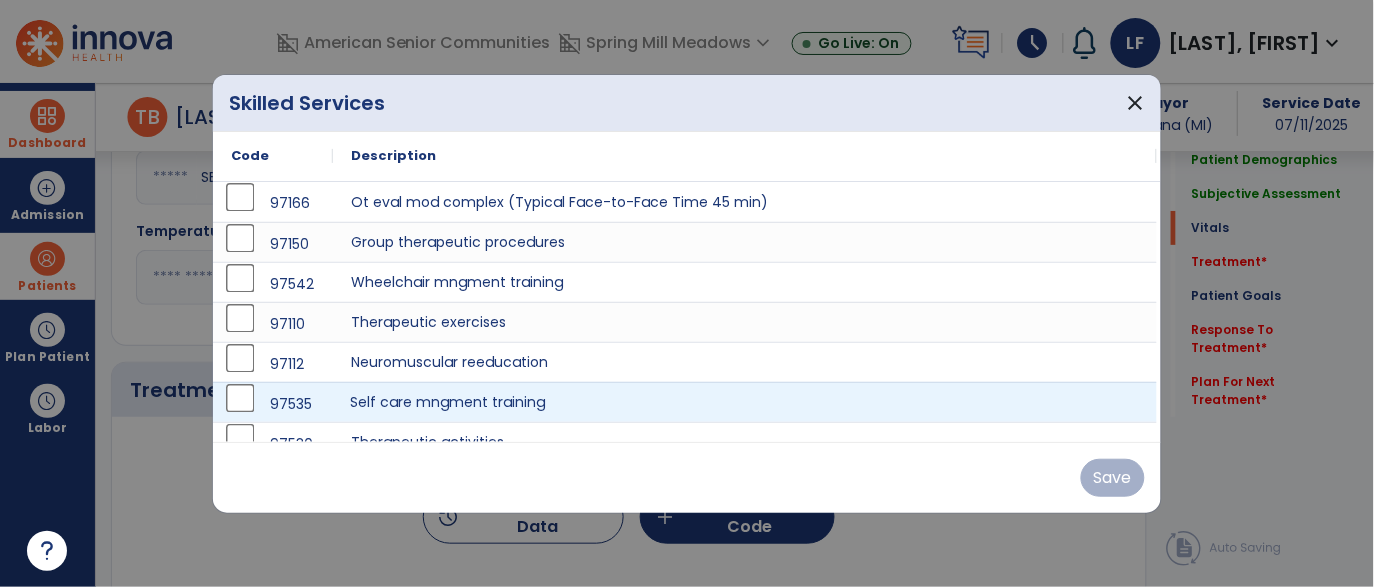click on "Self care mngment training" at bounding box center [745, 402] 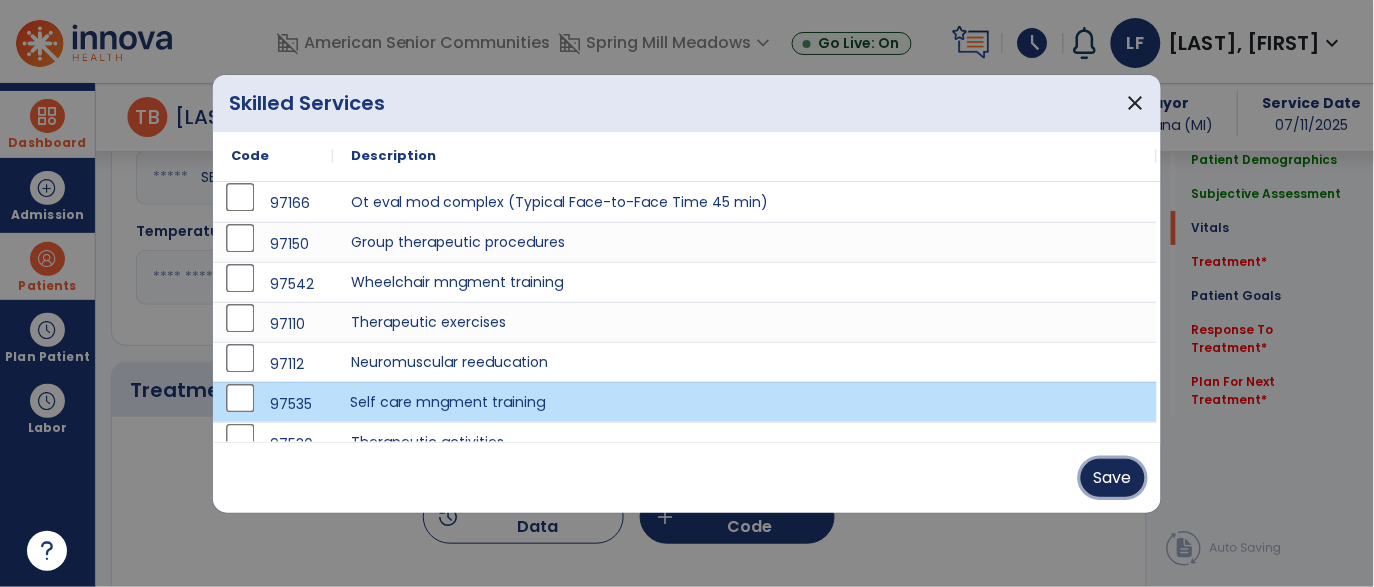 click on "Save" at bounding box center [1113, 478] 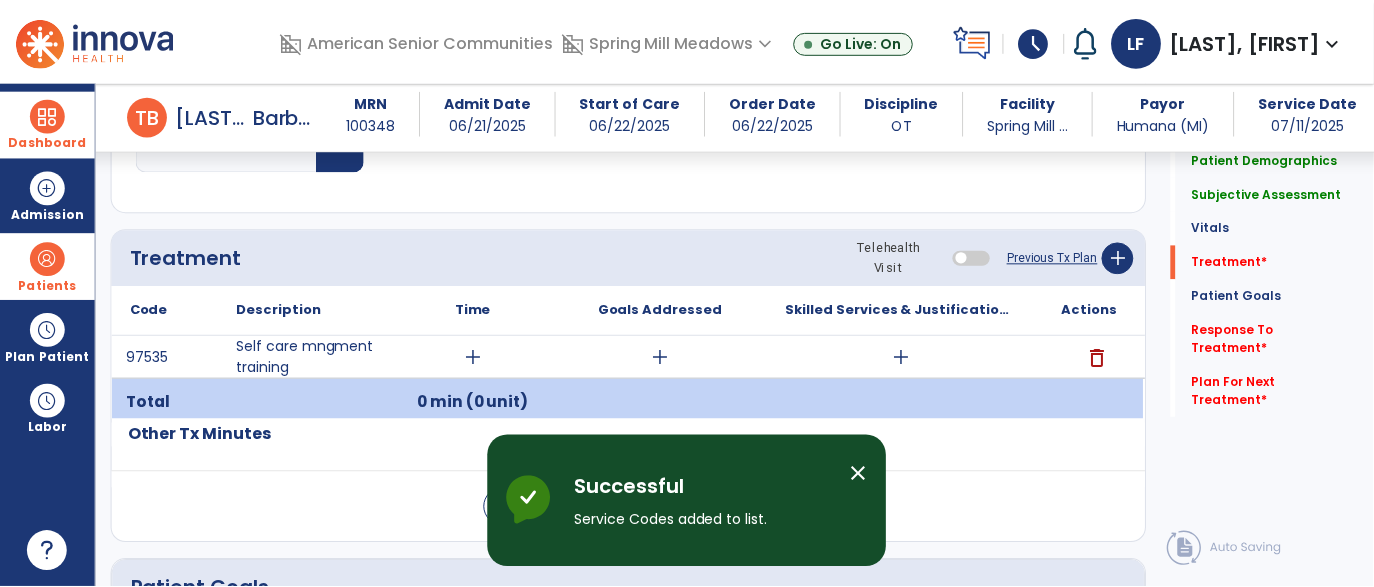 scroll, scrollTop: 1709, scrollLeft: 0, axis: vertical 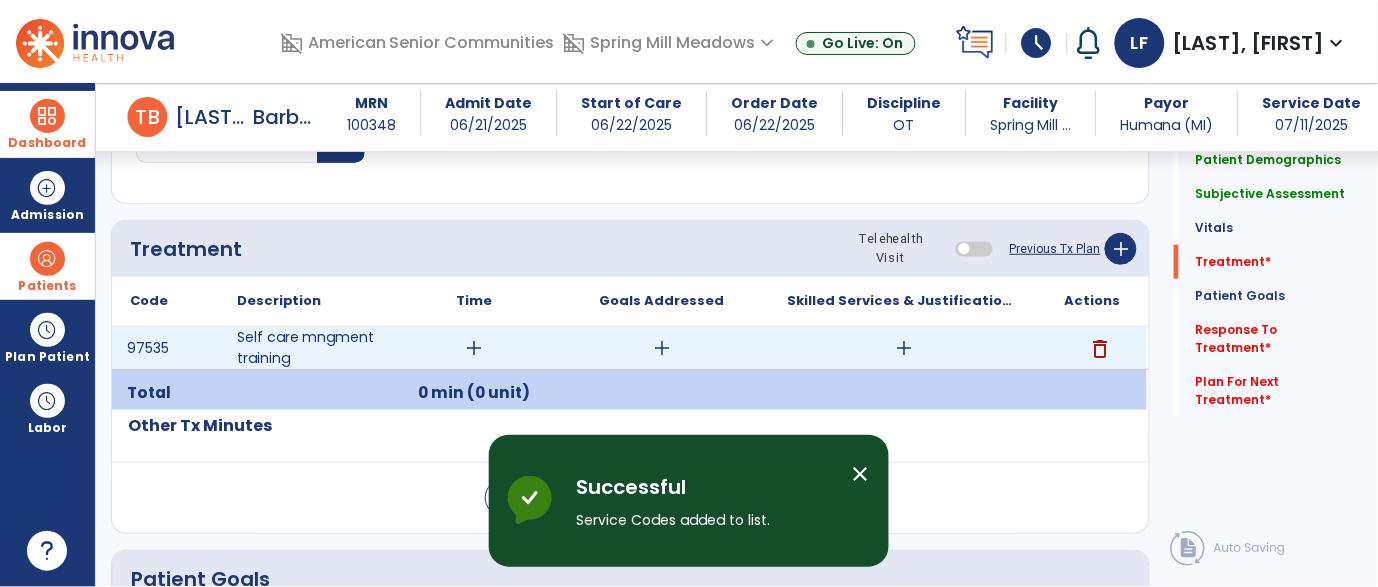 click on "add" at bounding box center [474, 348] 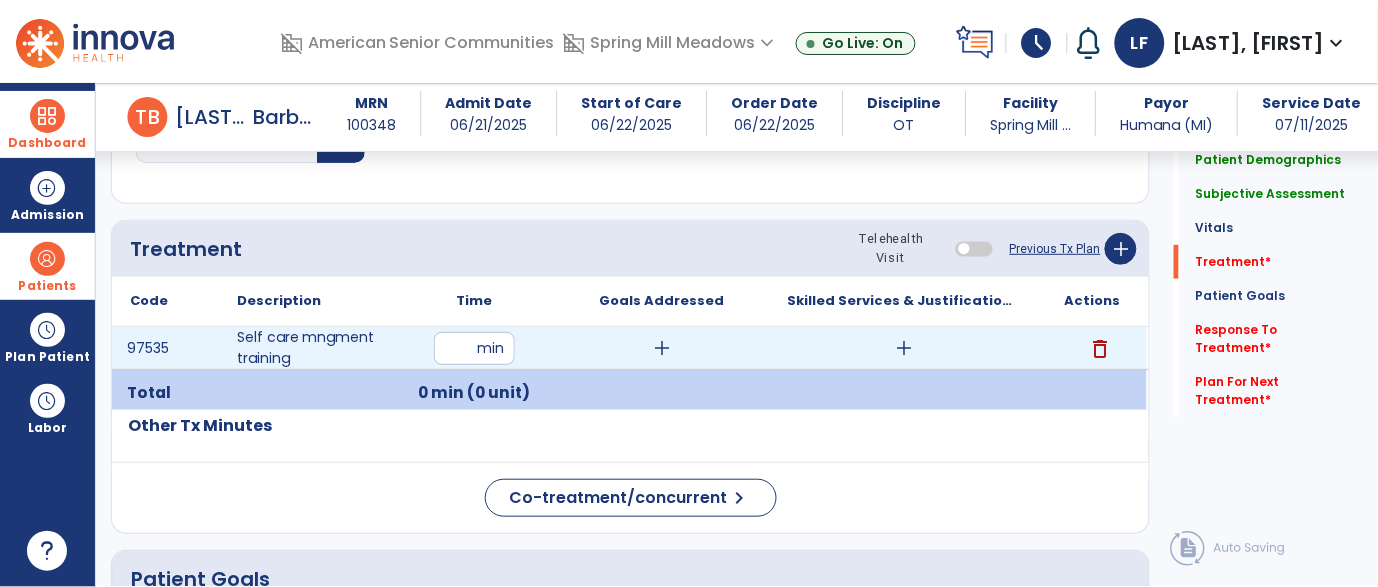 type on "**" 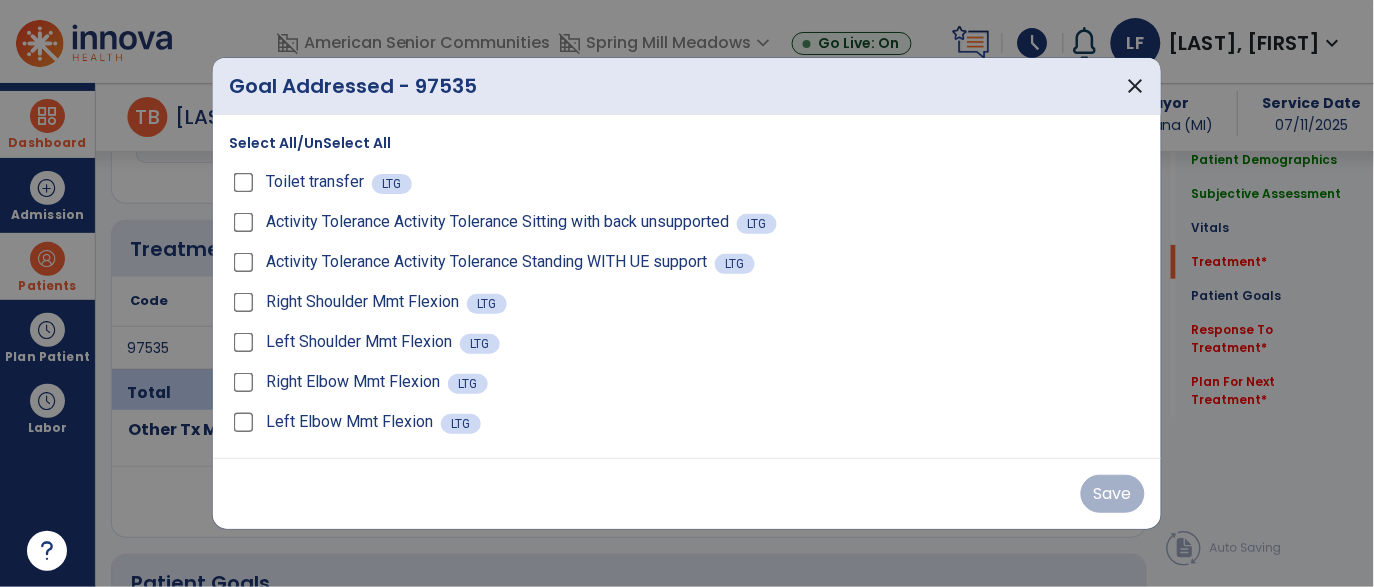scroll, scrollTop: 1709, scrollLeft: 0, axis: vertical 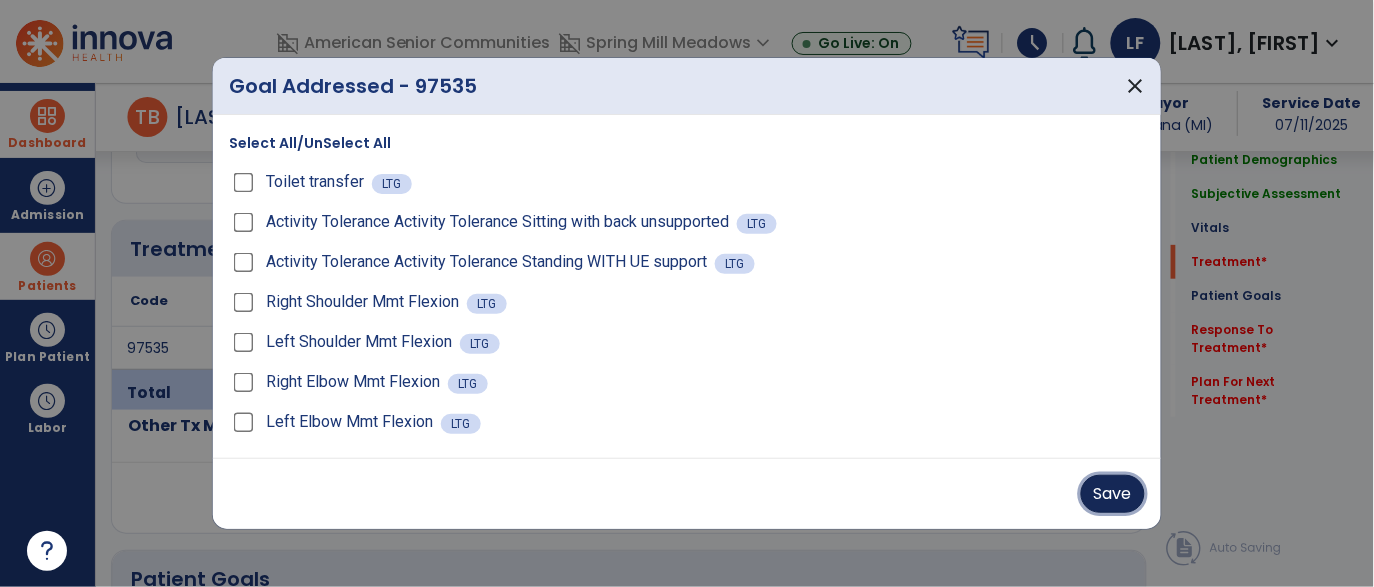 click on "Save" at bounding box center (1113, 494) 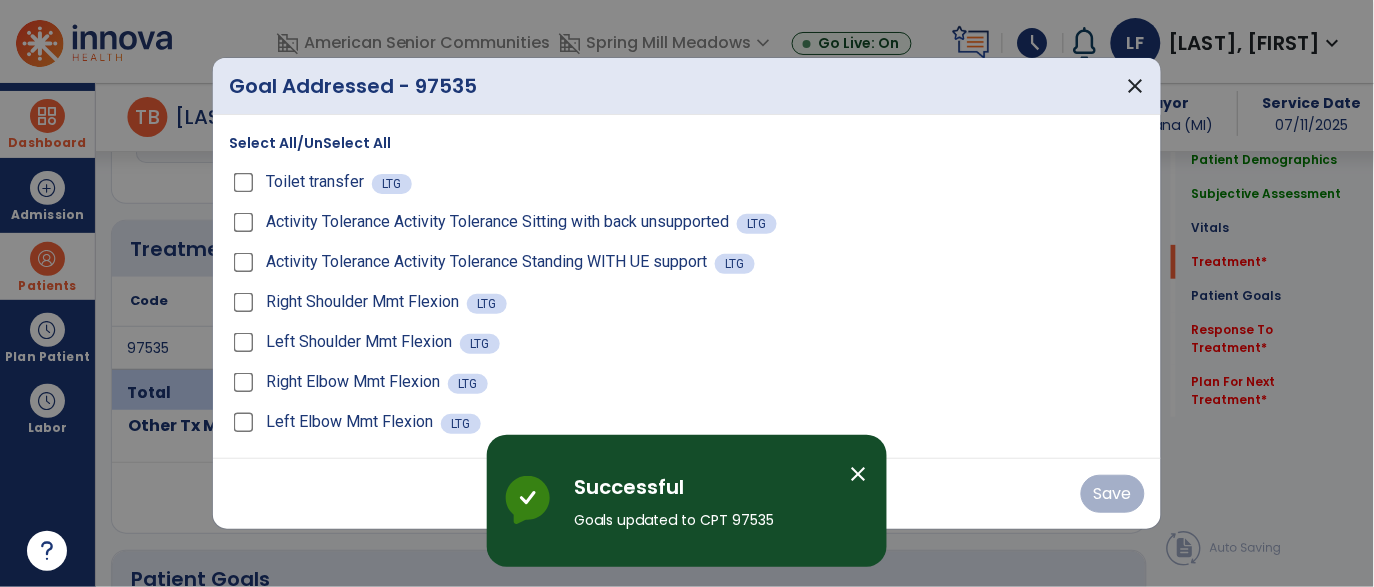 click on "close" at bounding box center (859, 474) 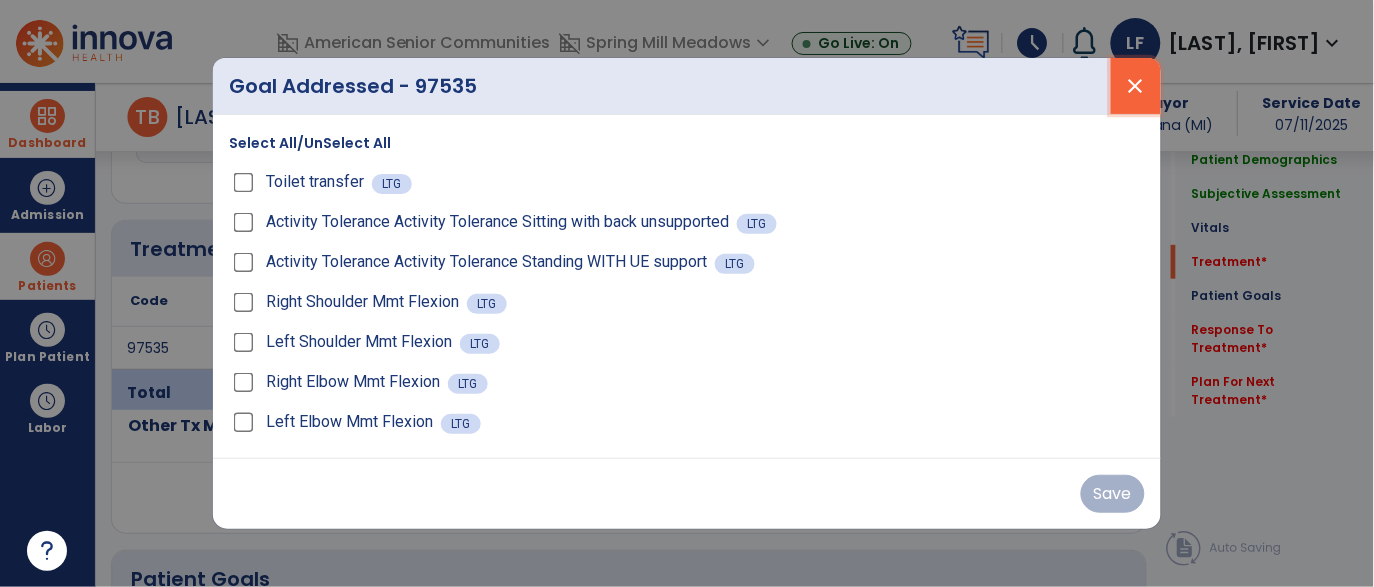 click on "close" at bounding box center [1136, 86] 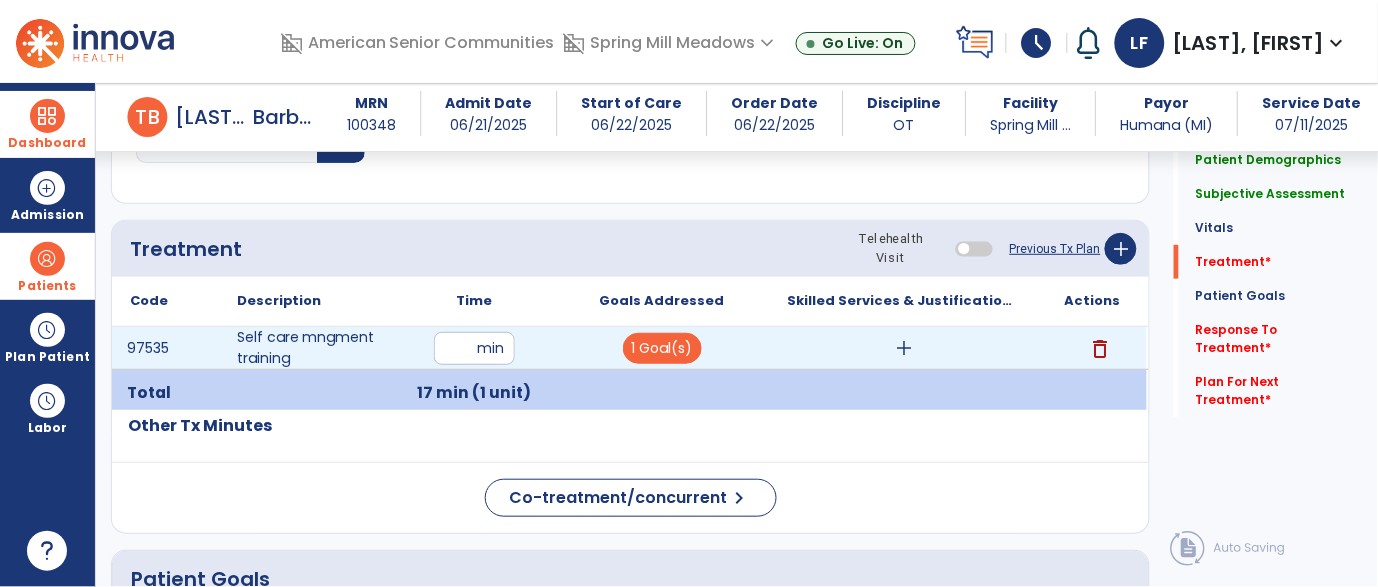 click on "add" at bounding box center (904, 348) 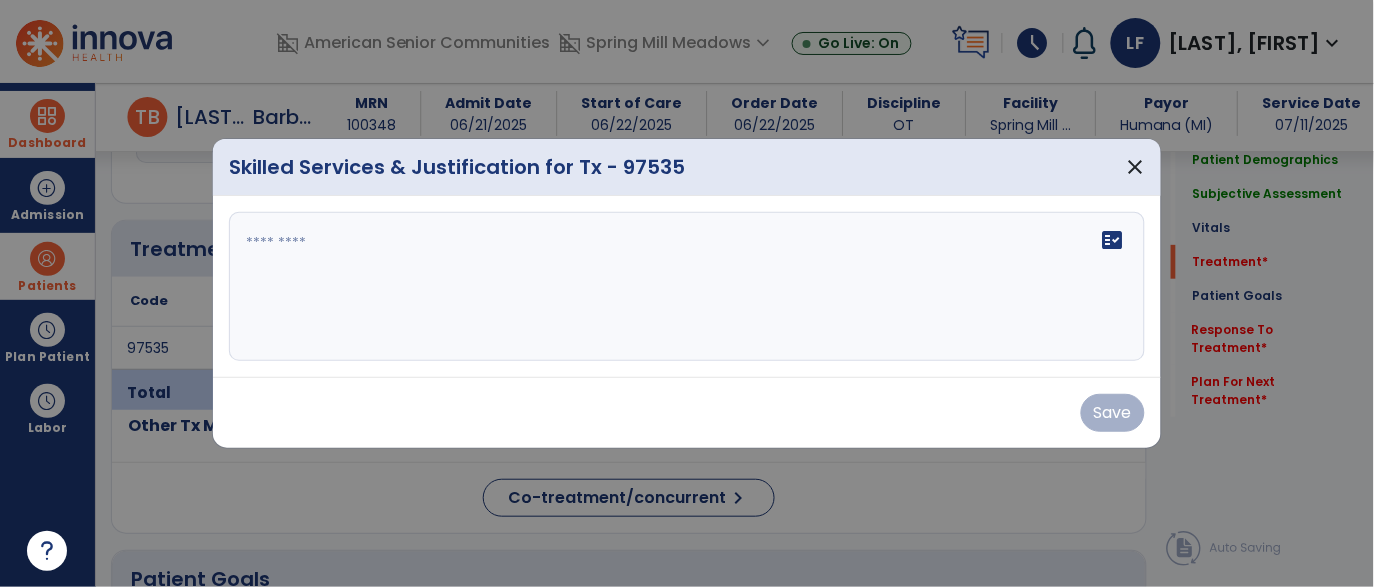 scroll, scrollTop: 1709, scrollLeft: 0, axis: vertical 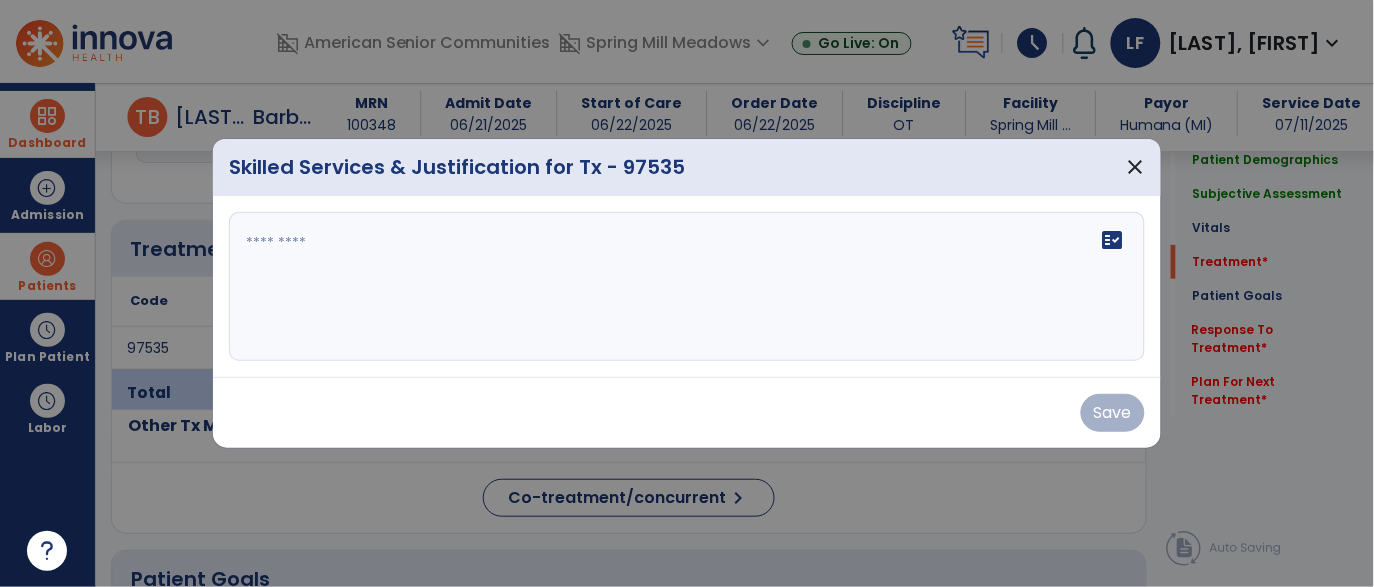 click on "fact_check" at bounding box center [687, 287] 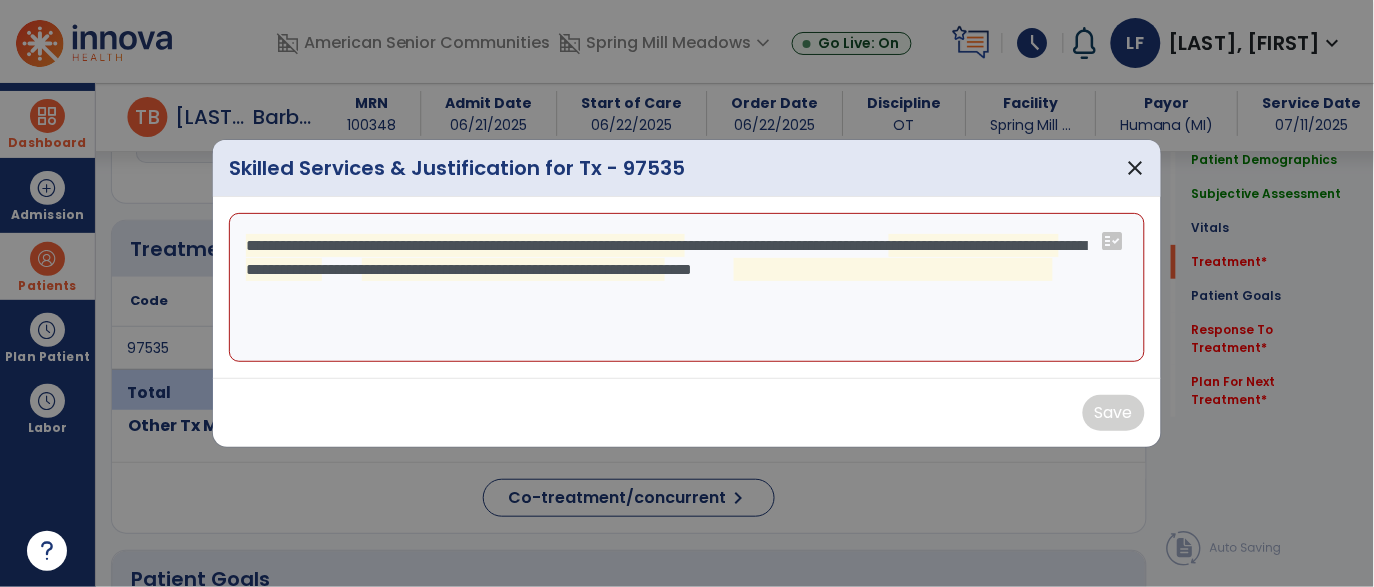 click on "**********" at bounding box center [687, 288] 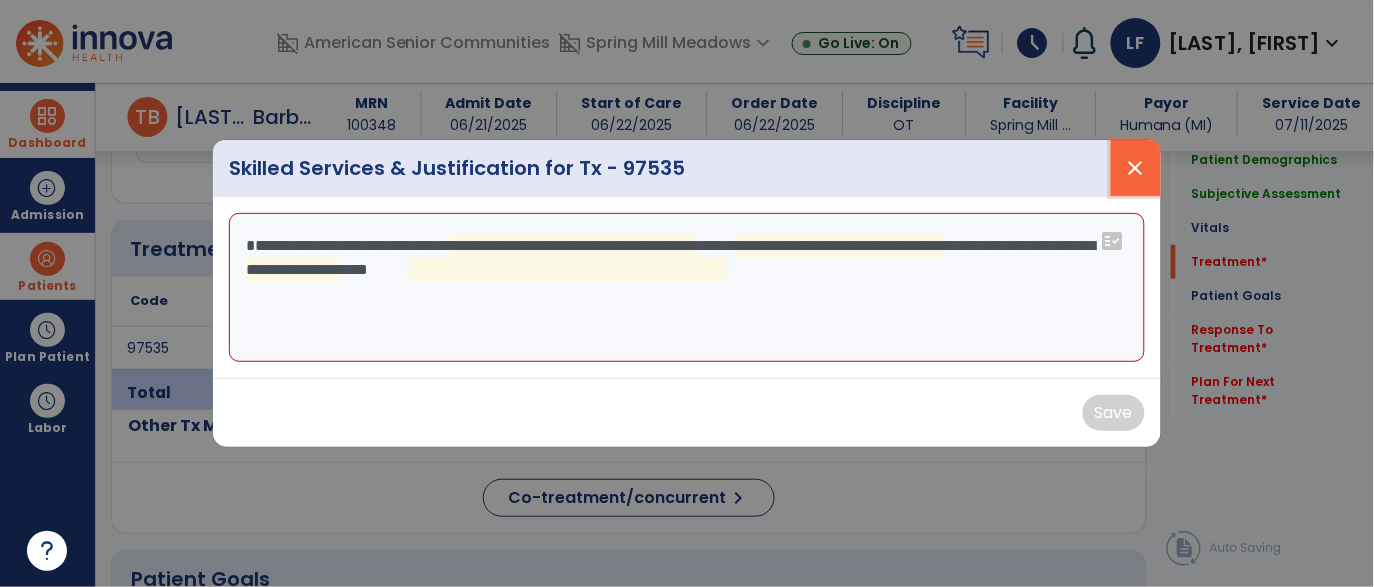 click on "close" at bounding box center (1136, 168) 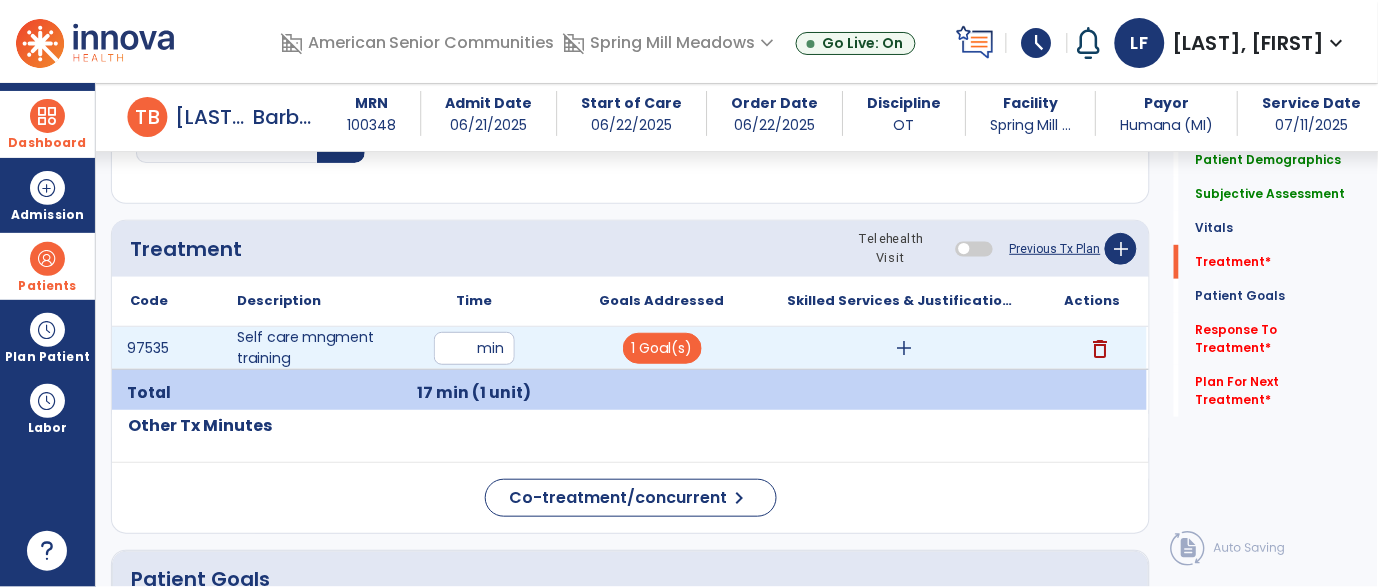 click on "add" at bounding box center [904, 348] 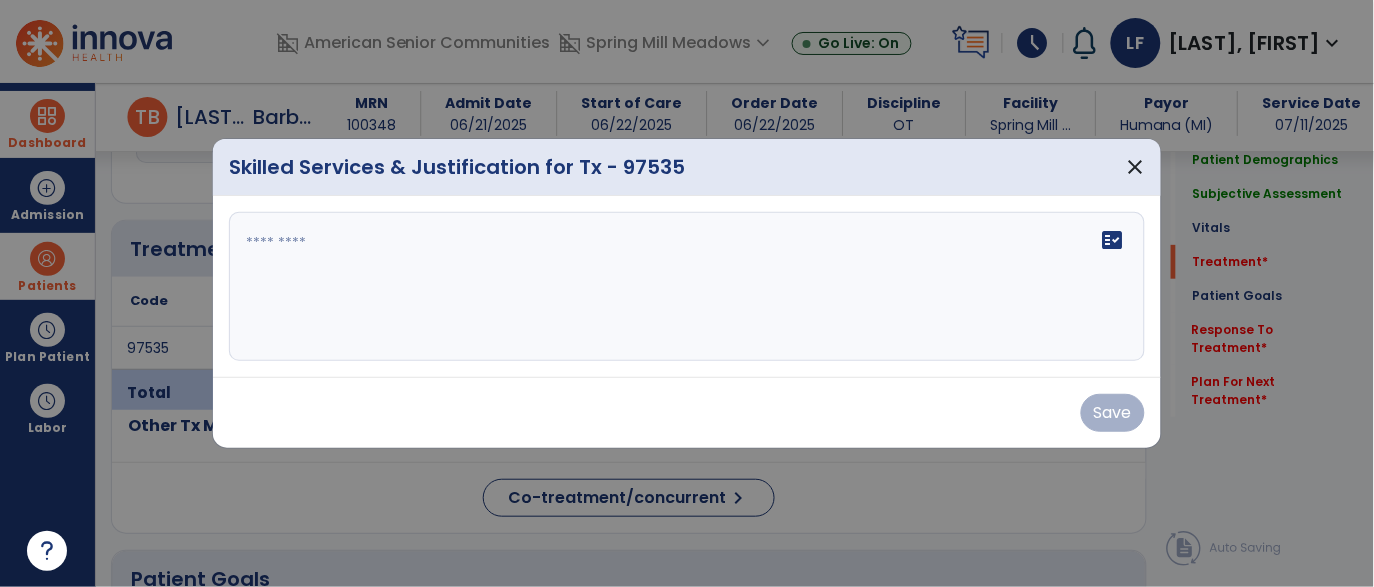 scroll, scrollTop: 1709, scrollLeft: 0, axis: vertical 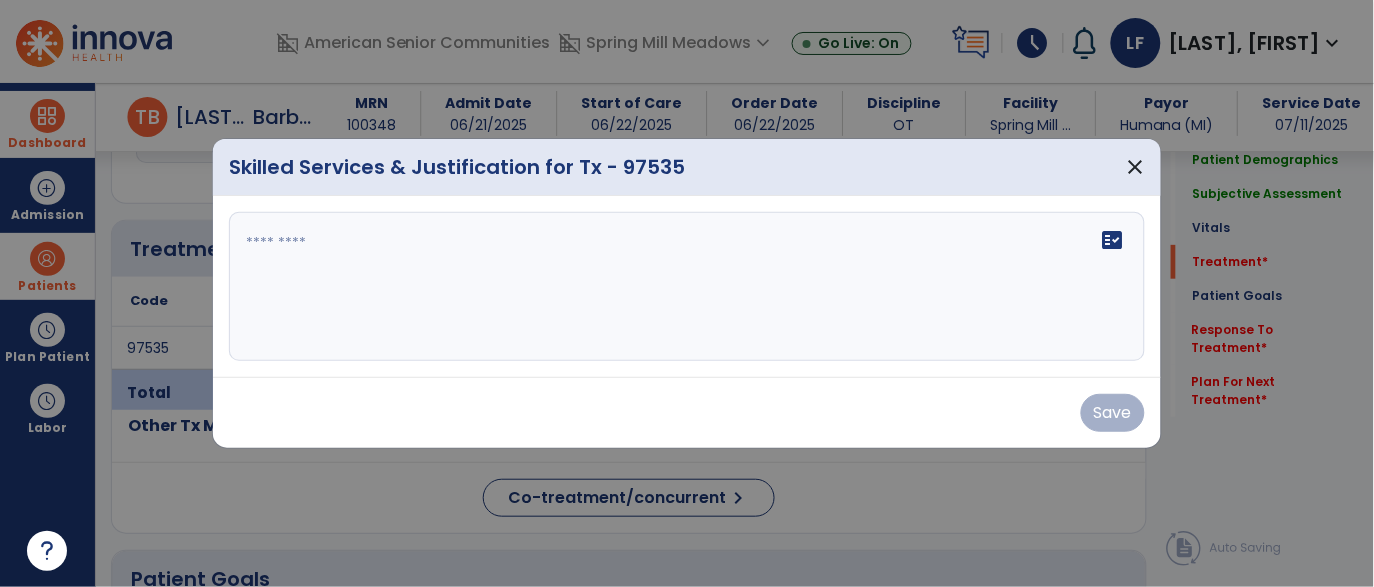 click on "fact_check" at bounding box center (687, 287) 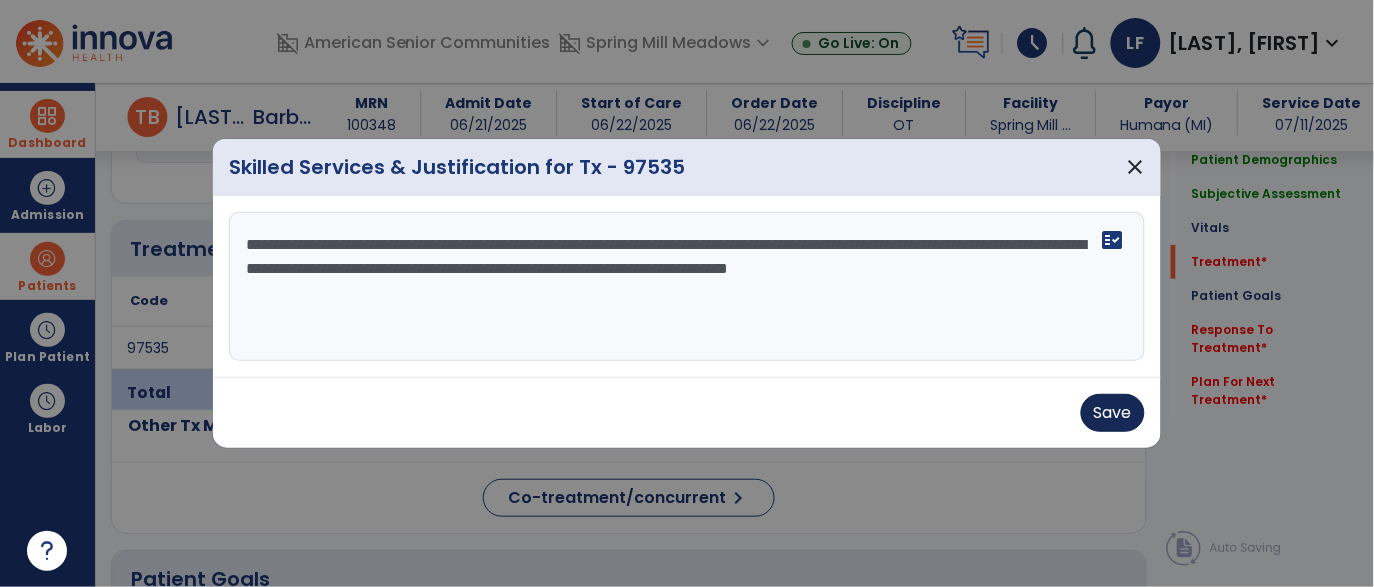 type on "**********" 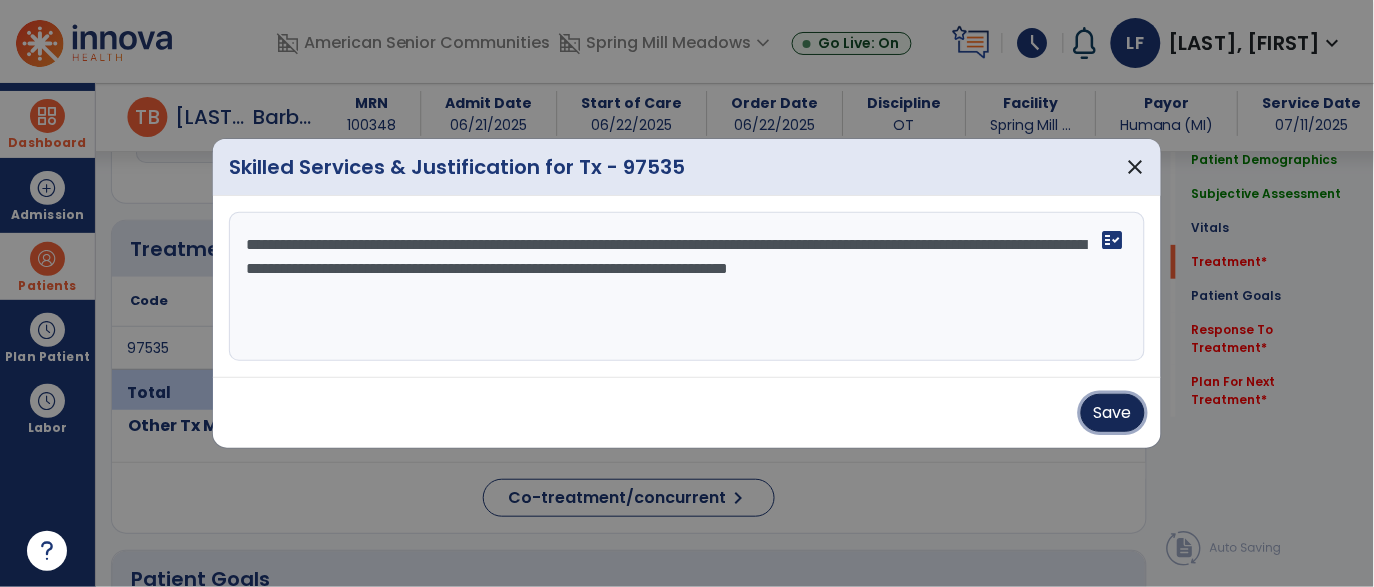 click on "Save" at bounding box center [1113, 413] 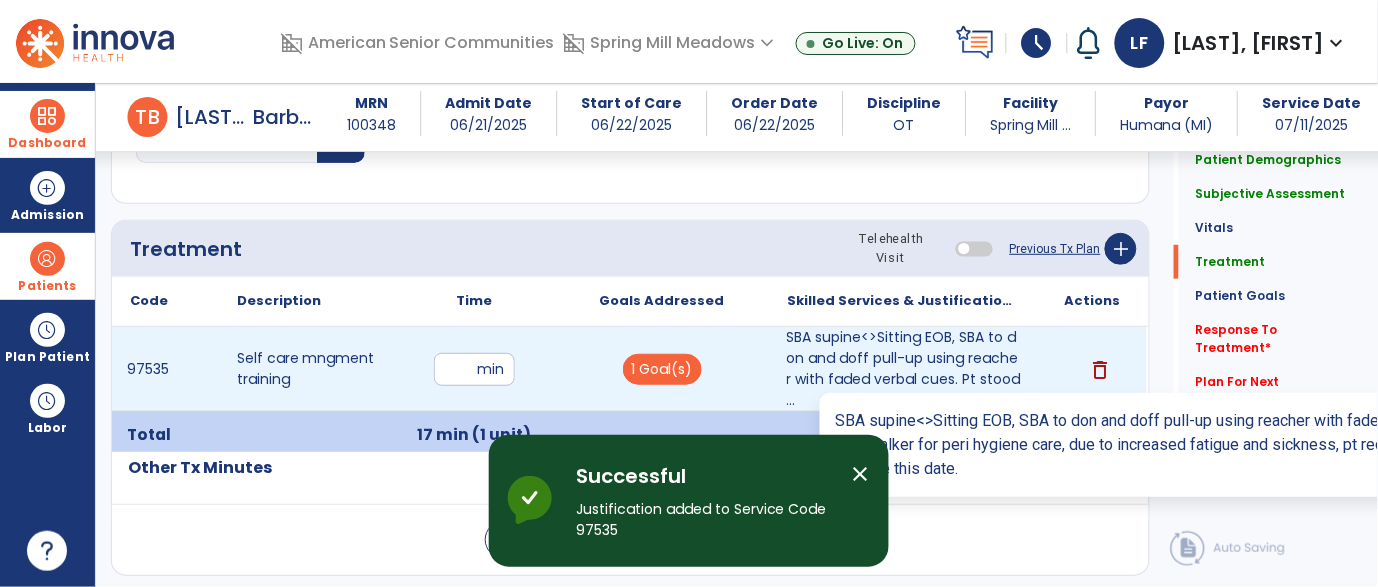 click on "SBA supine<>Sitting EOB, SBA to don and doff pull-up using reacher with faded verbal cues. Pt stood ..." at bounding box center (904, 369) 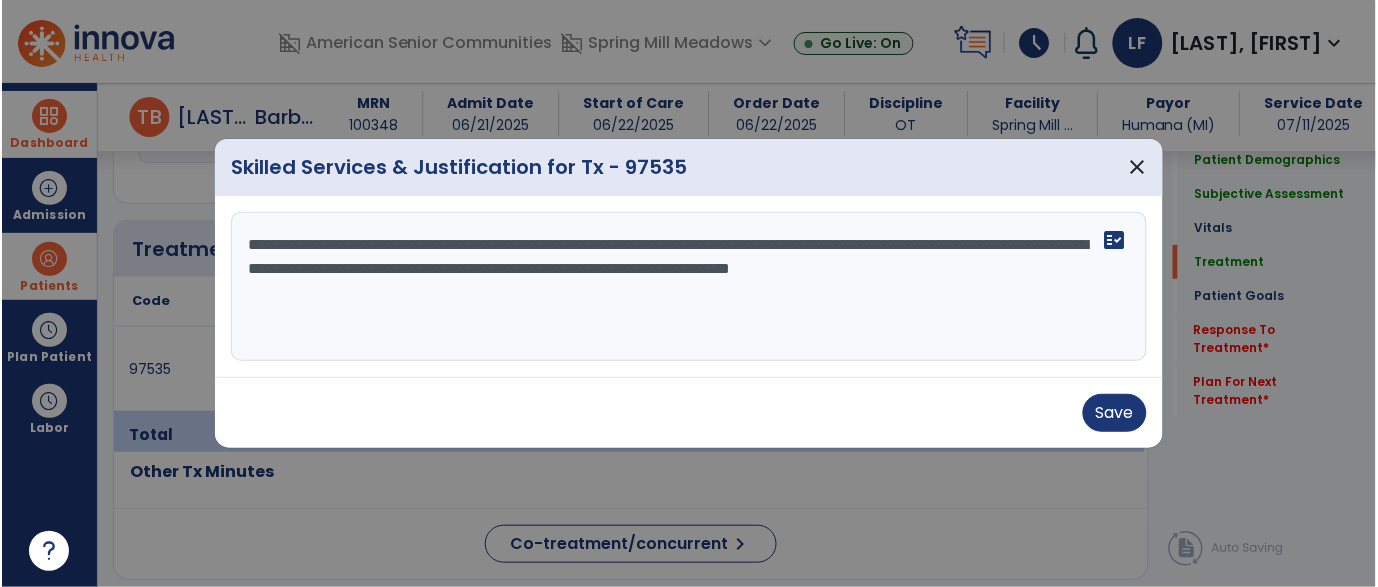 scroll, scrollTop: 1709, scrollLeft: 0, axis: vertical 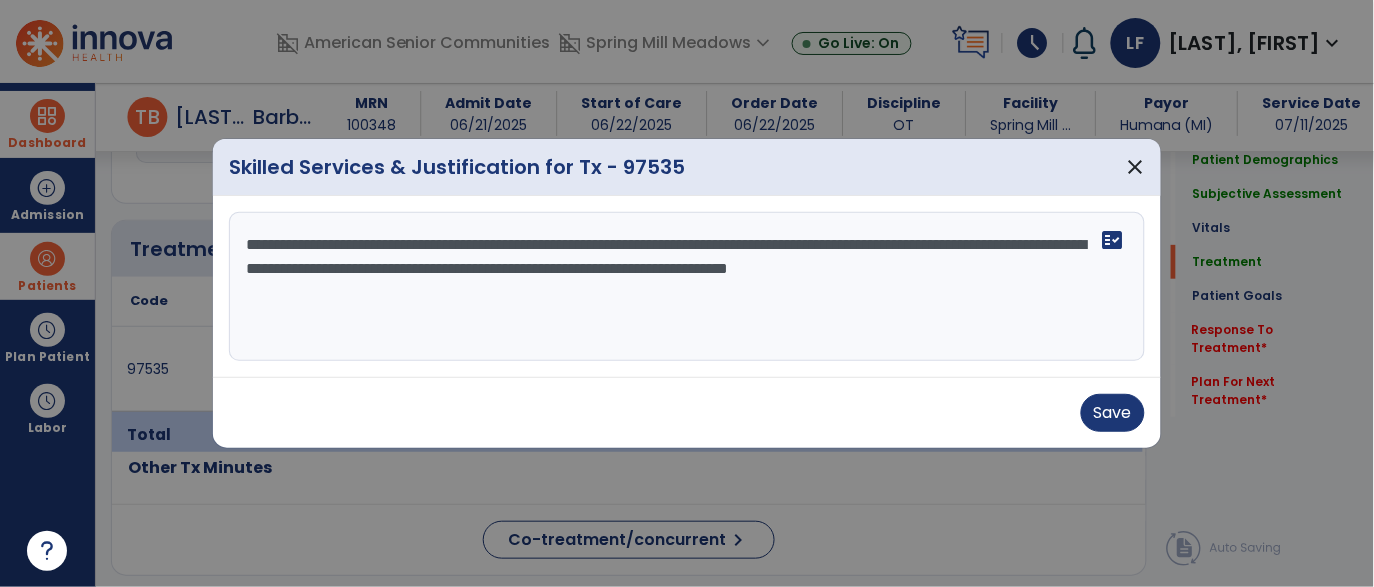 click on "**********" at bounding box center [687, 287] 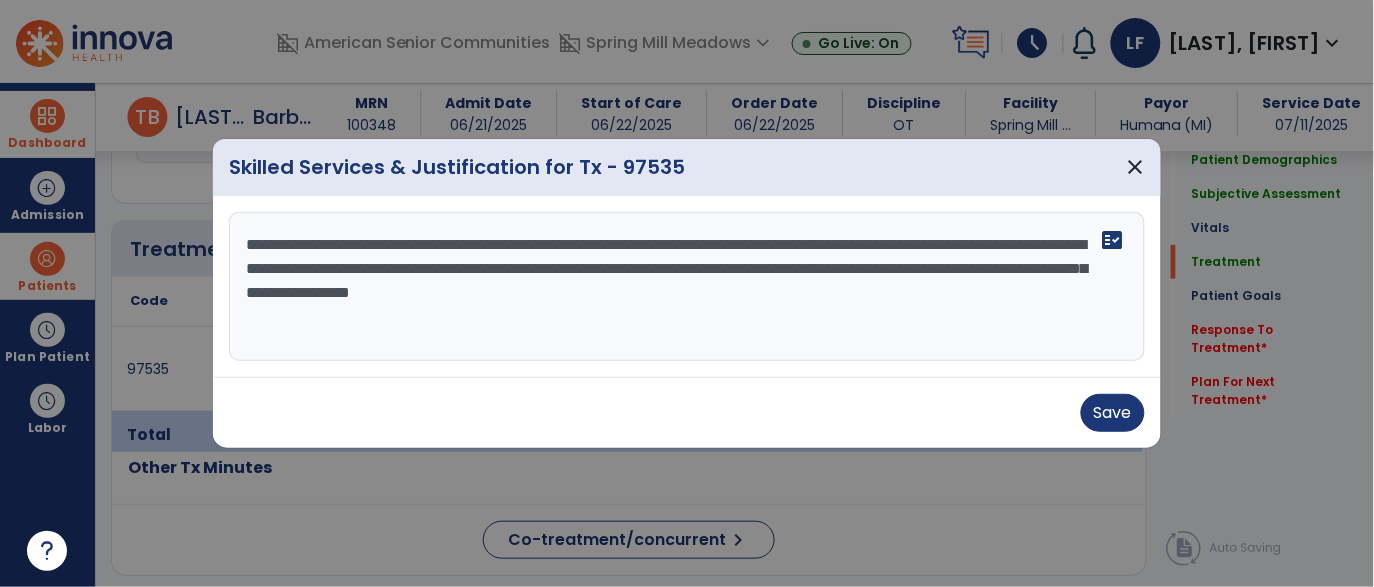 type on "**********" 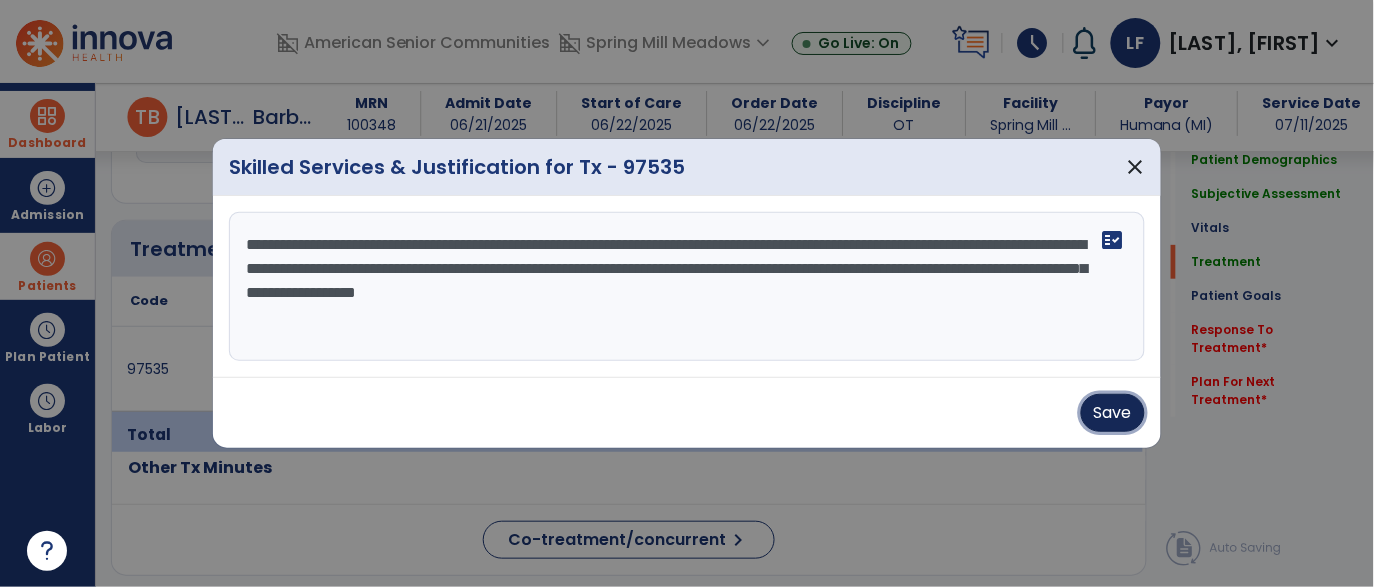click on "Save" at bounding box center (1113, 413) 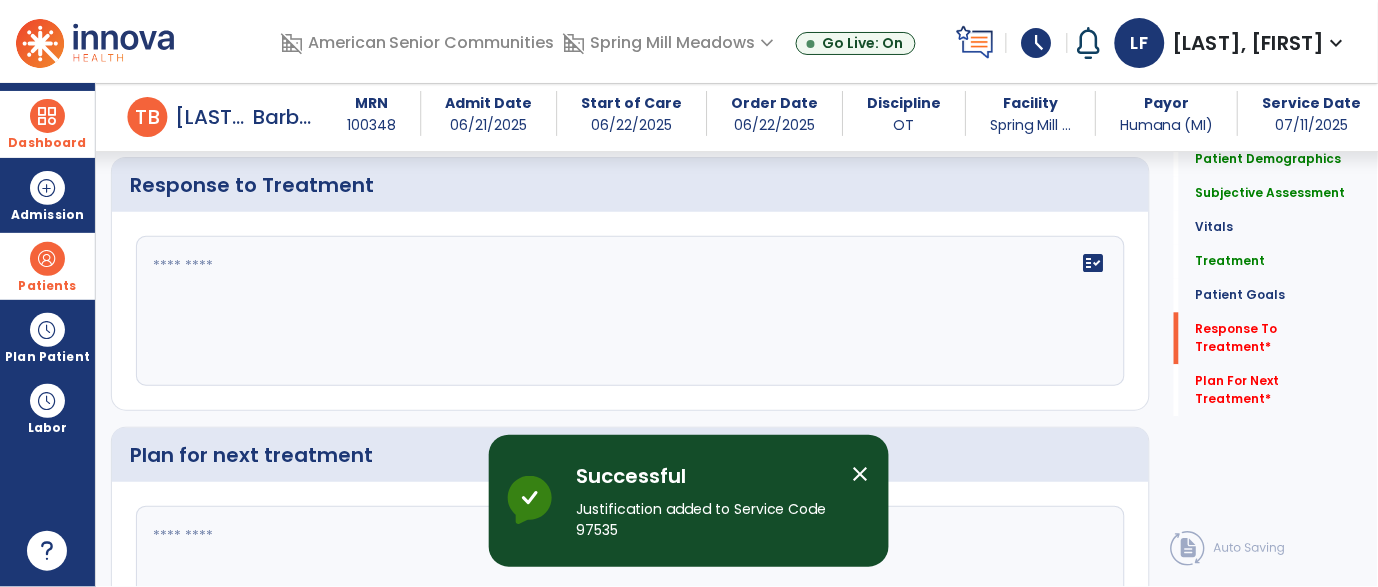 scroll, scrollTop: 3919, scrollLeft: 0, axis: vertical 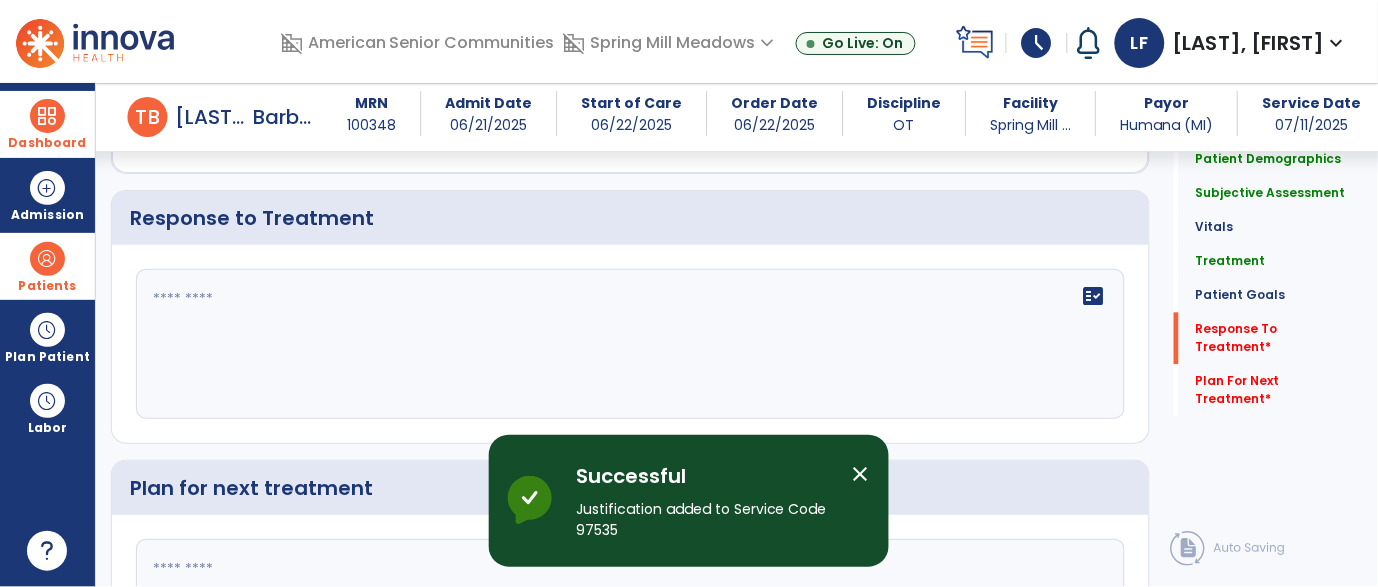 click on "fact_check" 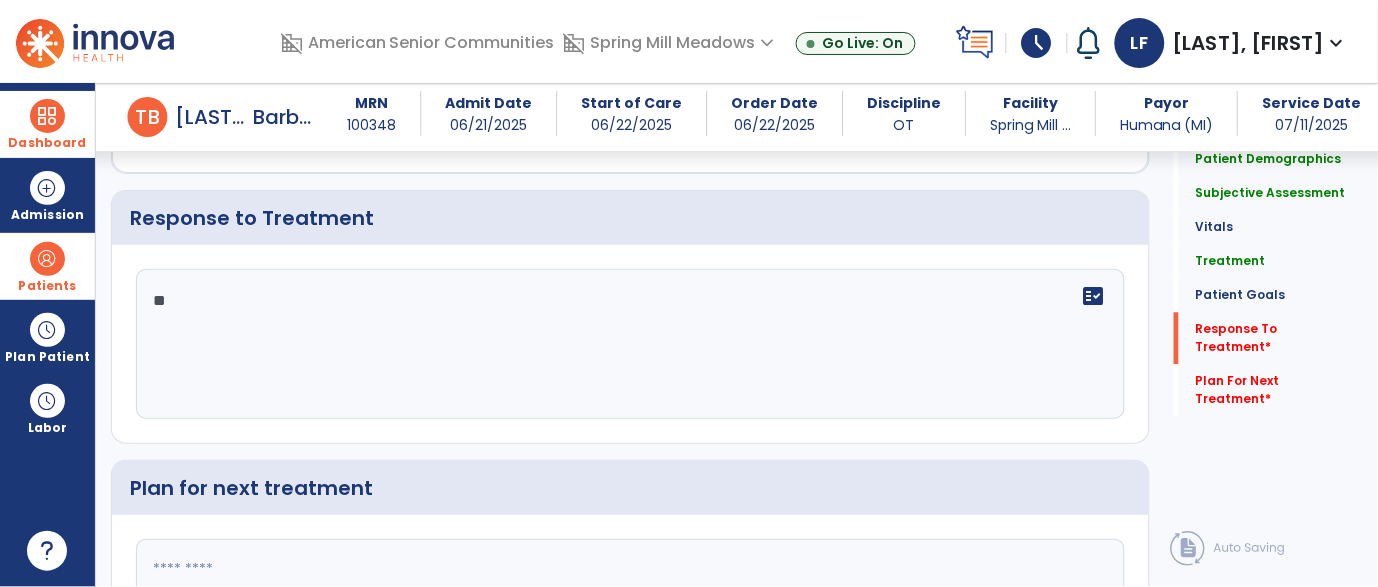 type on "*" 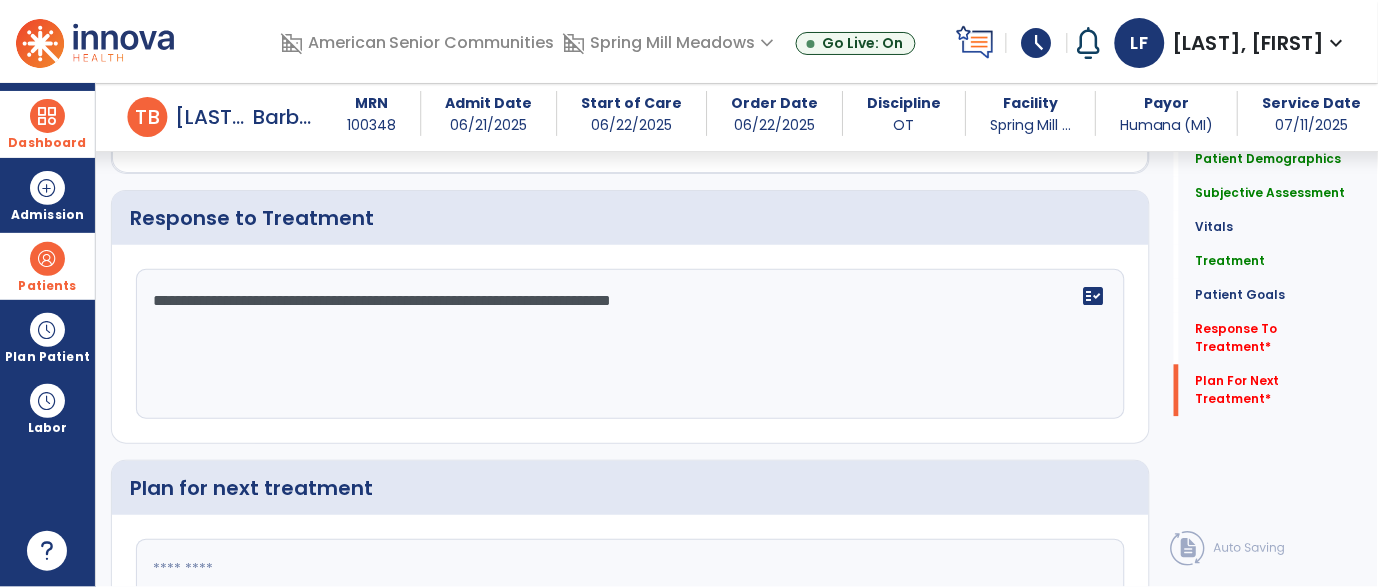 scroll, scrollTop: 4110, scrollLeft: 0, axis: vertical 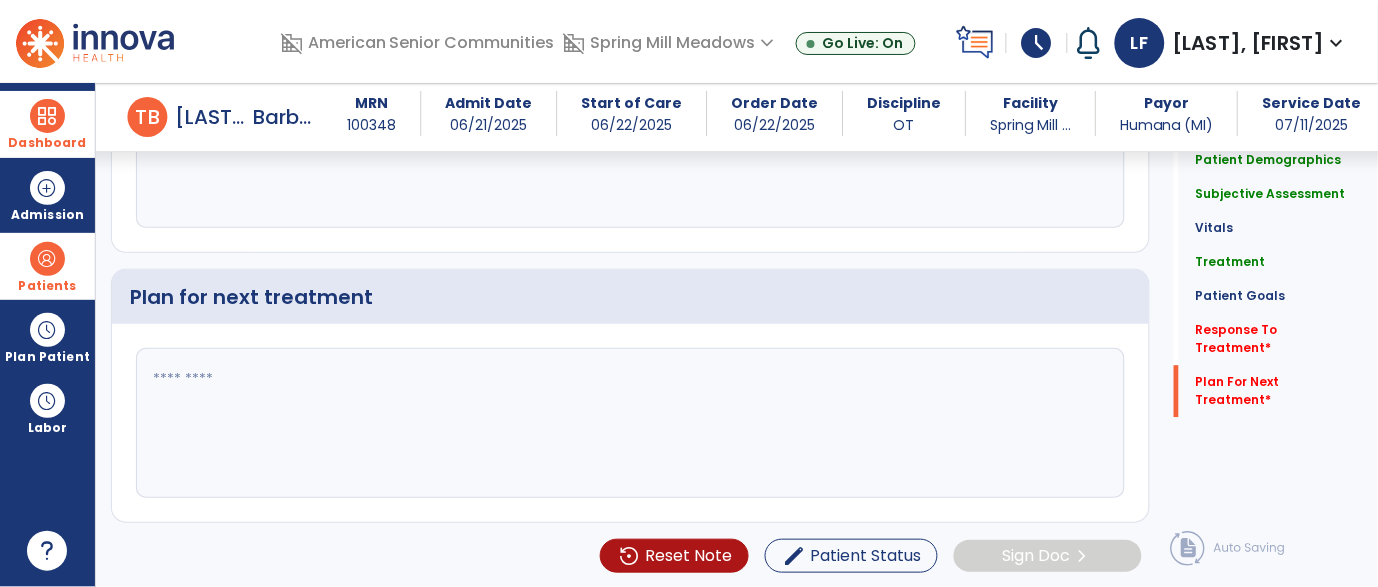 type on "**********" 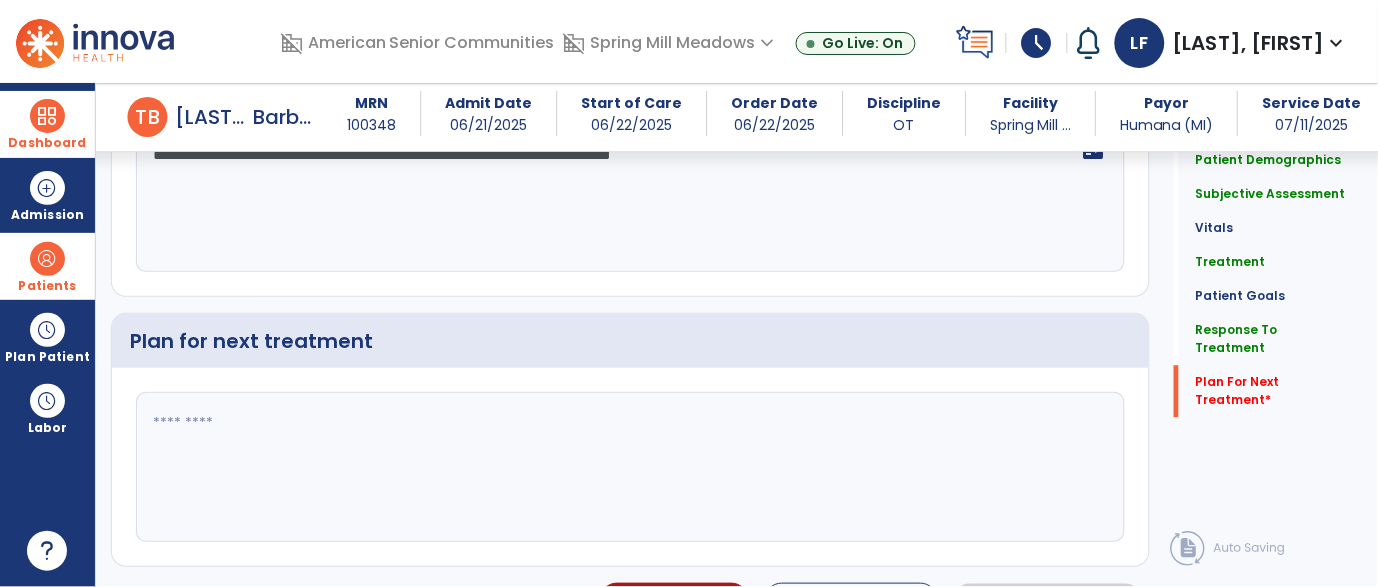 scroll, scrollTop: 4110, scrollLeft: 0, axis: vertical 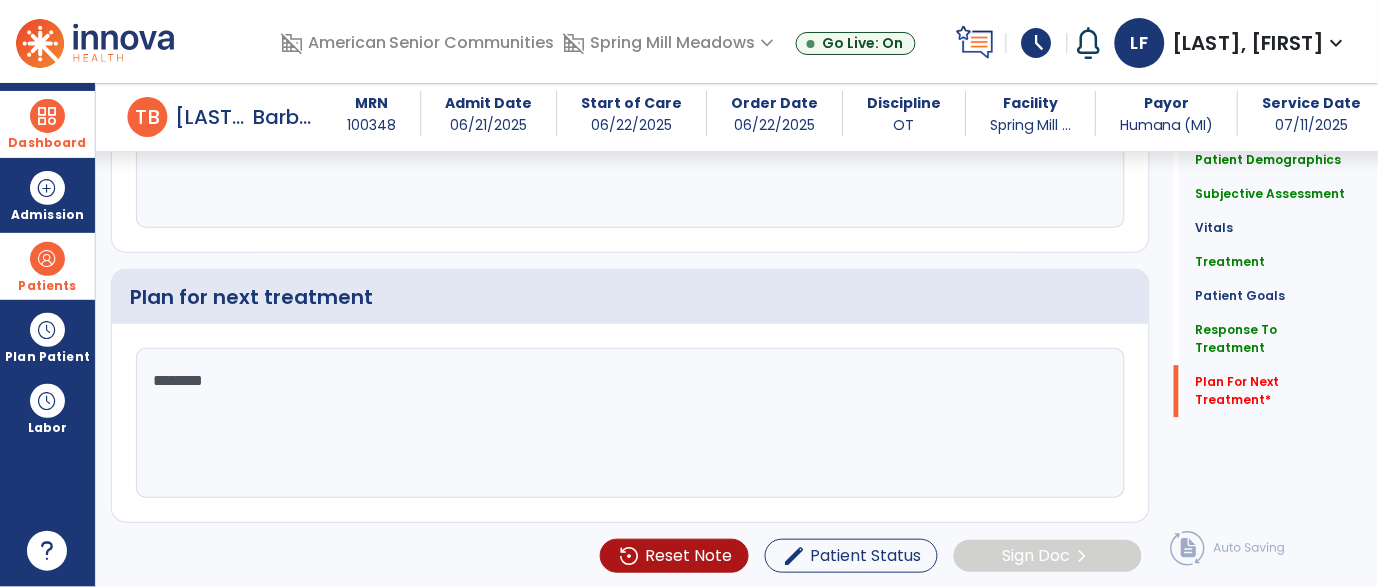 type on "*********" 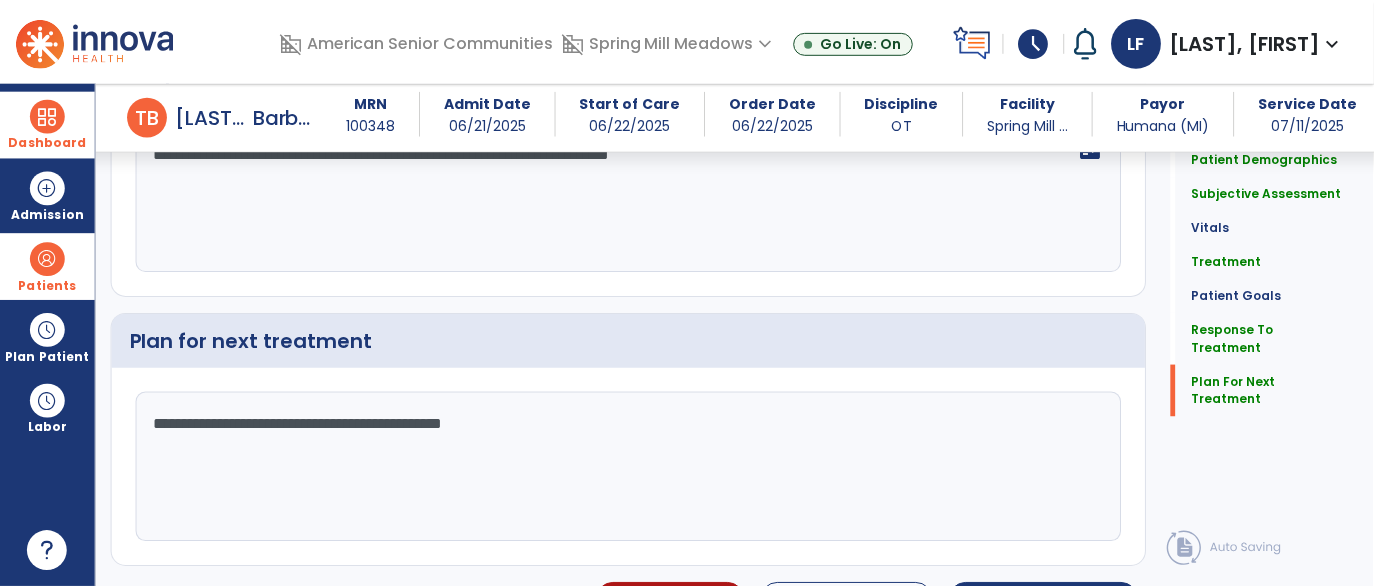 scroll, scrollTop: 4110, scrollLeft: 0, axis: vertical 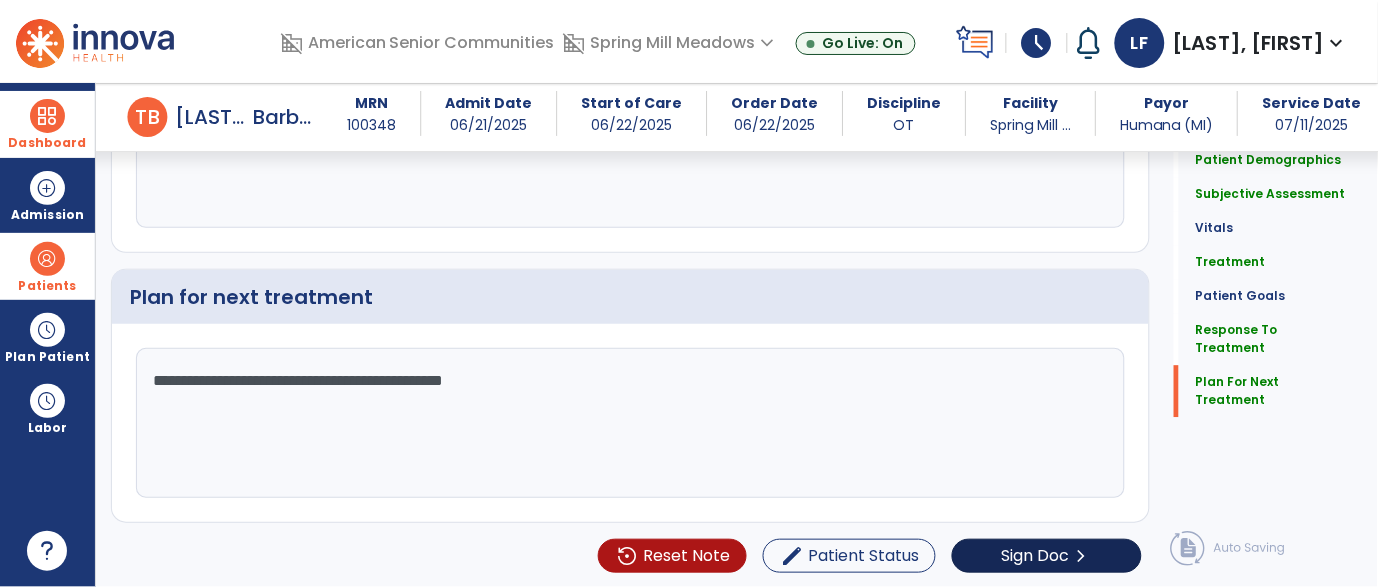 type on "**********" 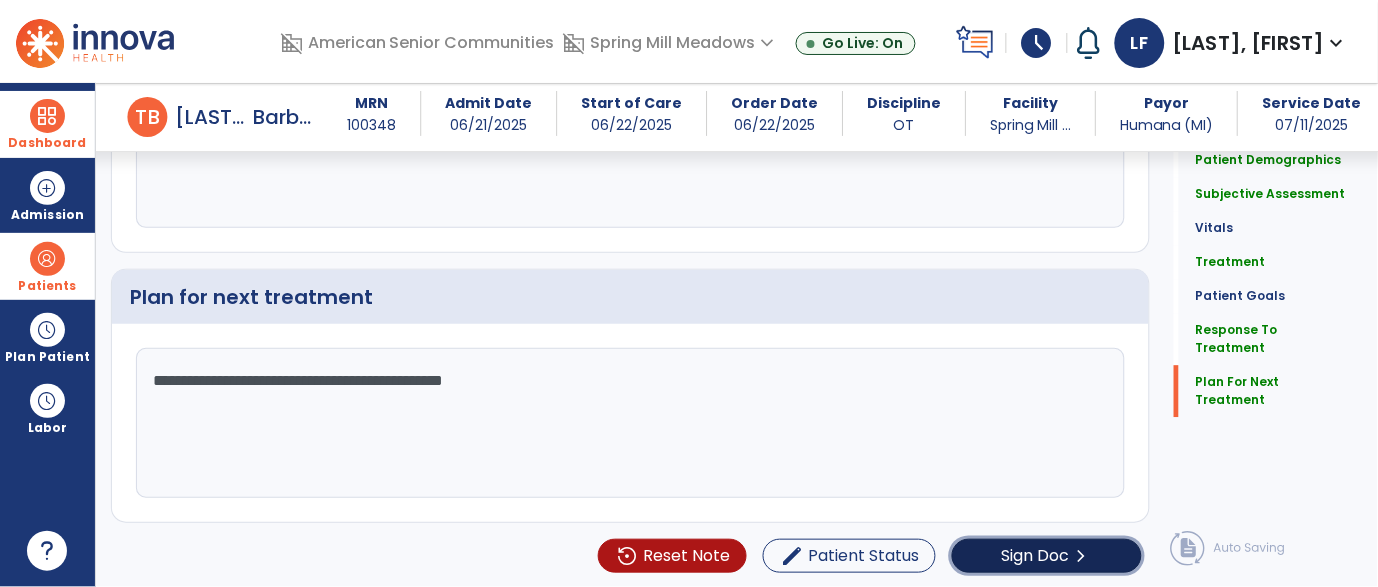click on "Sign Doc  chevron_right" 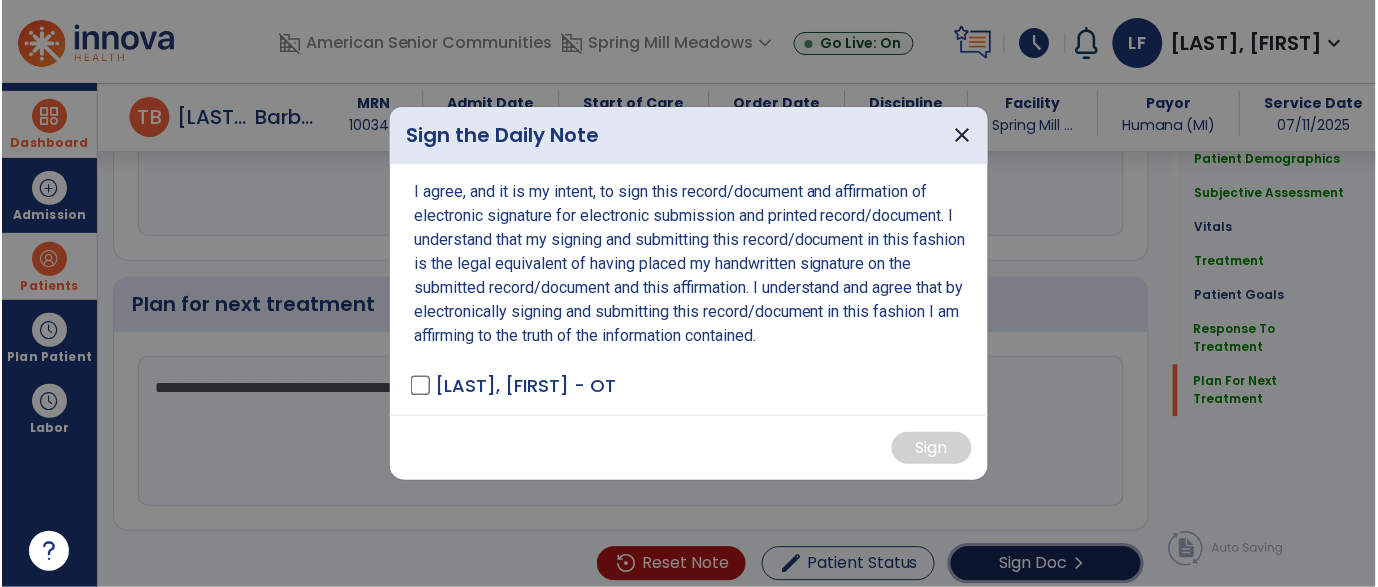 scroll, scrollTop: 4110, scrollLeft: 0, axis: vertical 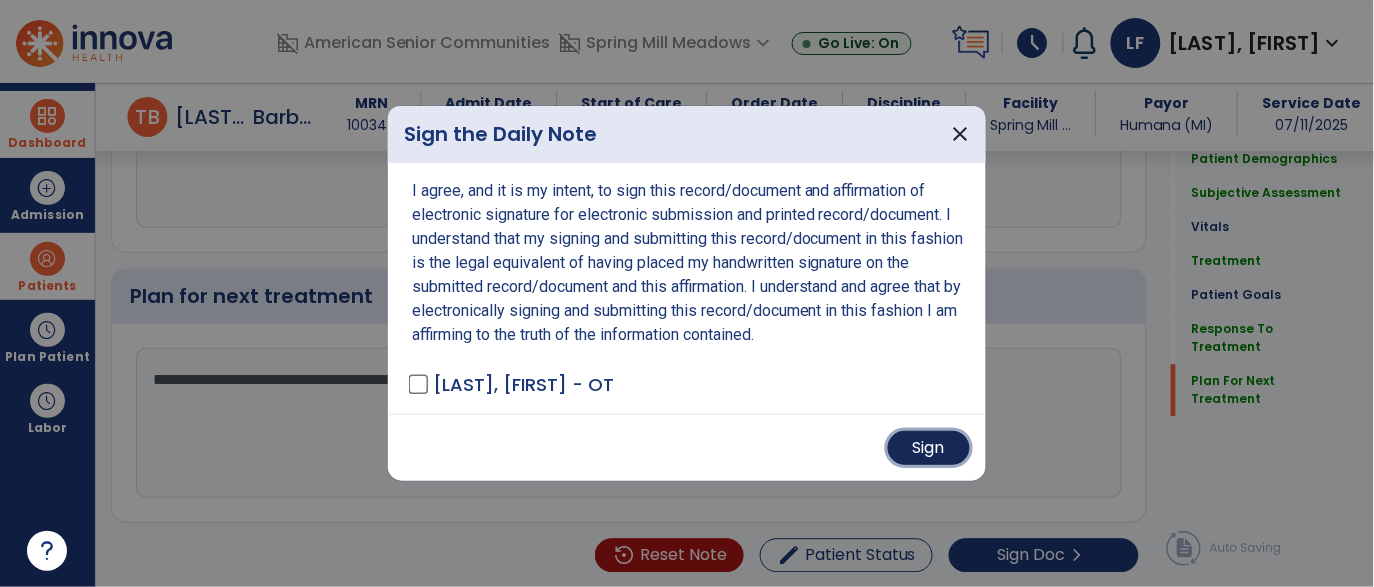 click on "Sign" at bounding box center [929, 448] 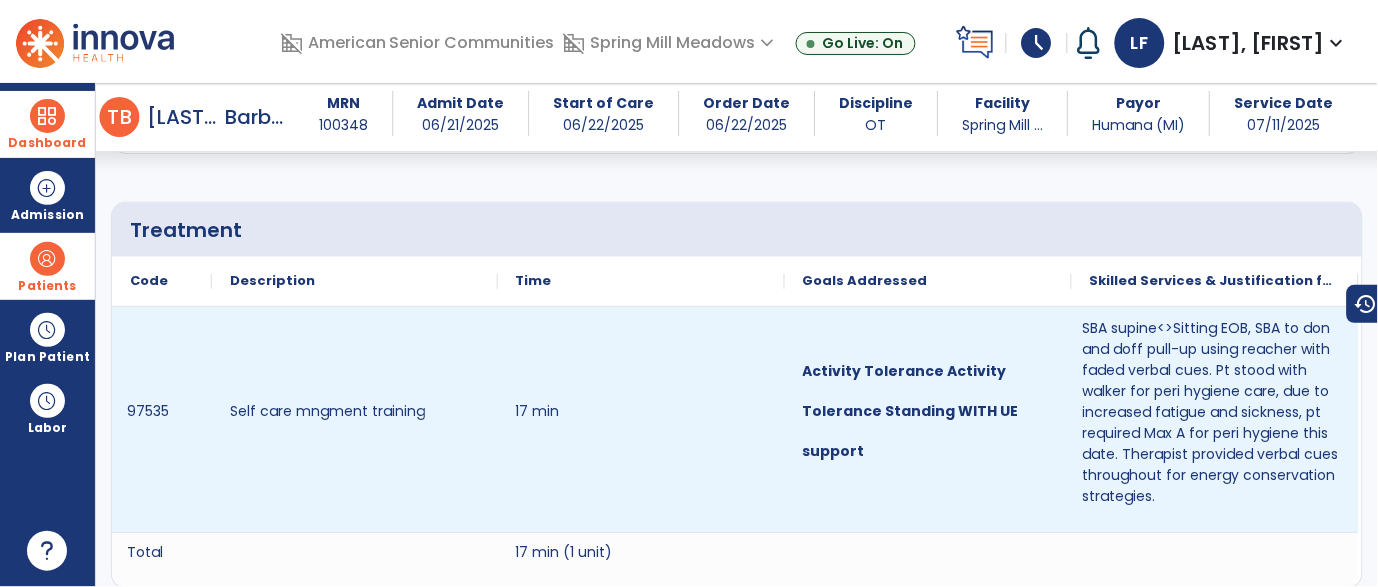 scroll, scrollTop: 0, scrollLeft: 0, axis: both 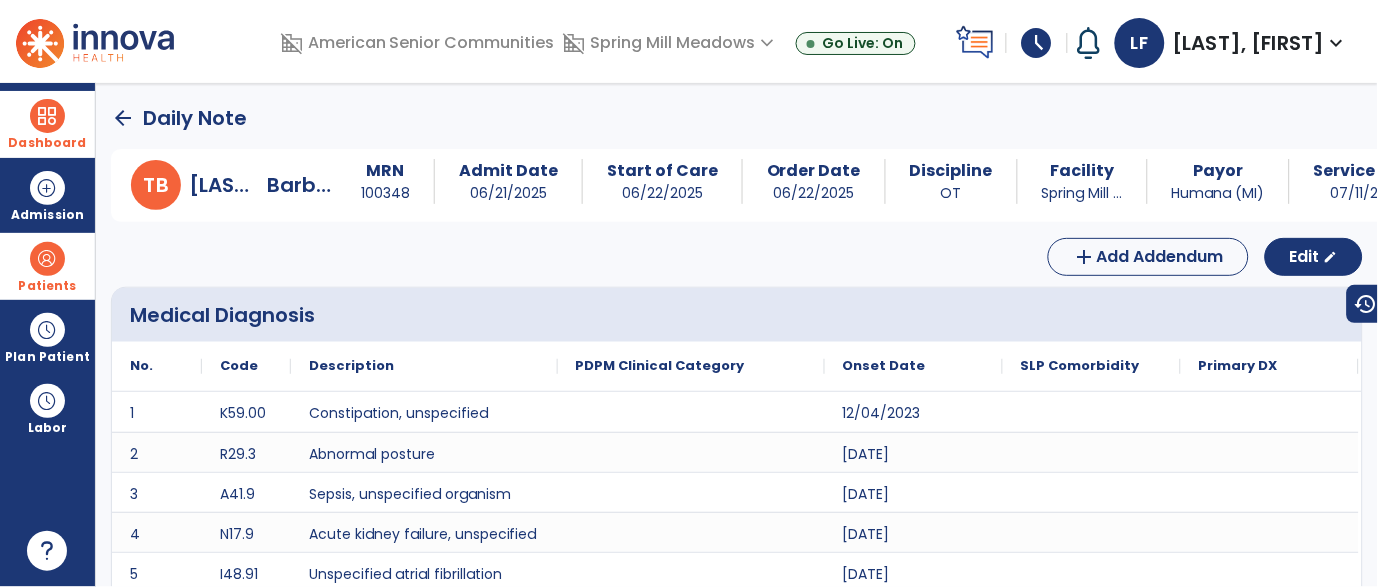 click on "Dashboard" at bounding box center (47, 143) 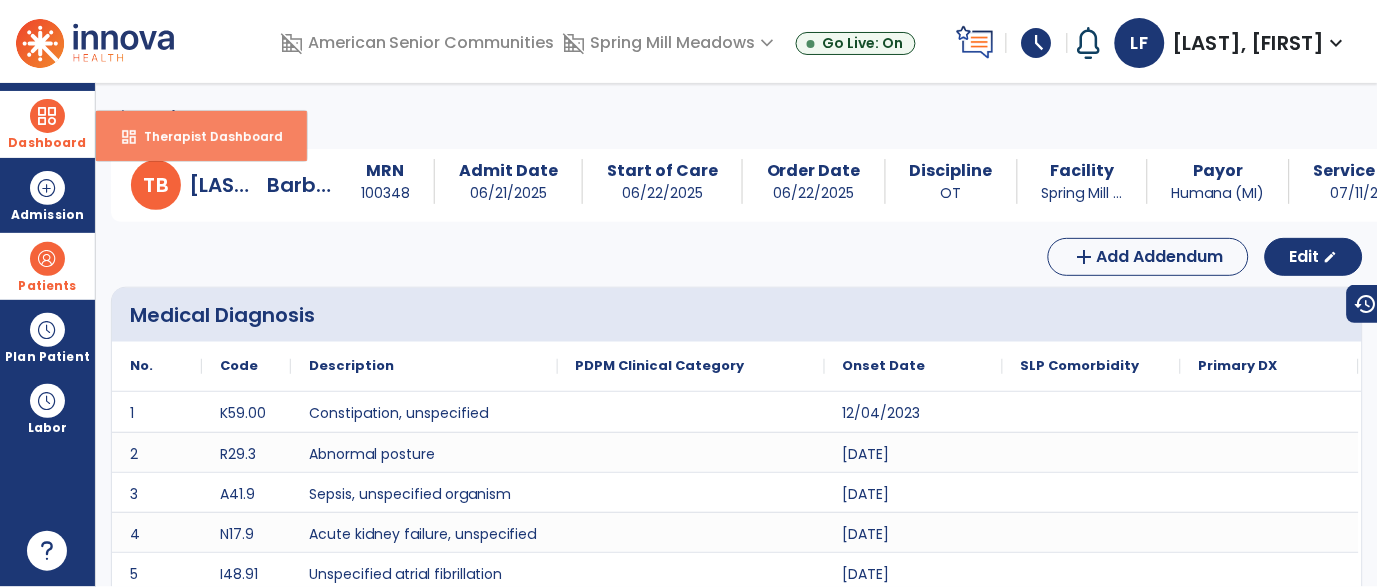 click on "dashboard  Therapist Dashboard" at bounding box center [201, 136] 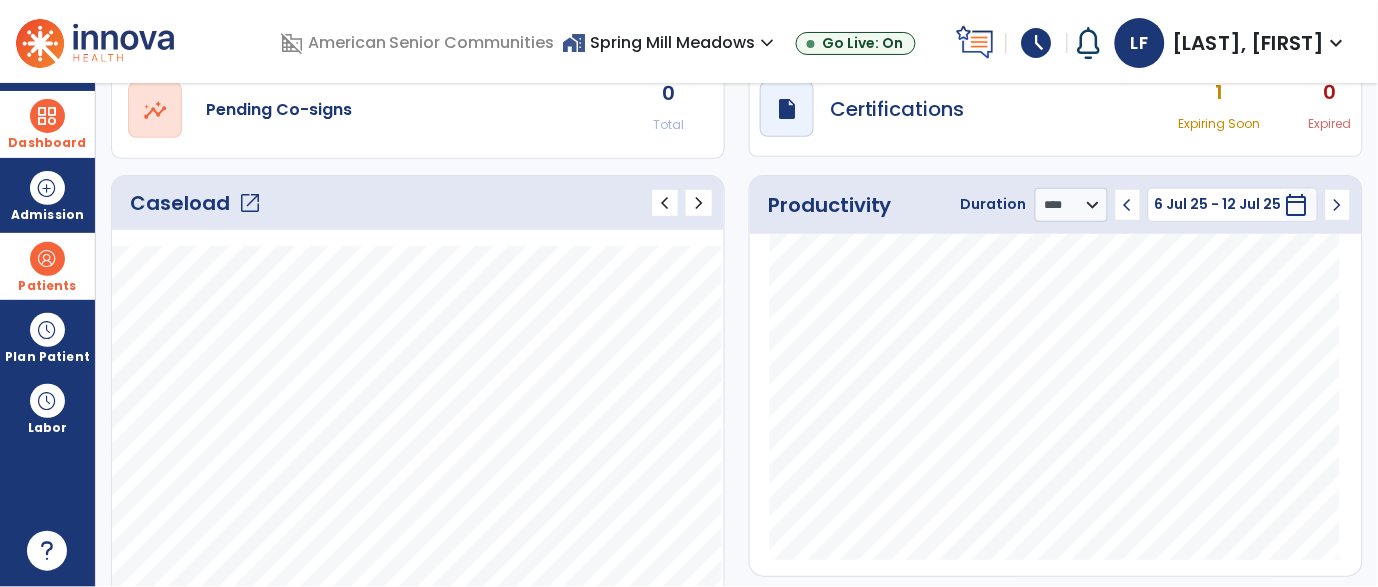 scroll, scrollTop: 202, scrollLeft: 0, axis: vertical 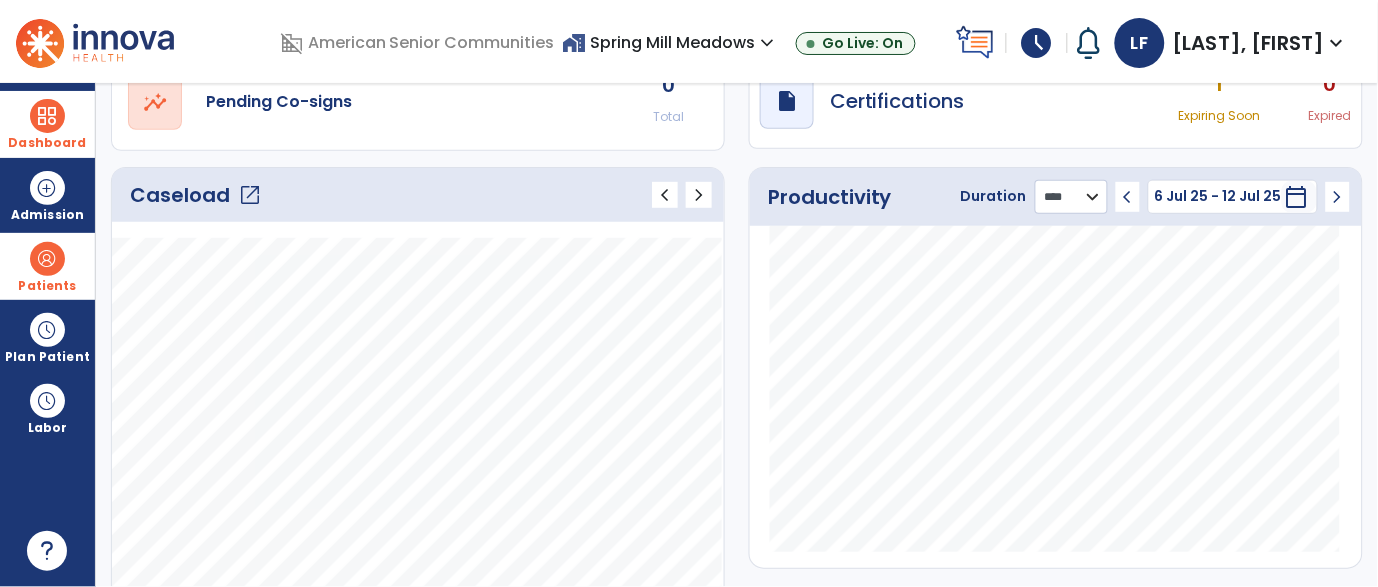 click on "******** **** ***" 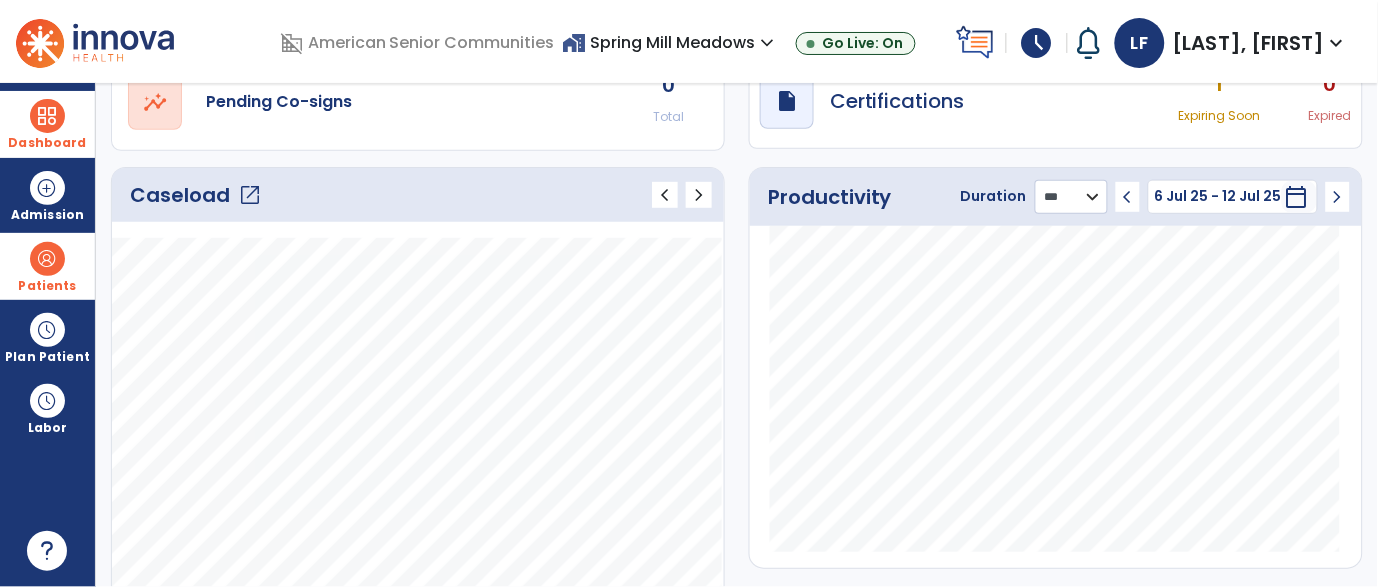 click on "******** **** ***" 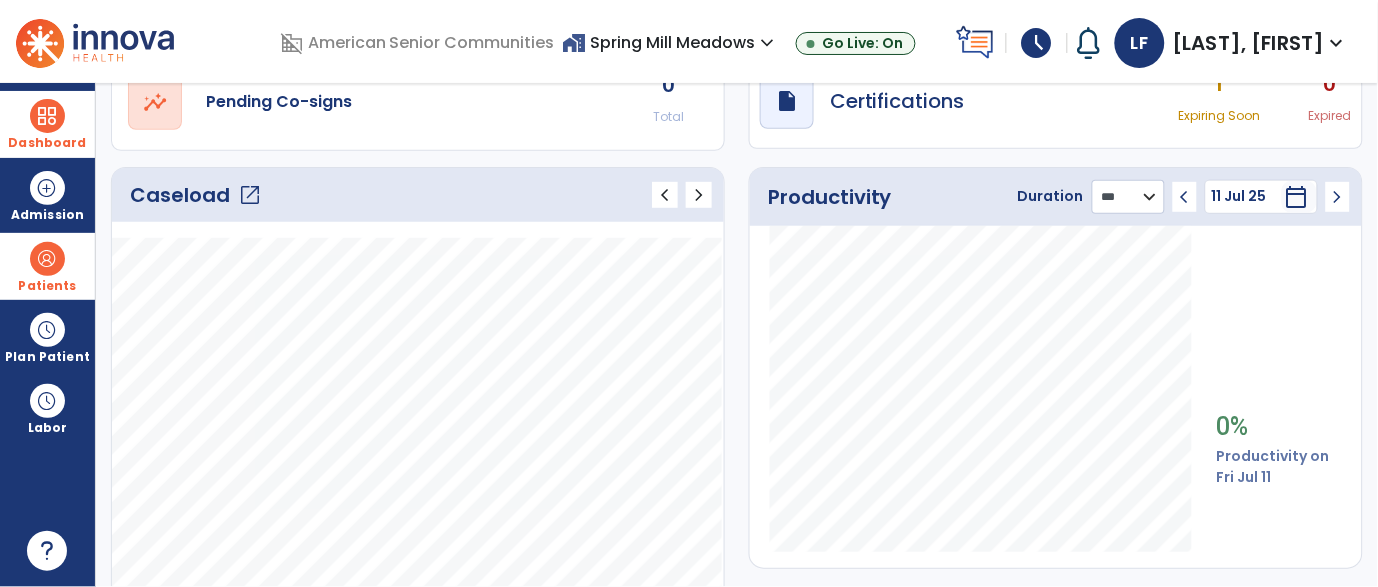 scroll, scrollTop: 0, scrollLeft: 0, axis: both 